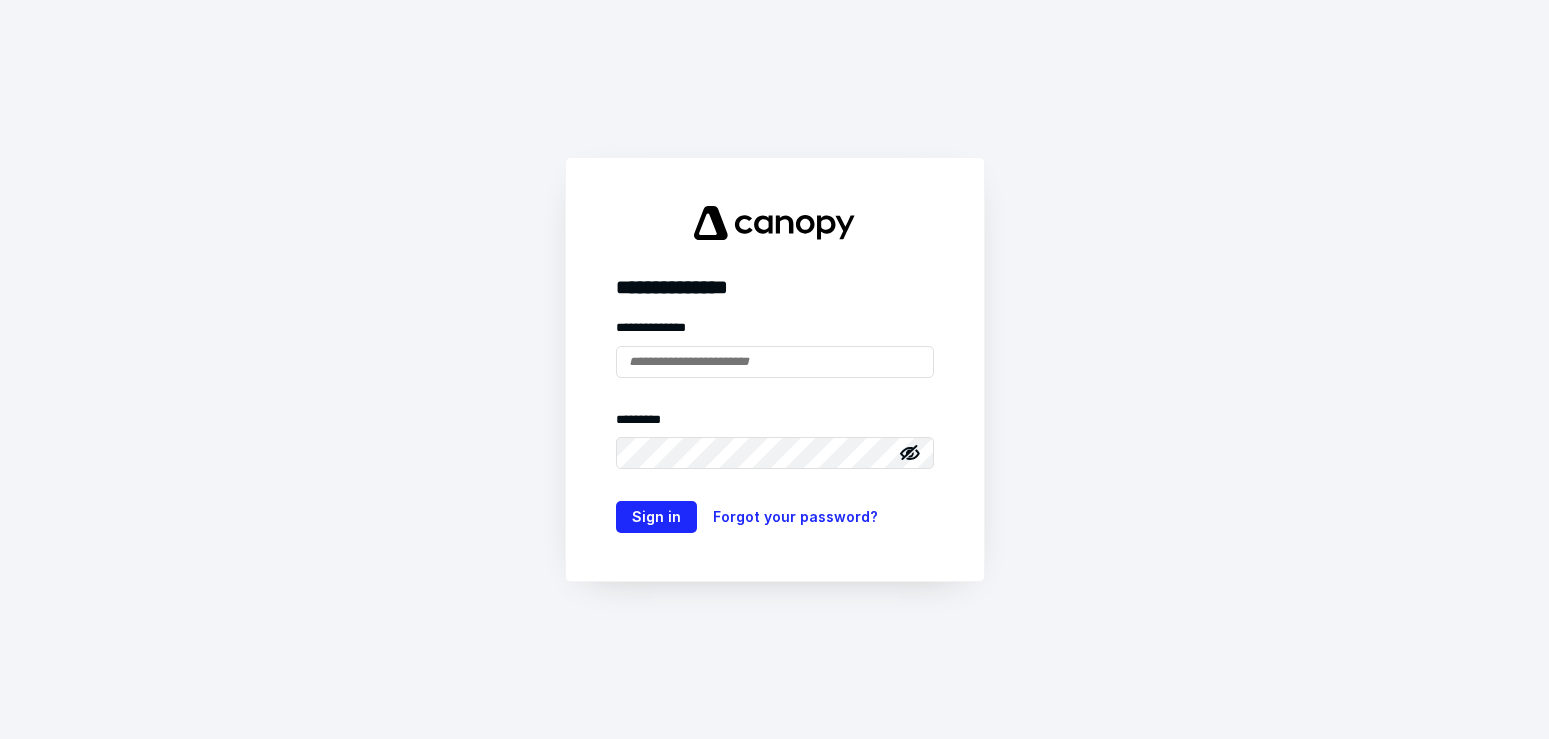 scroll, scrollTop: 0, scrollLeft: 0, axis: both 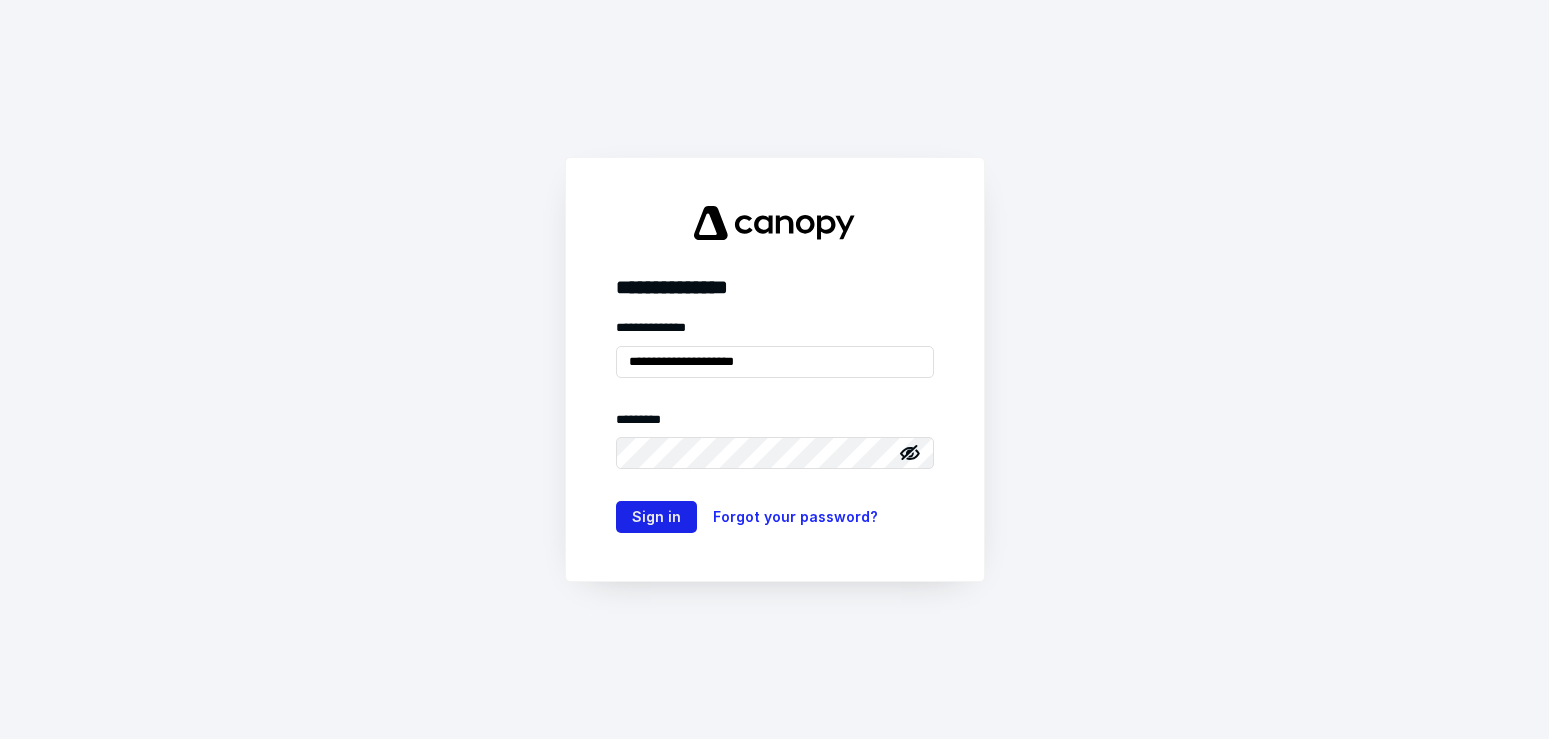 type on "**********" 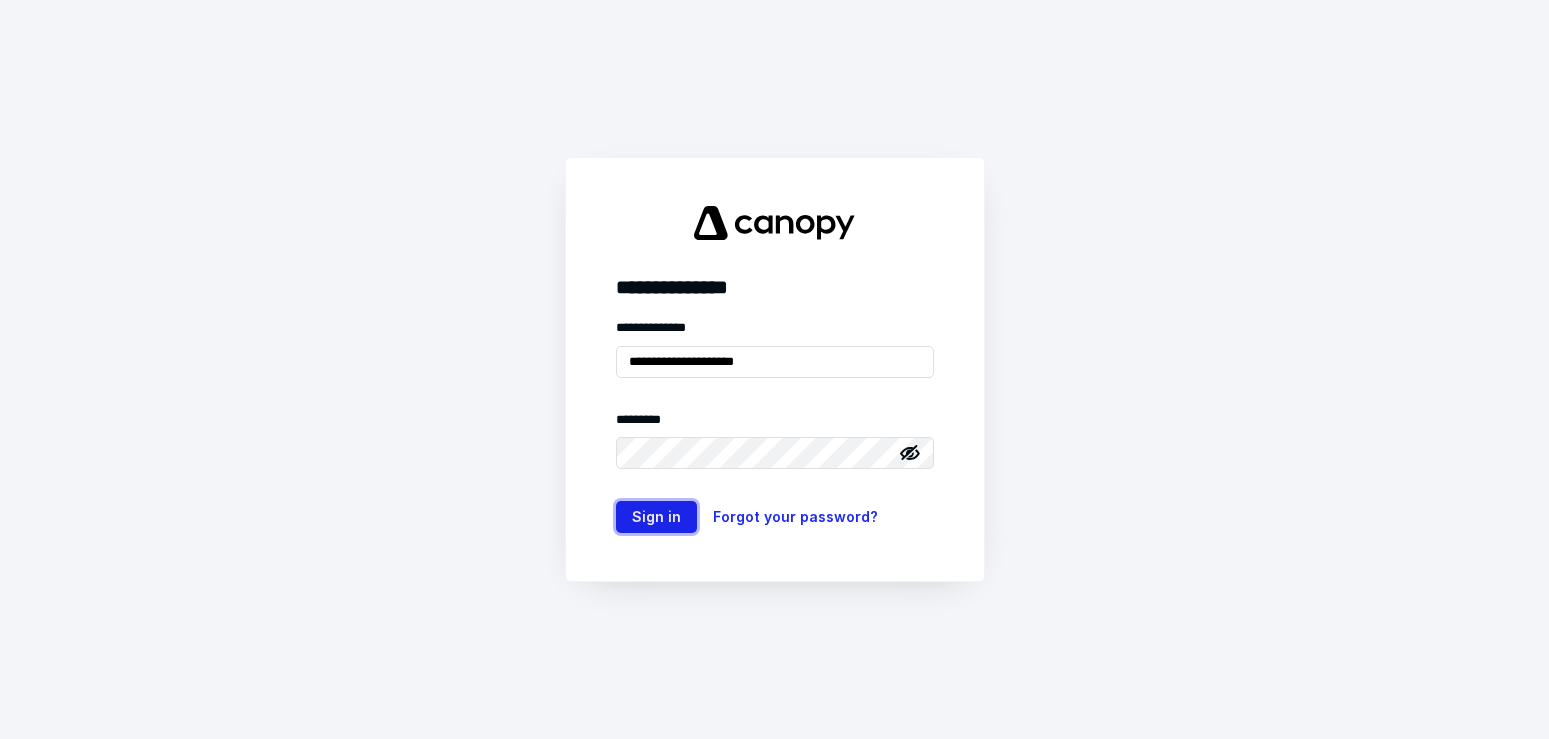 click on "Sign in" at bounding box center (656, 517) 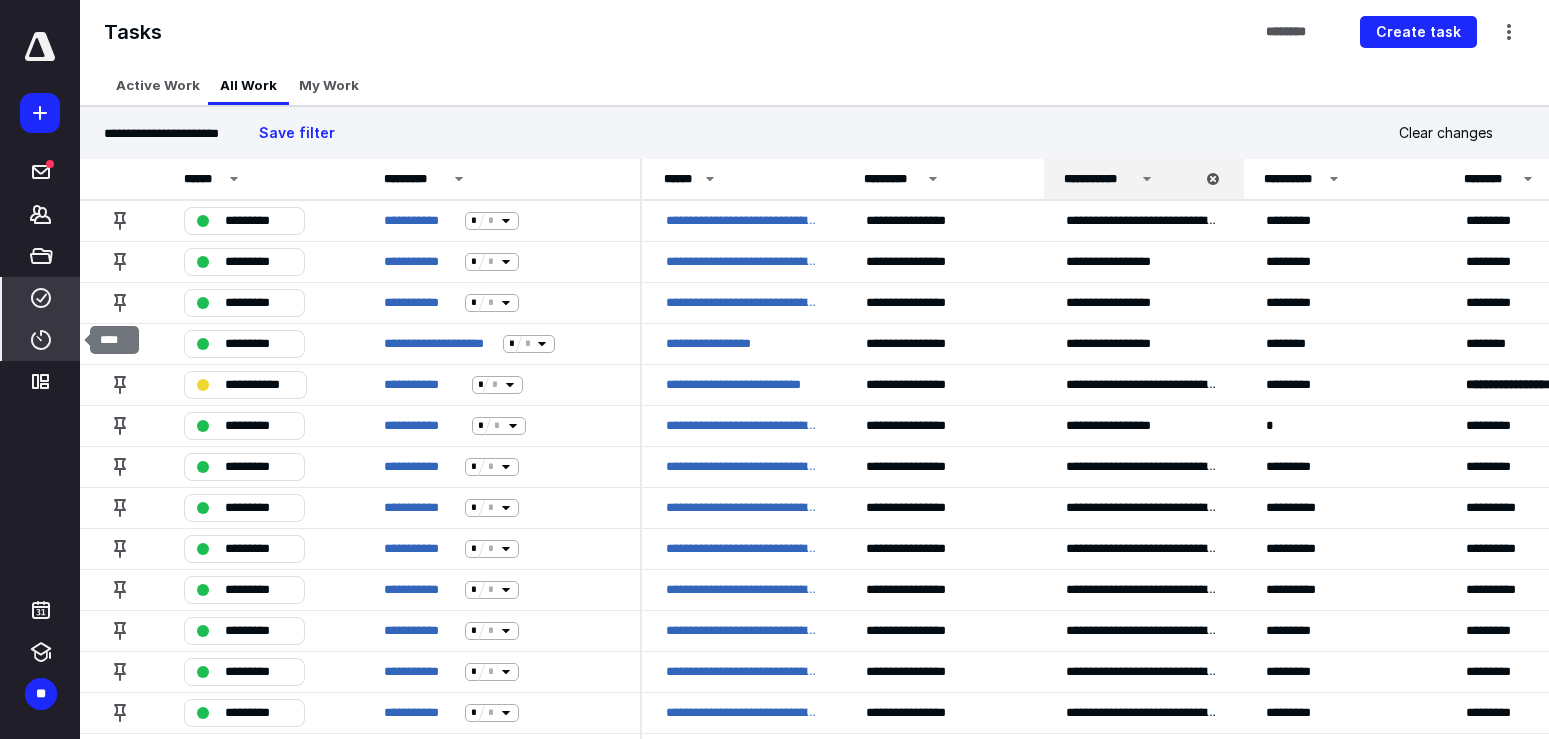 click 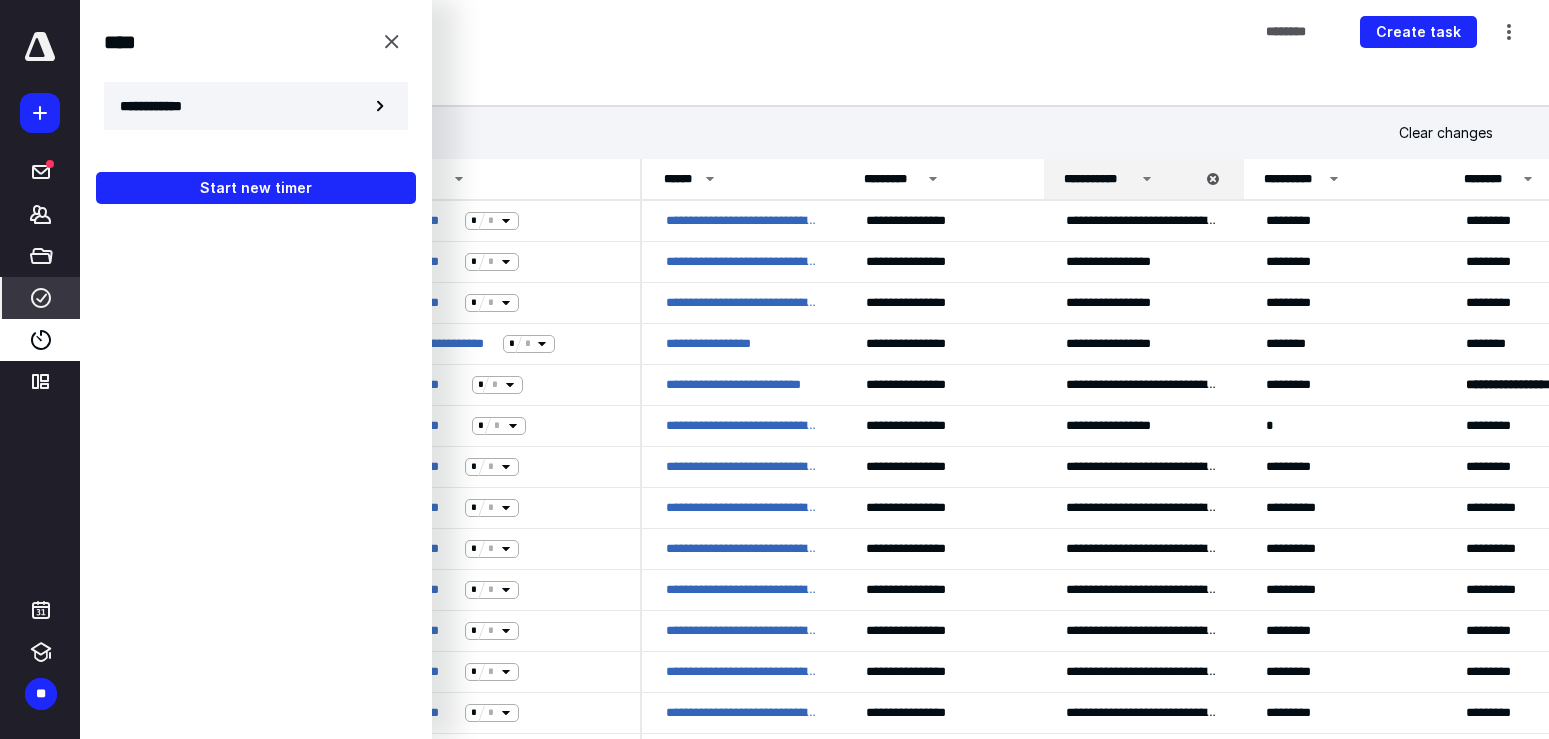 click on "**********" at bounding box center (162, 106) 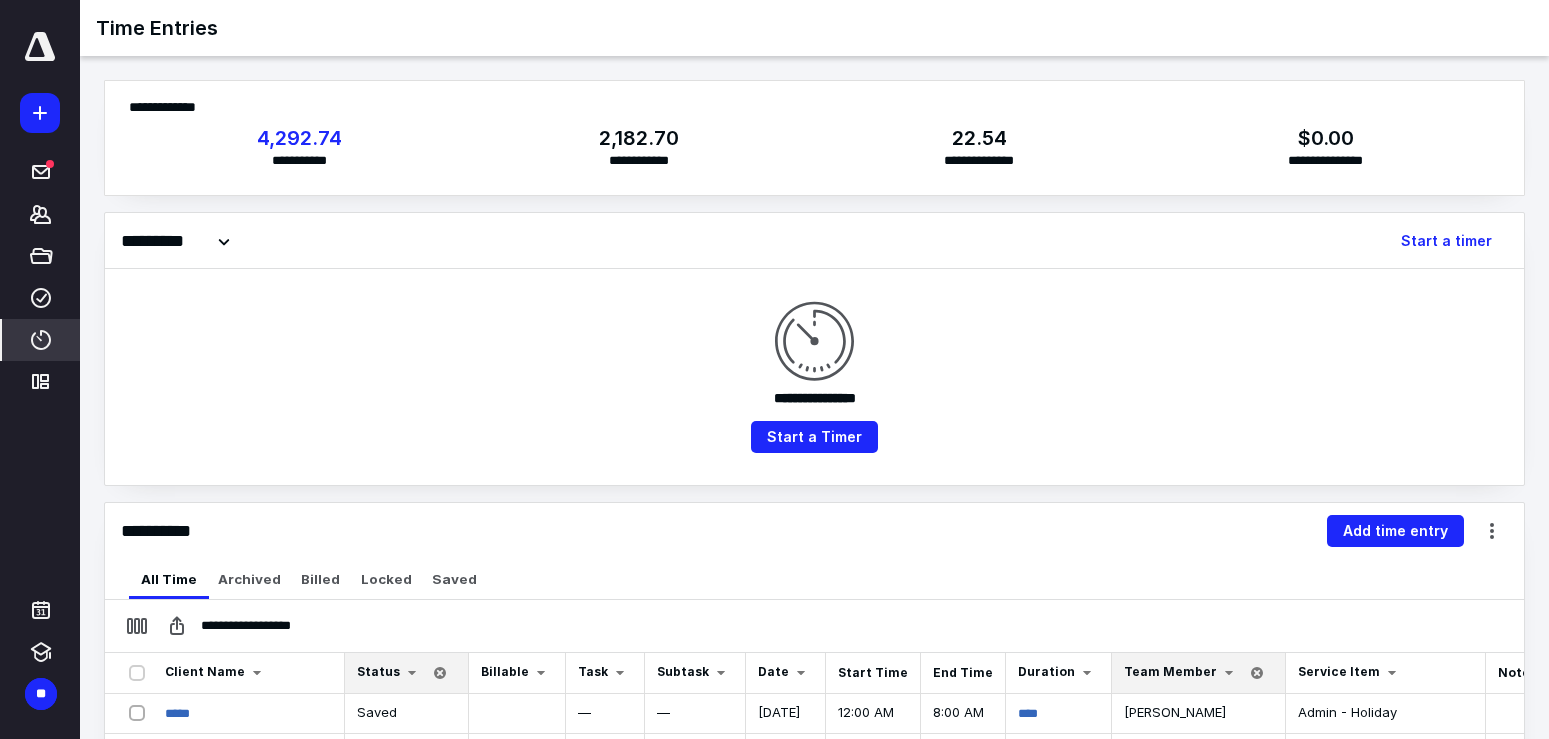 scroll, scrollTop: 444, scrollLeft: 0, axis: vertical 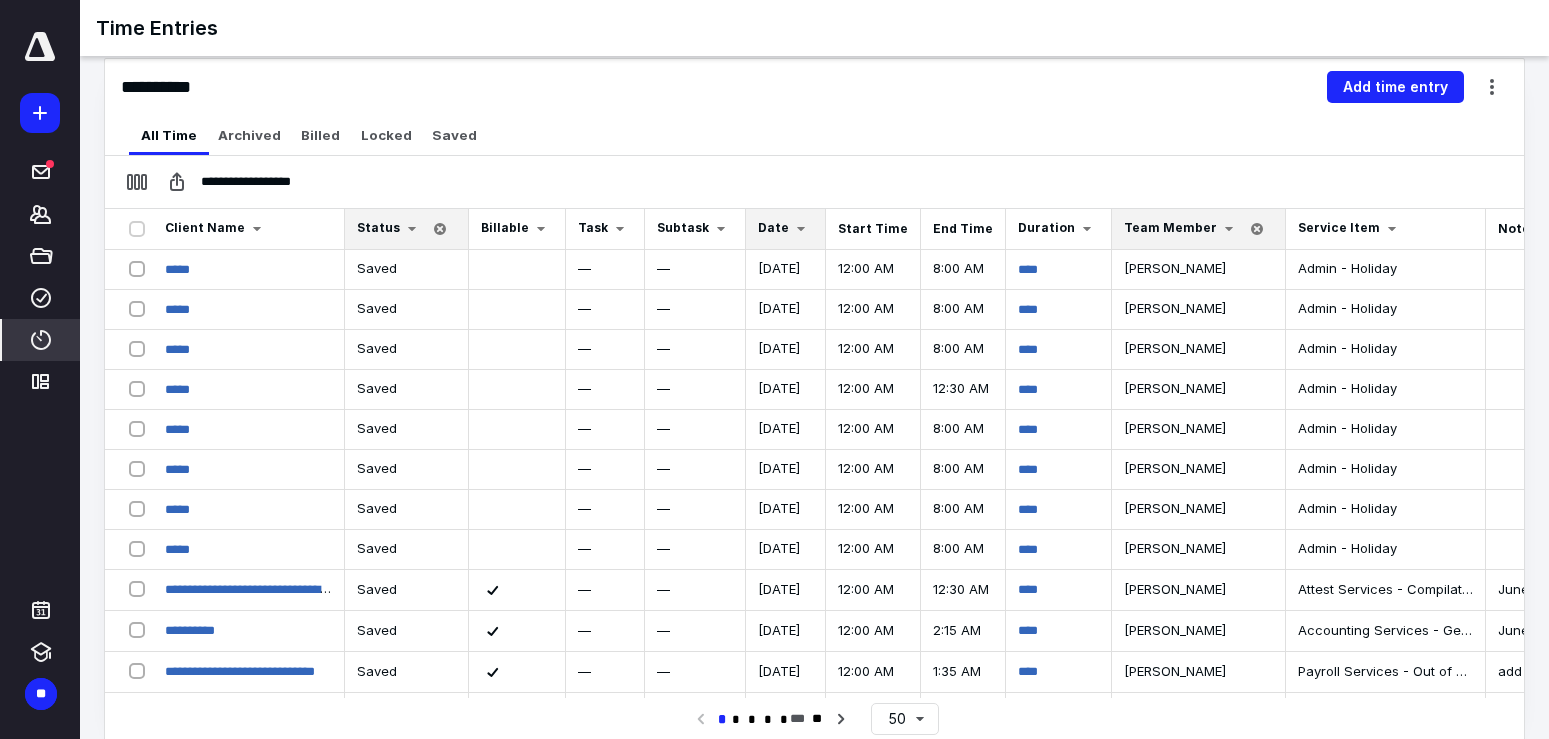 click at bounding box center [801, 229] 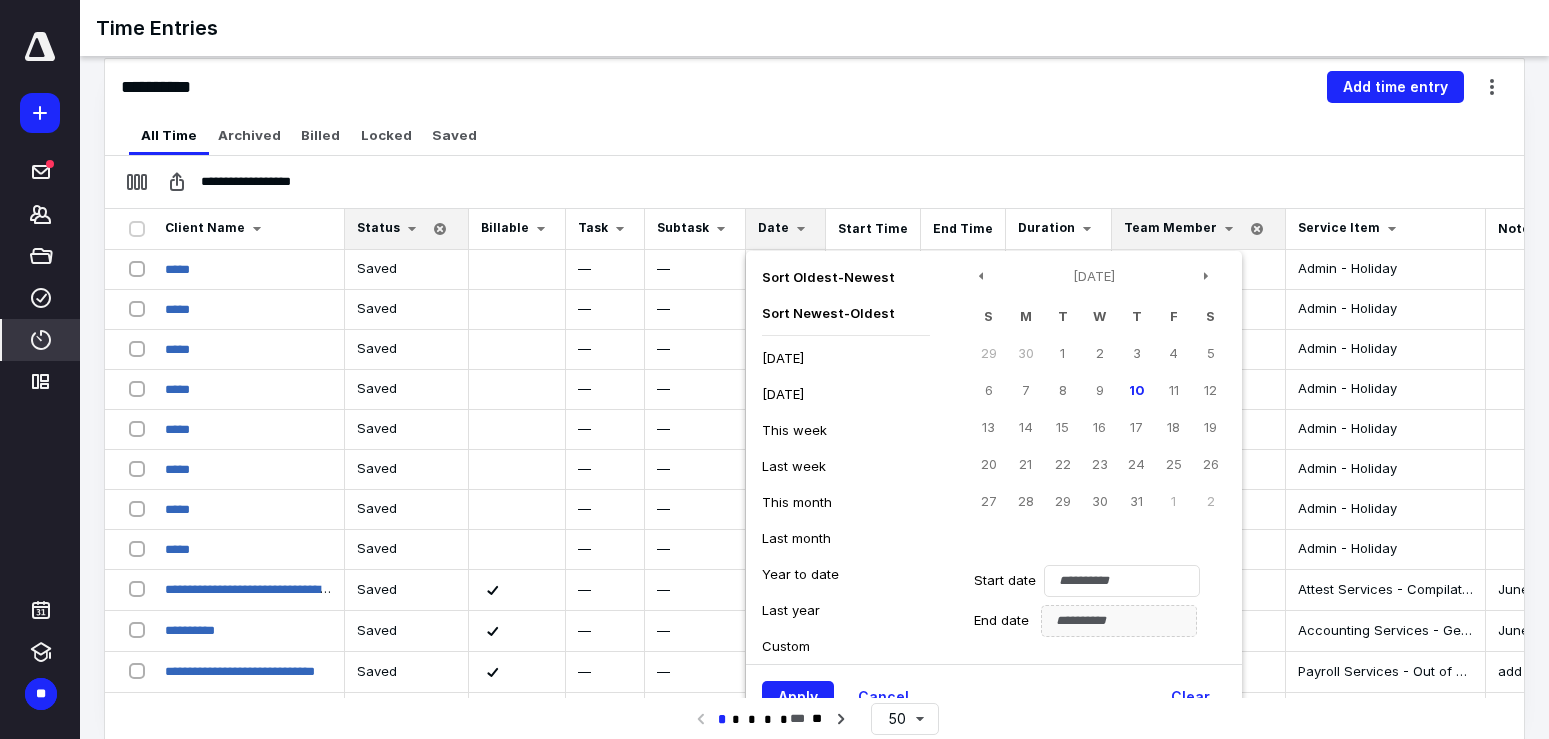 click on "[DATE]" at bounding box center (783, 394) 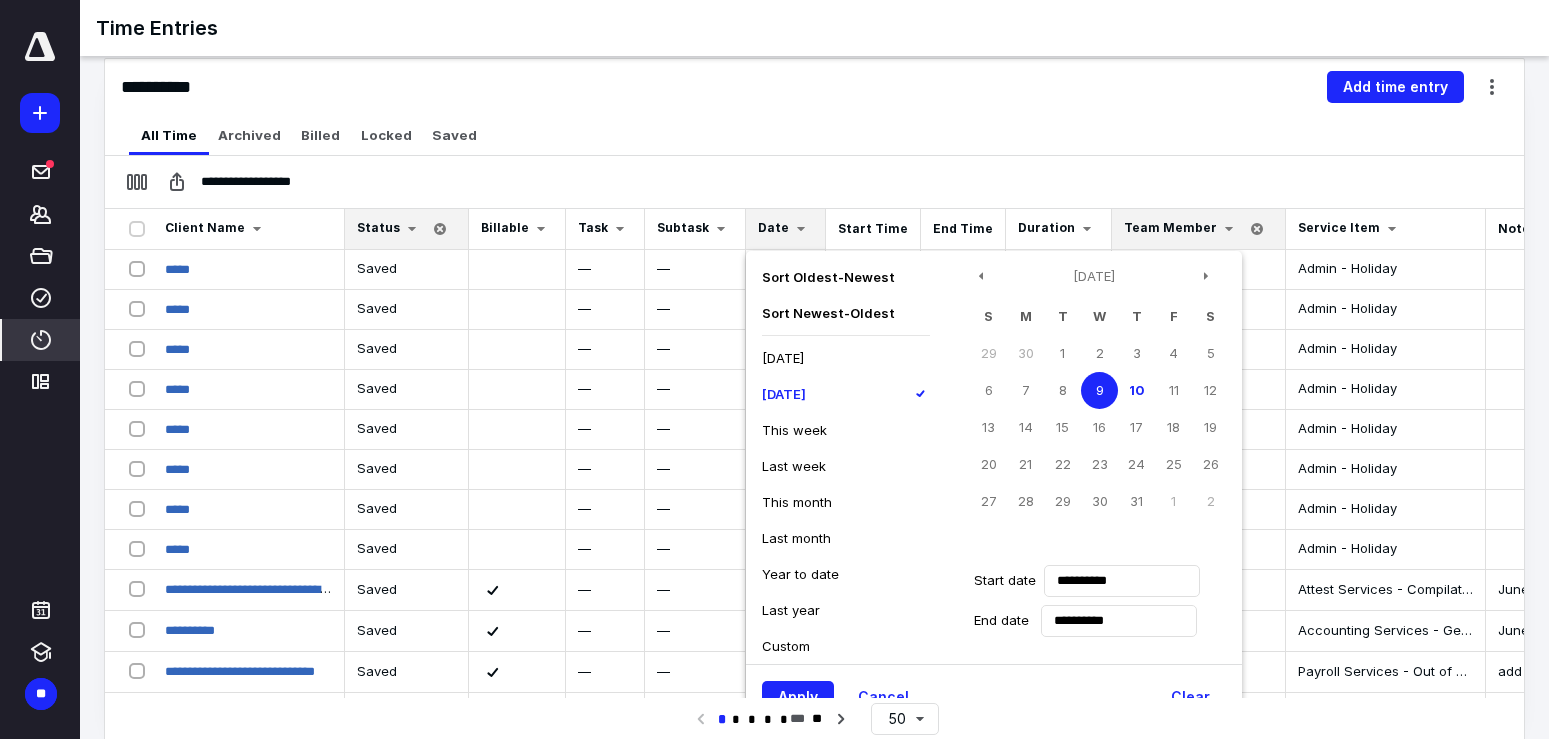 type on "**********" 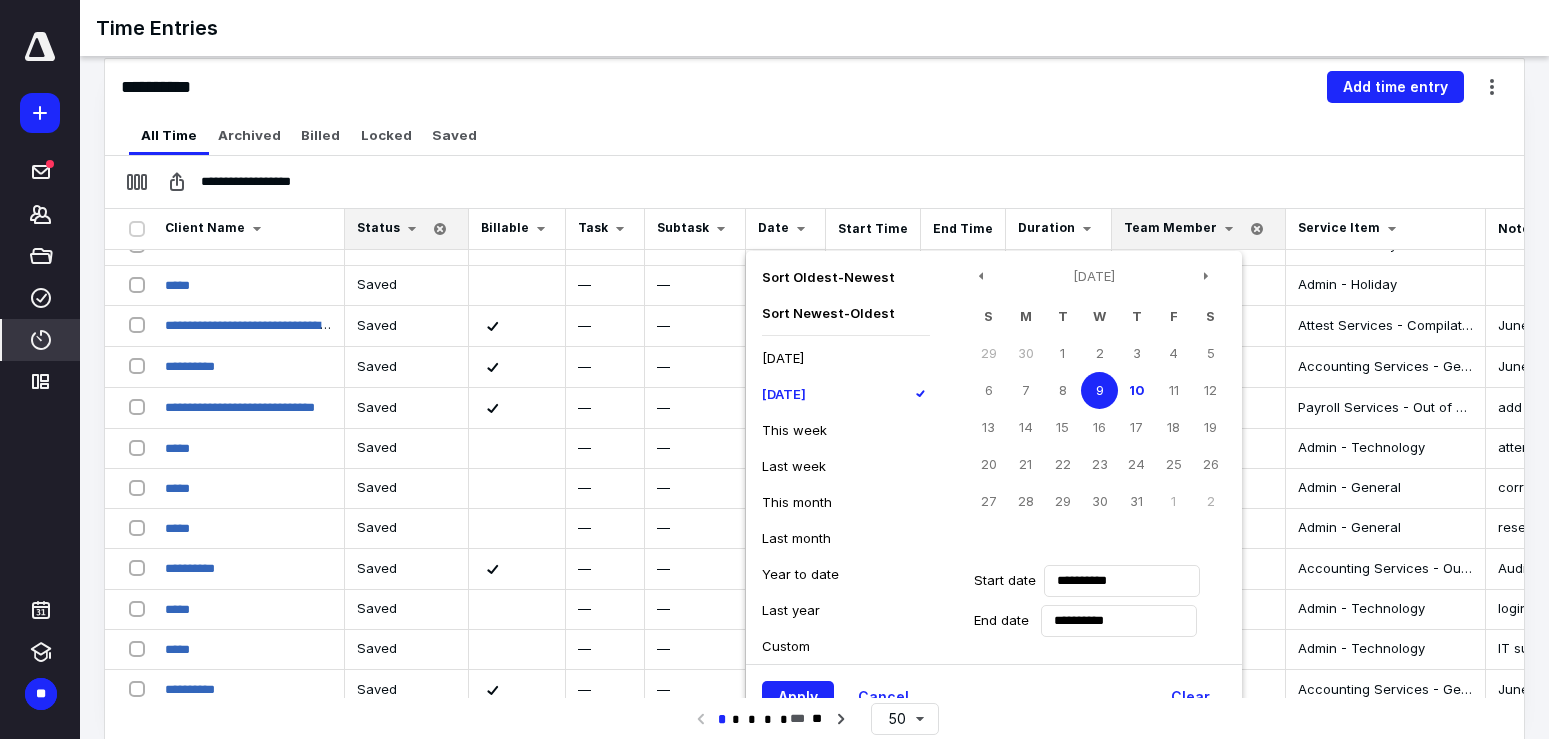 scroll, scrollTop: 317, scrollLeft: 0, axis: vertical 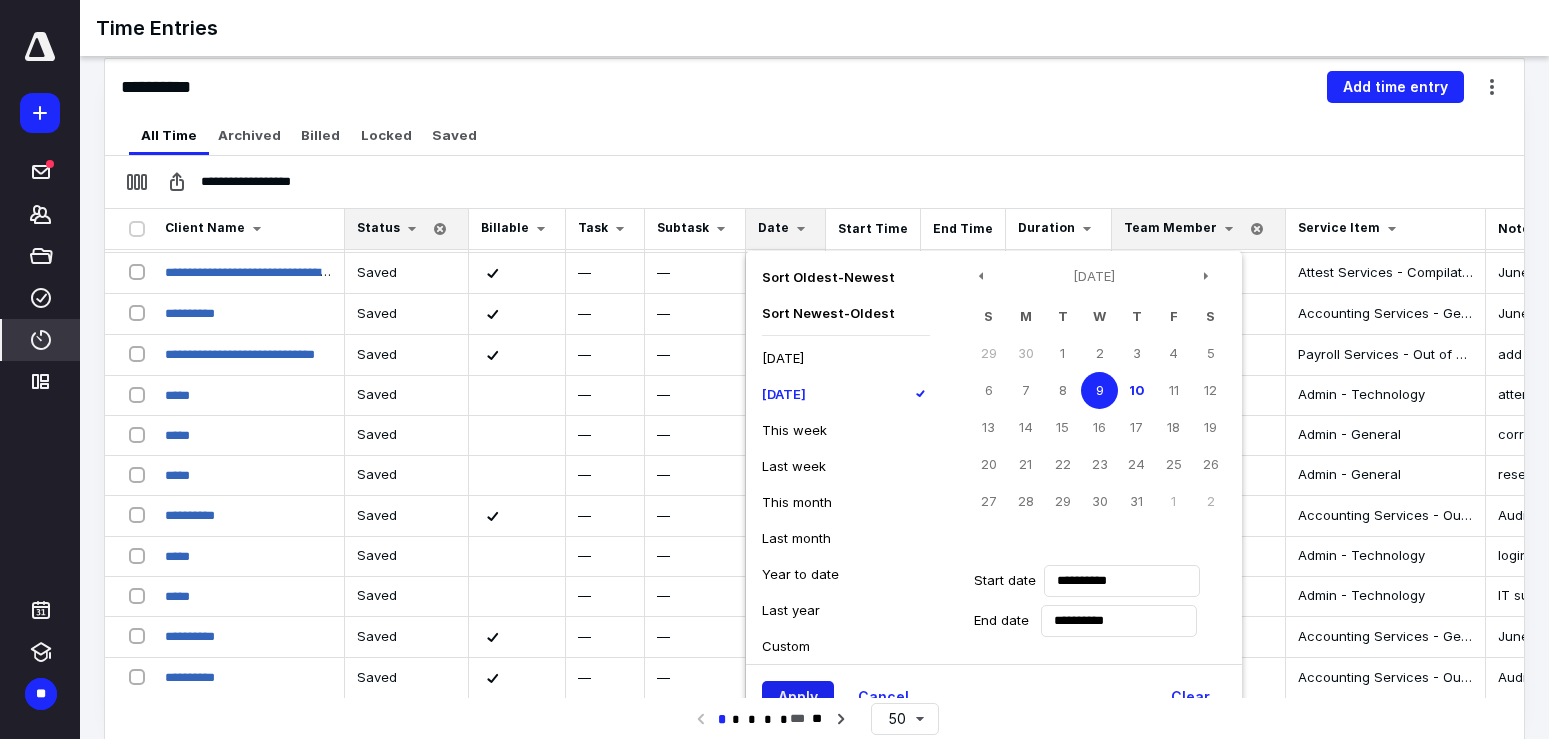 click on "Apply" at bounding box center (798, 697) 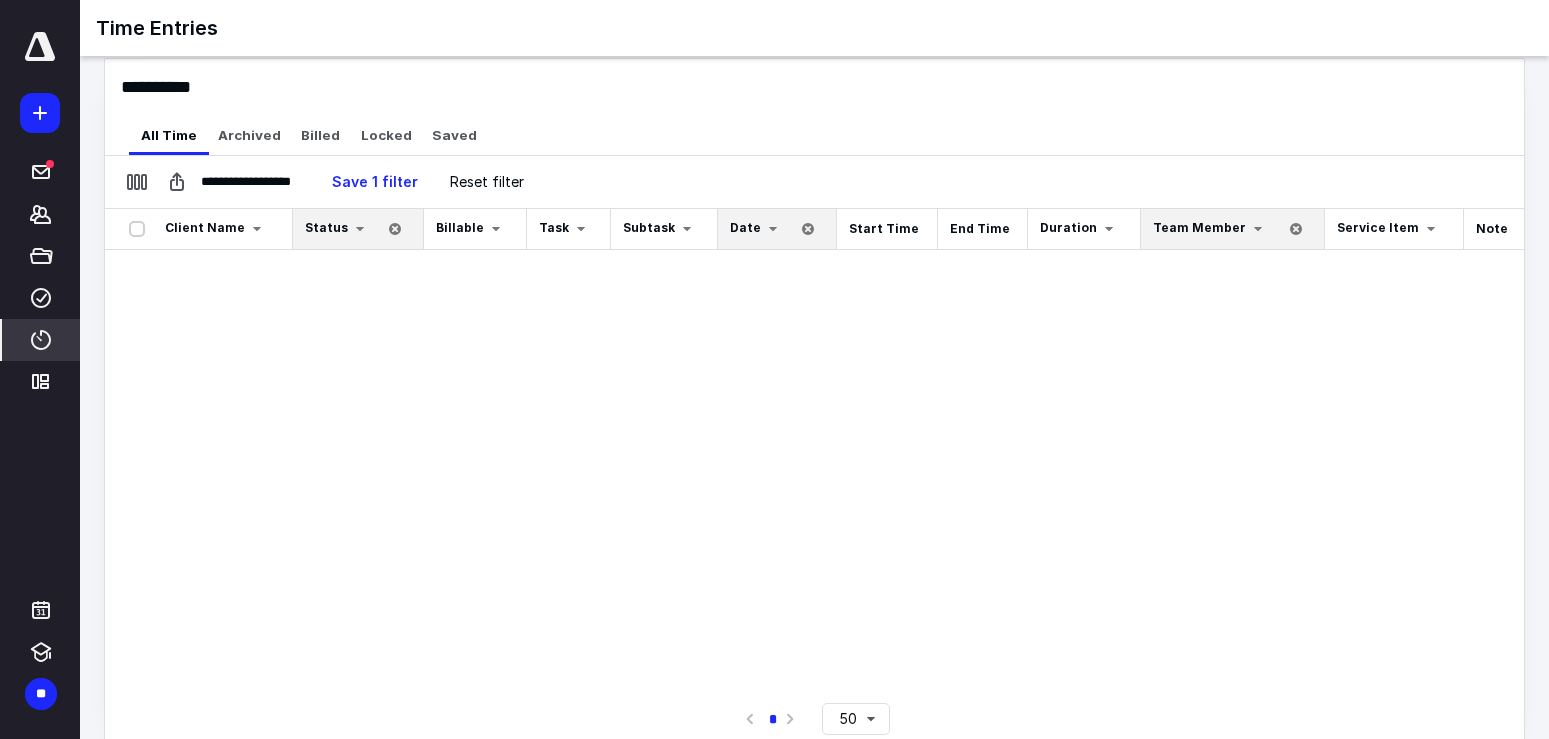 scroll, scrollTop: 0, scrollLeft: 0, axis: both 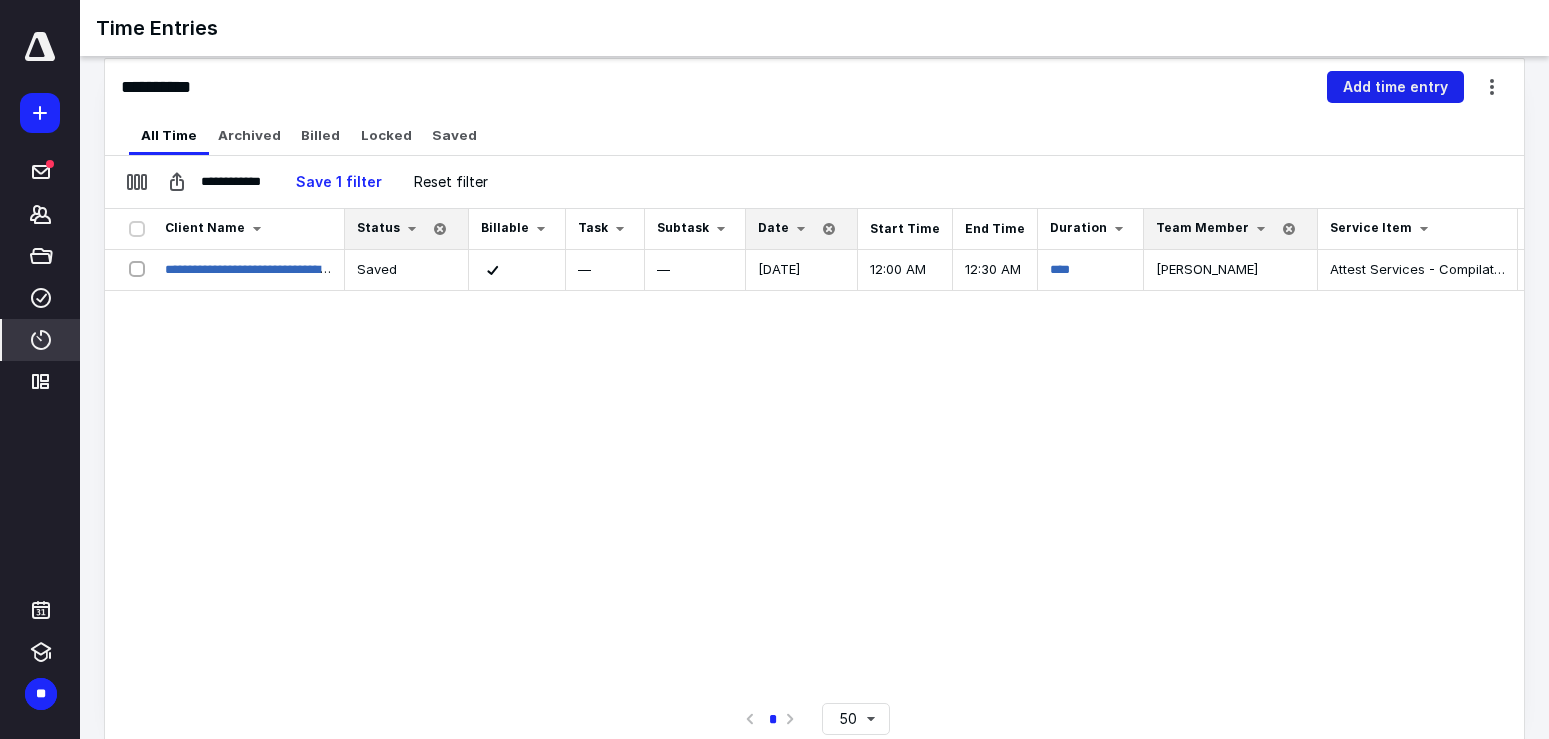 click on "Add time entry" at bounding box center [1395, 87] 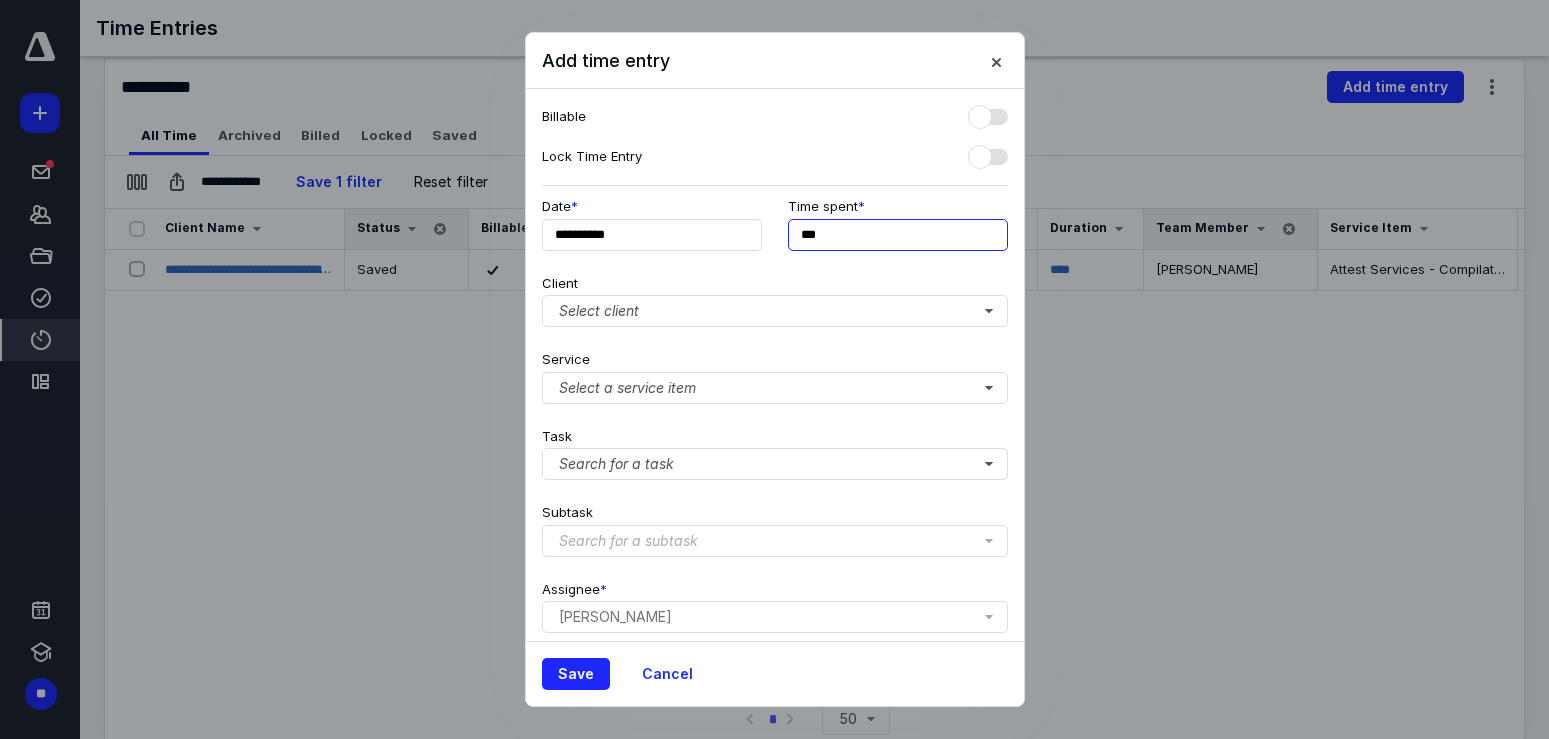 drag, startPoint x: 846, startPoint y: 237, endPoint x: 798, endPoint y: 238, distance: 48.010414 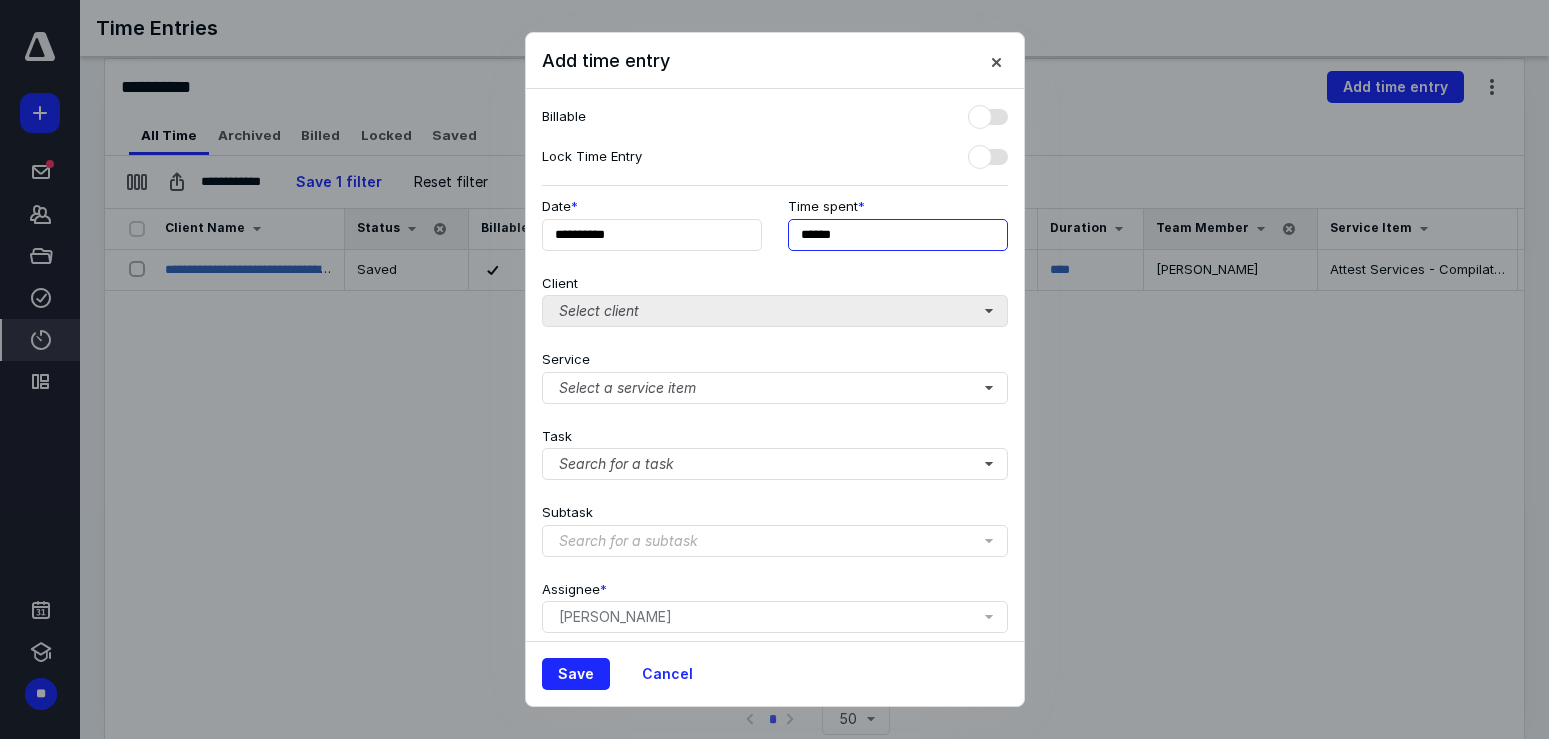 type on "******" 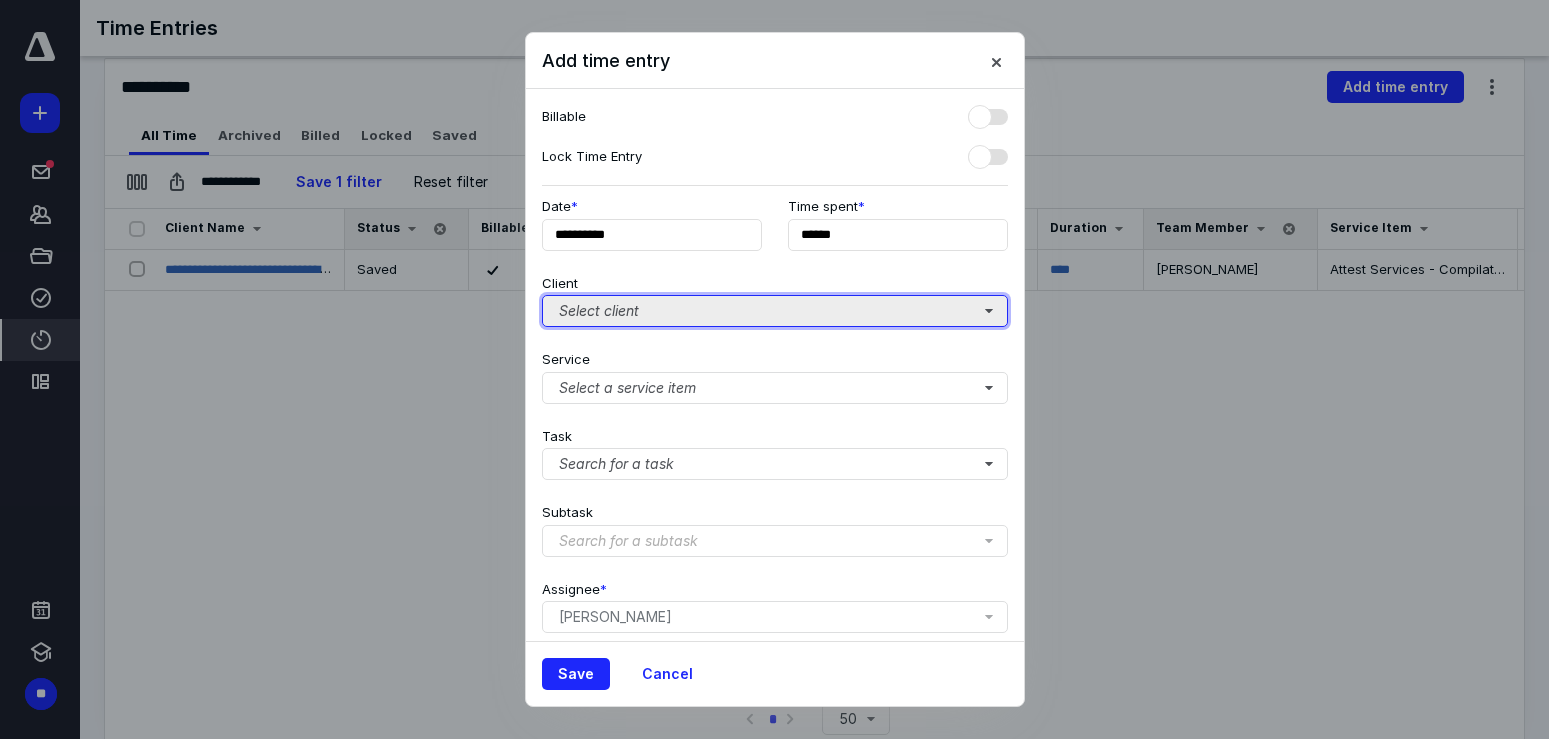 click on "Select client" at bounding box center (775, 311) 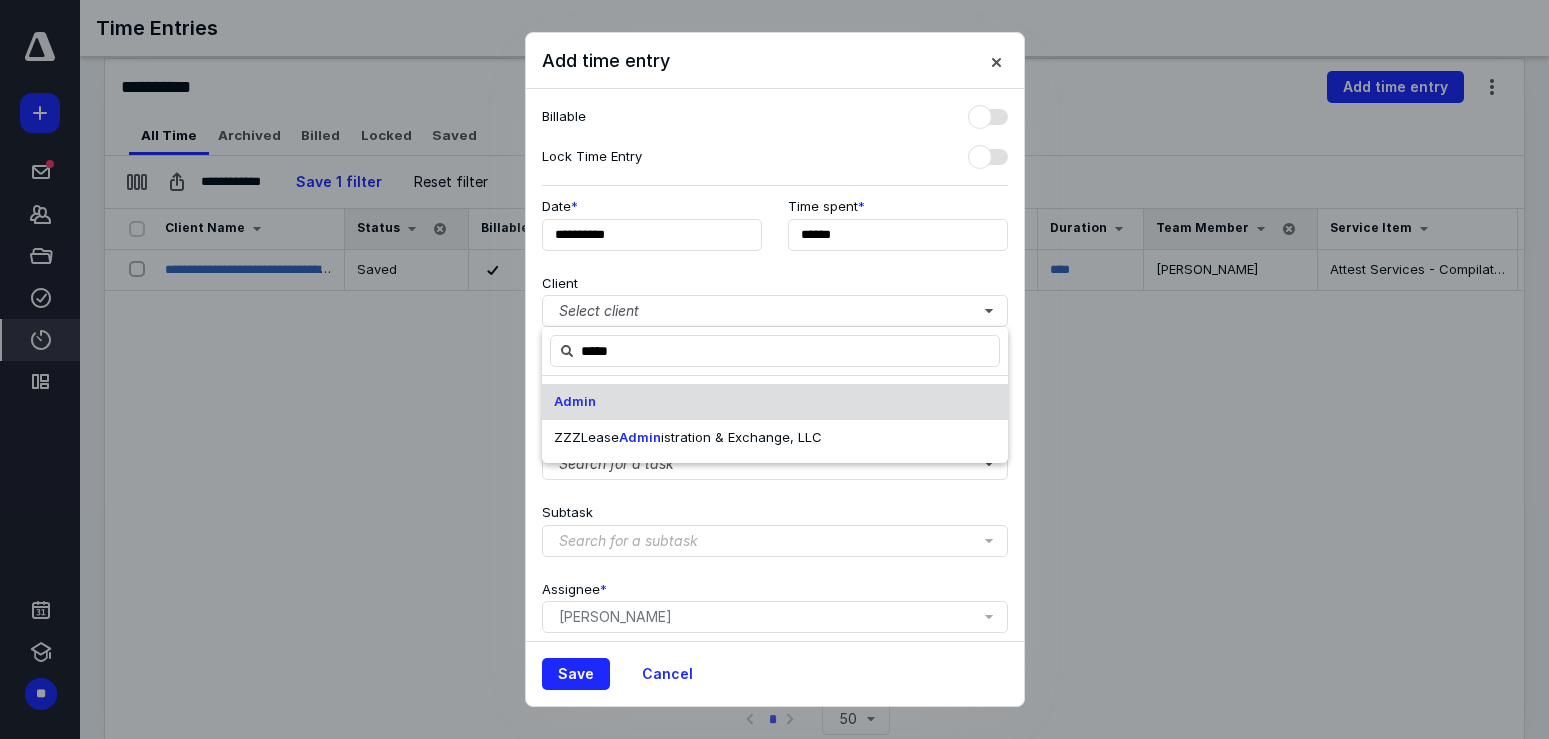 click on "Admin" at bounding box center [775, 402] 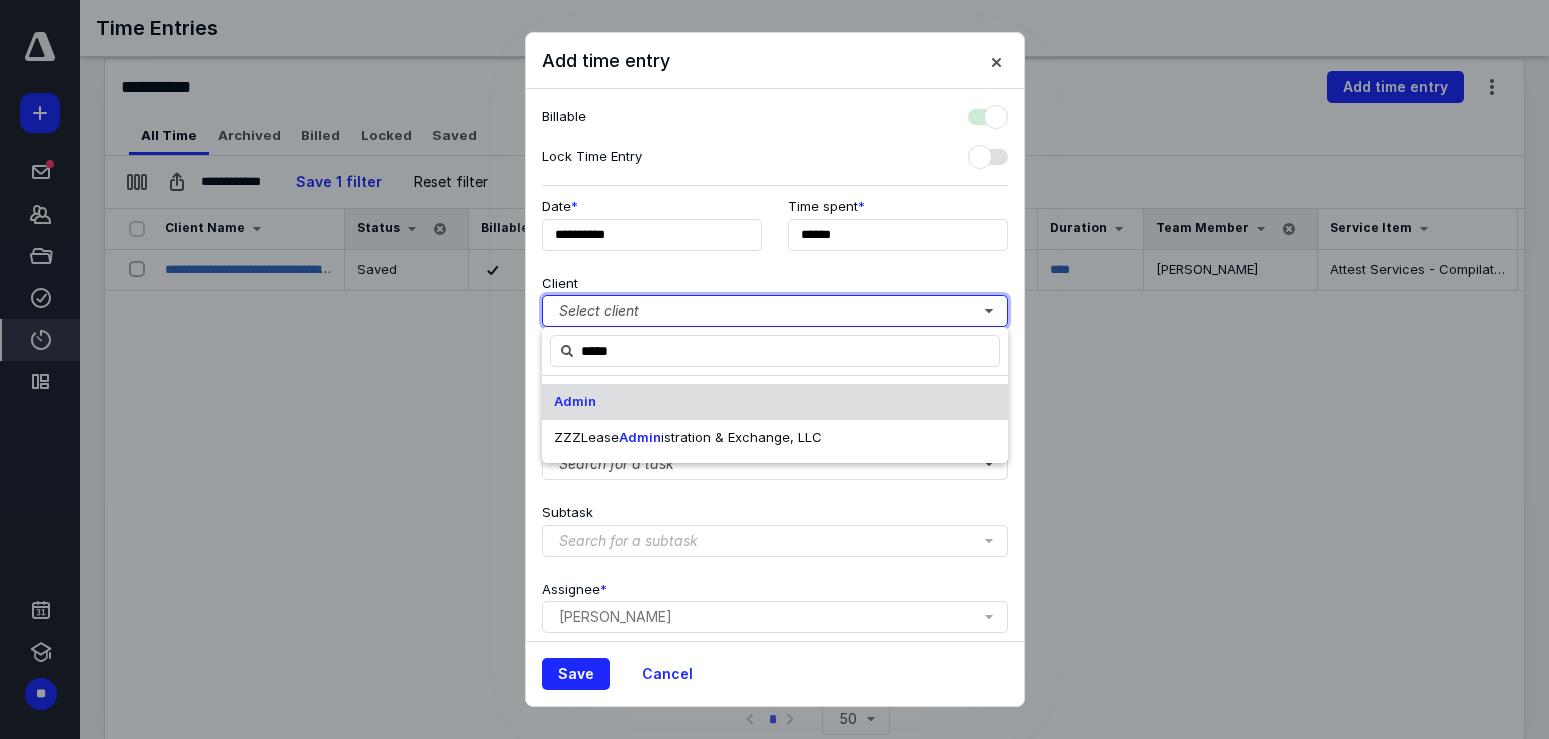 checkbox on "true" 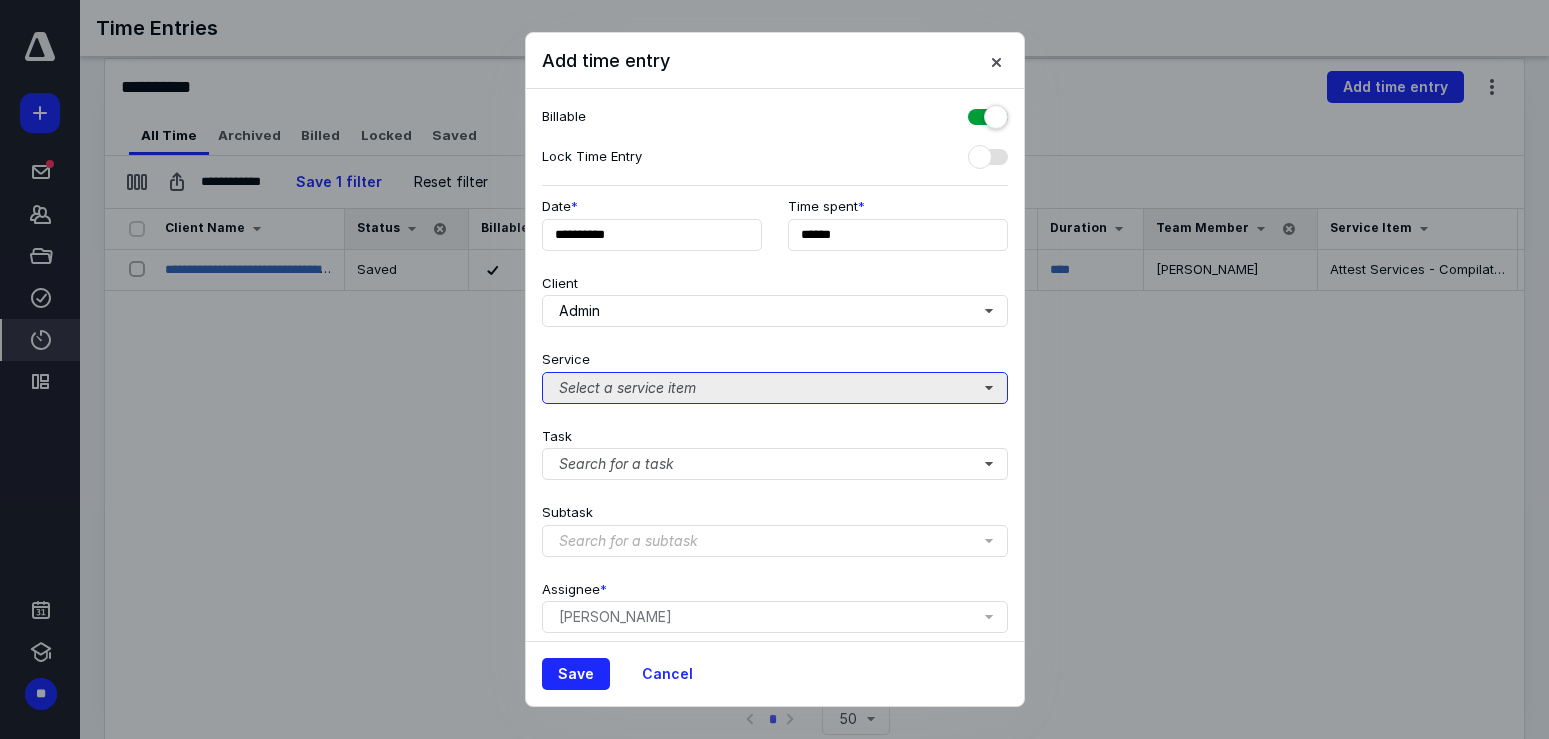 click on "Select a service item" at bounding box center (775, 388) 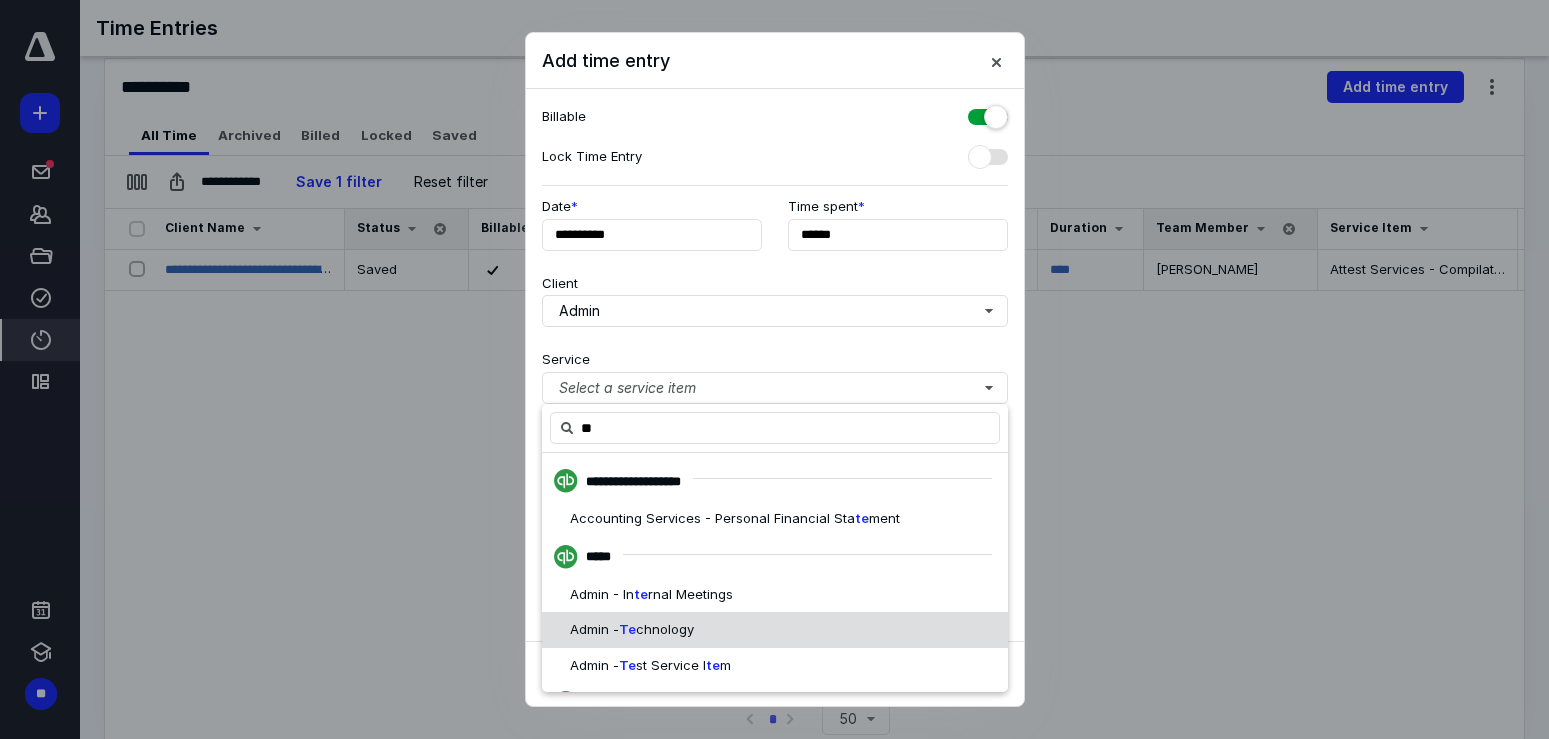 click on "chnology" at bounding box center (665, 629) 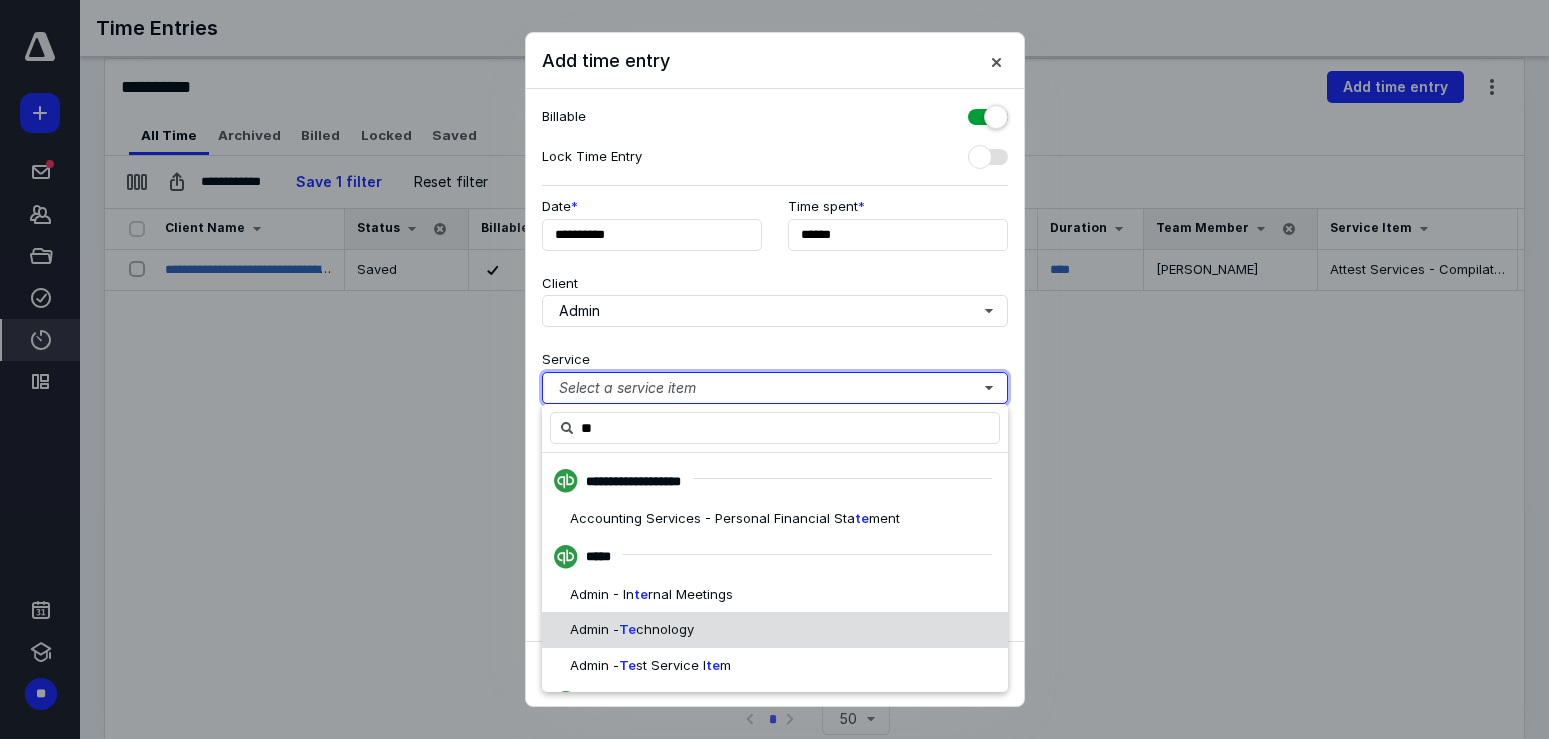 type 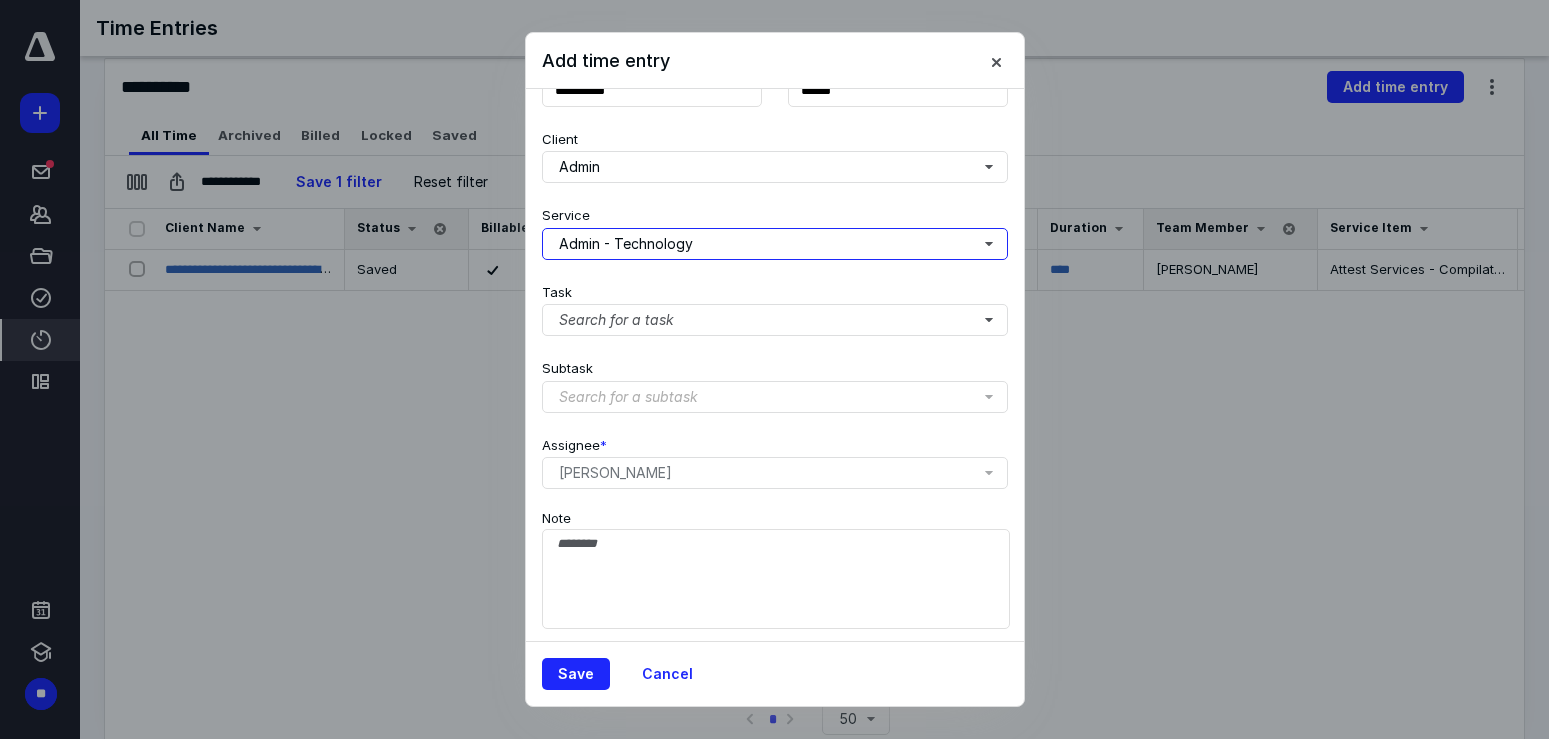 scroll, scrollTop: 148, scrollLeft: 0, axis: vertical 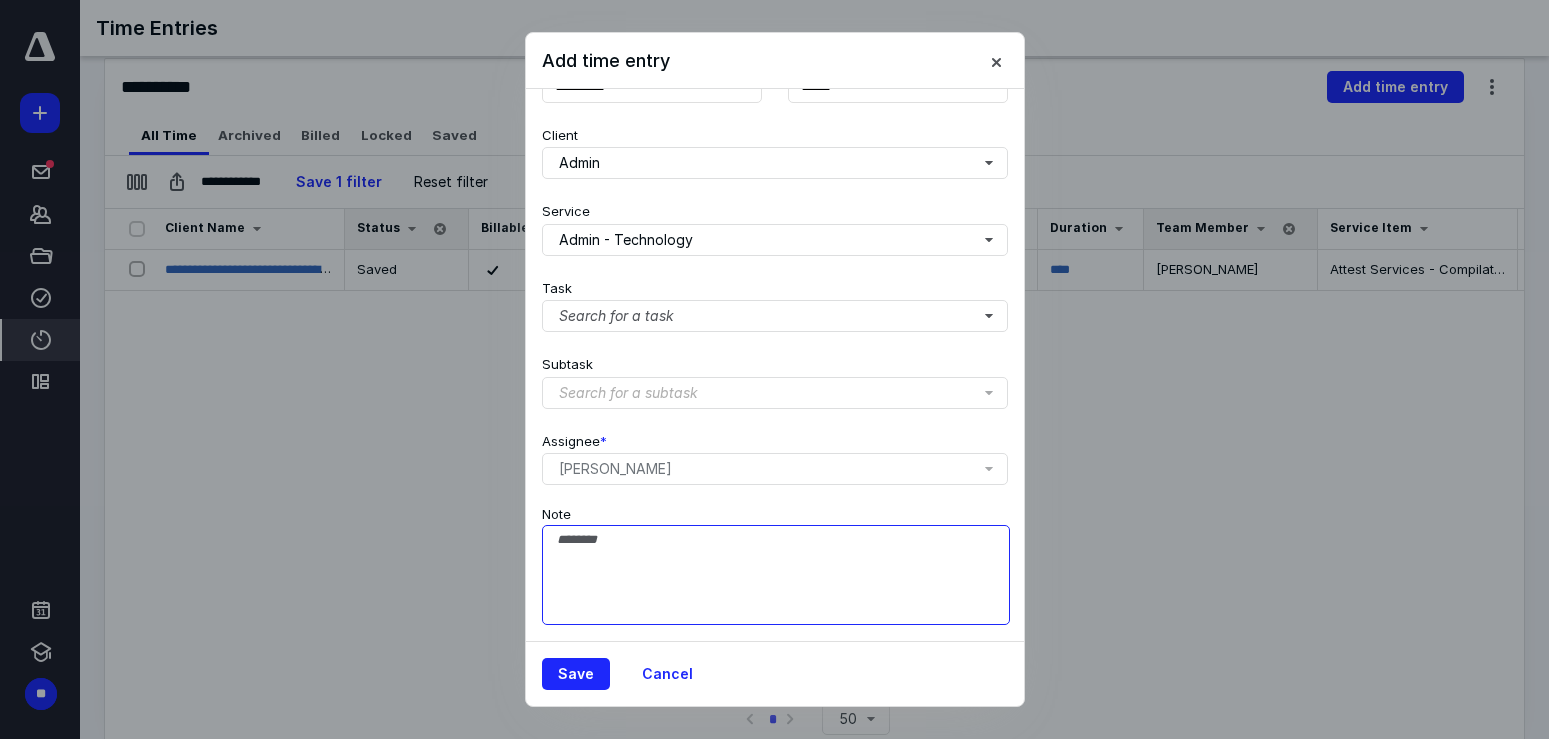 click on "Note" at bounding box center [776, 575] 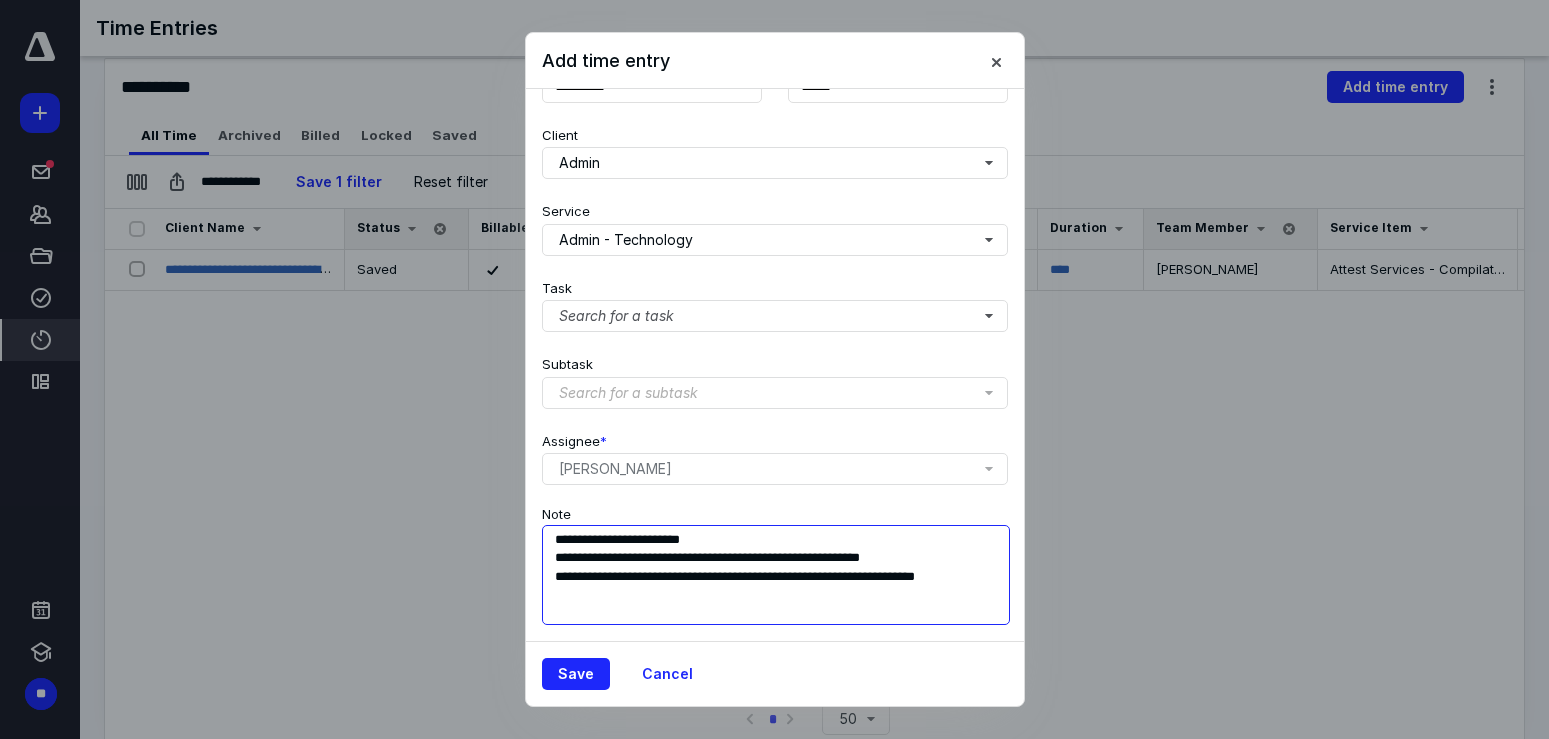 click on "**********" at bounding box center (776, 575) 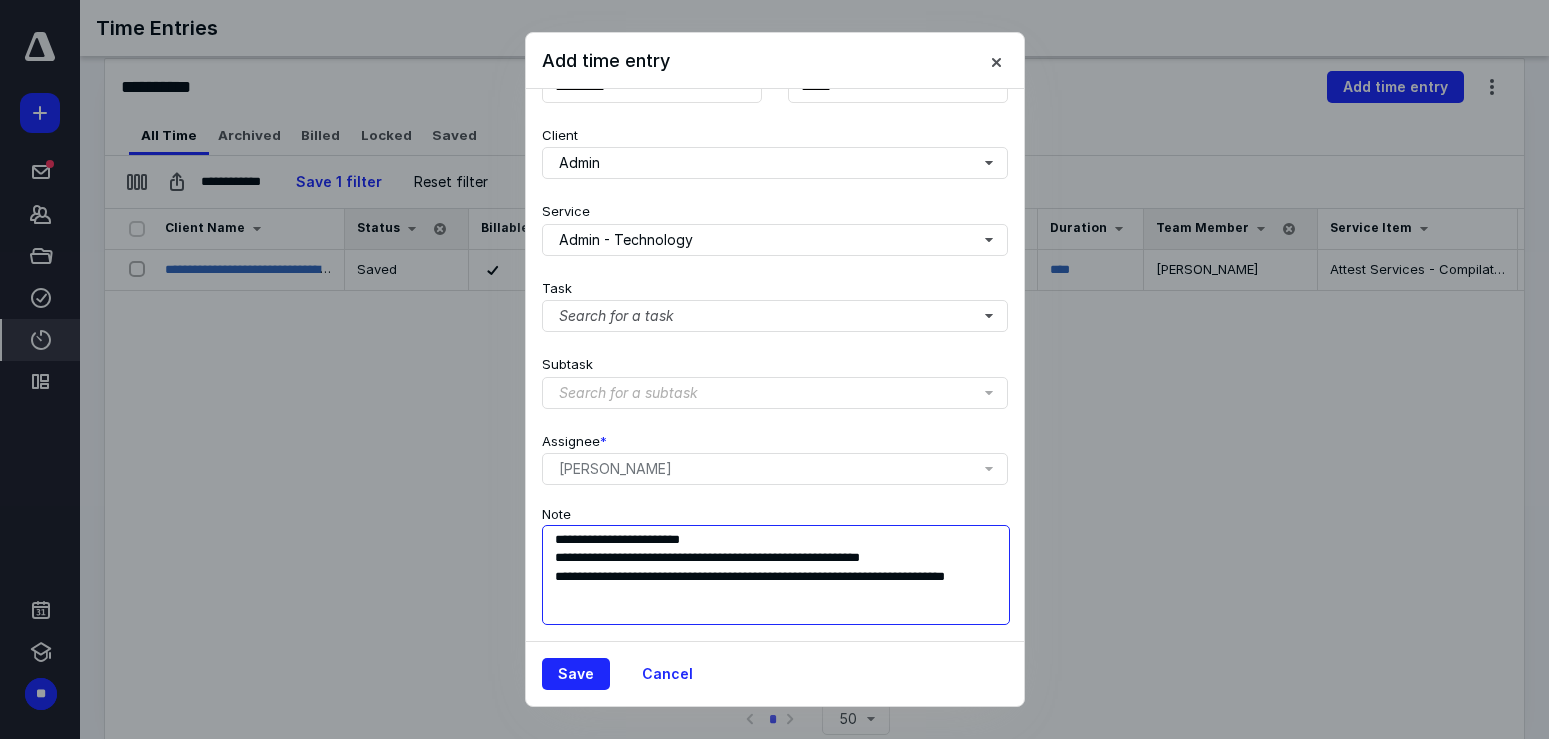 click on "**********" at bounding box center [776, 575] 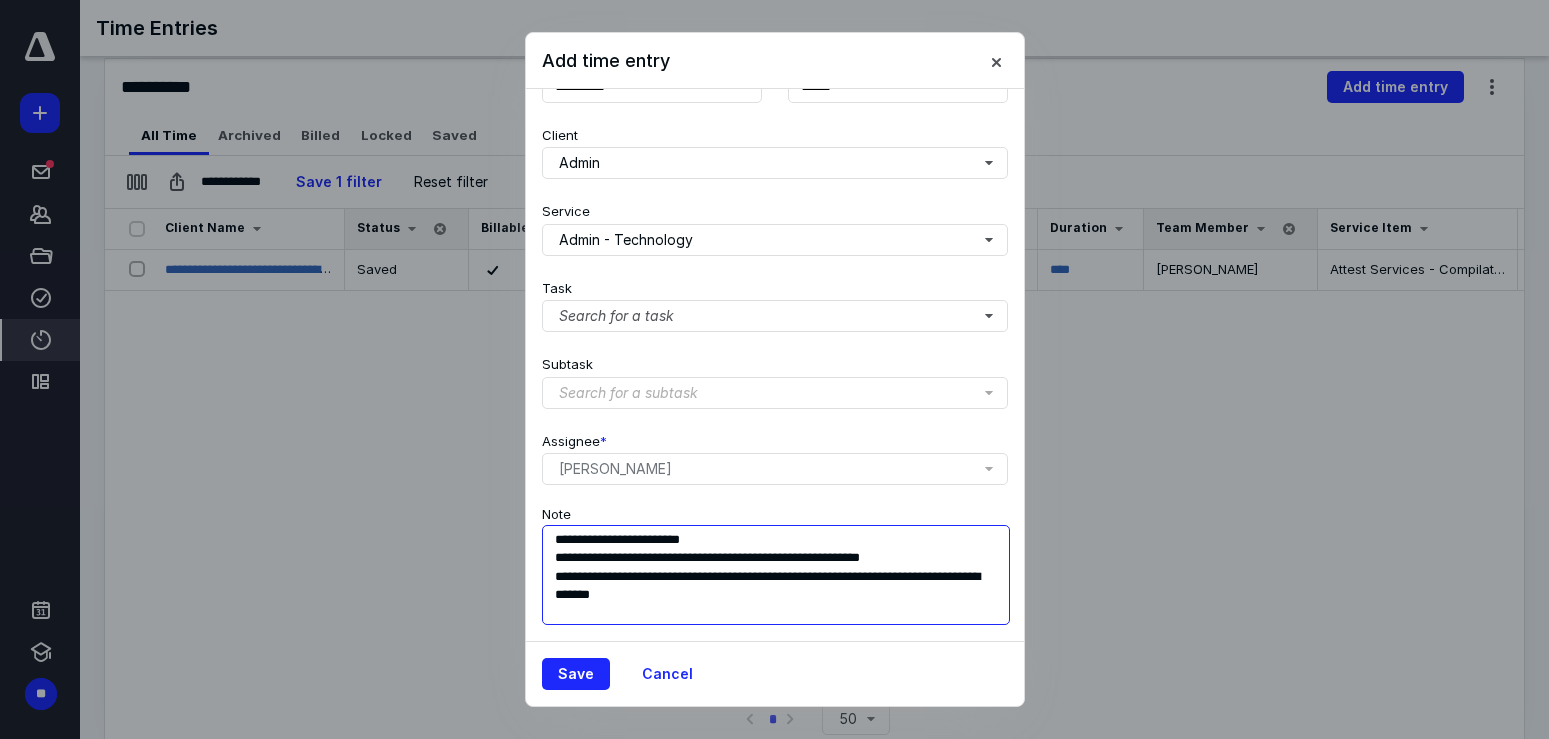 click on "**********" at bounding box center [776, 575] 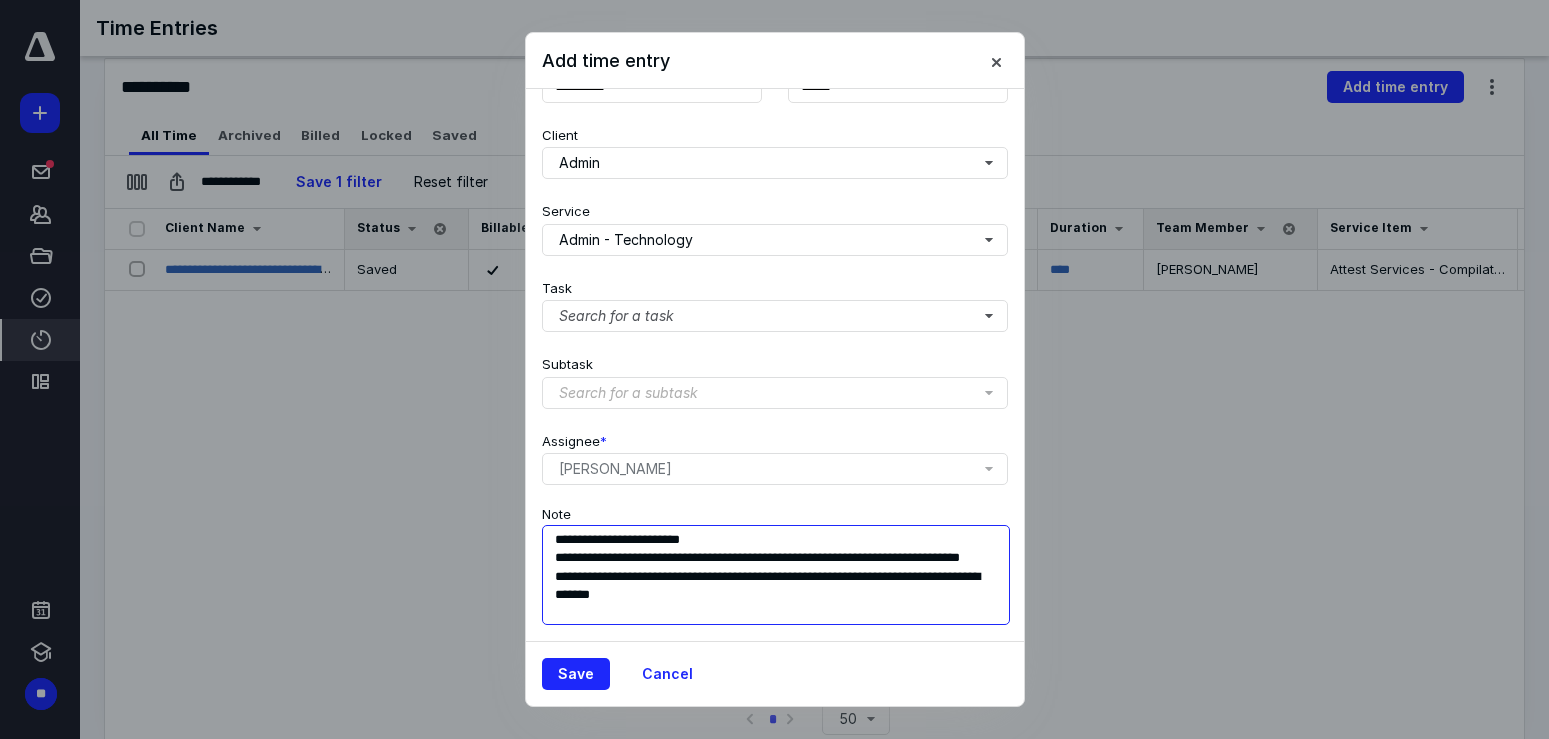 click on "**********" at bounding box center [776, 575] 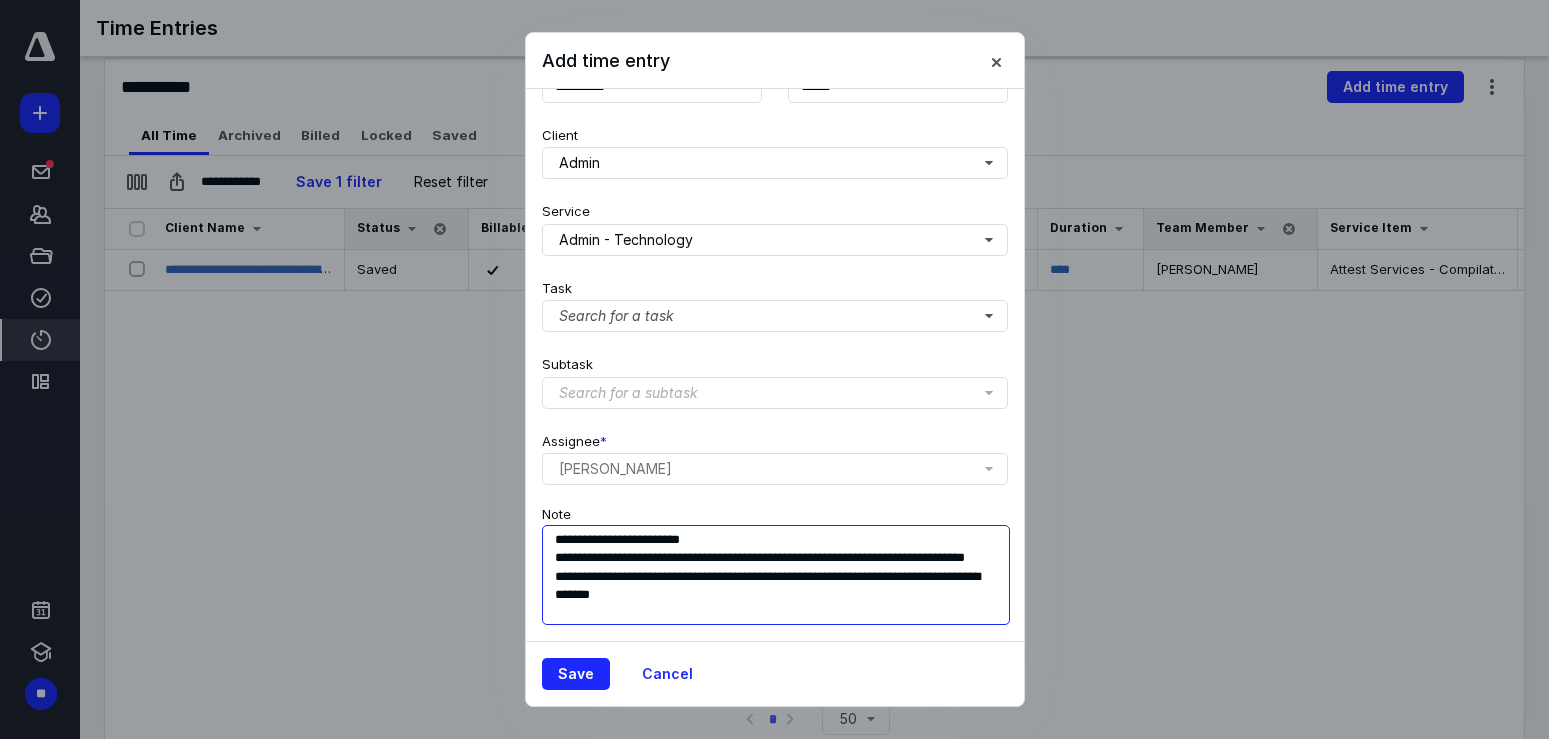 click on "**********" at bounding box center [776, 575] 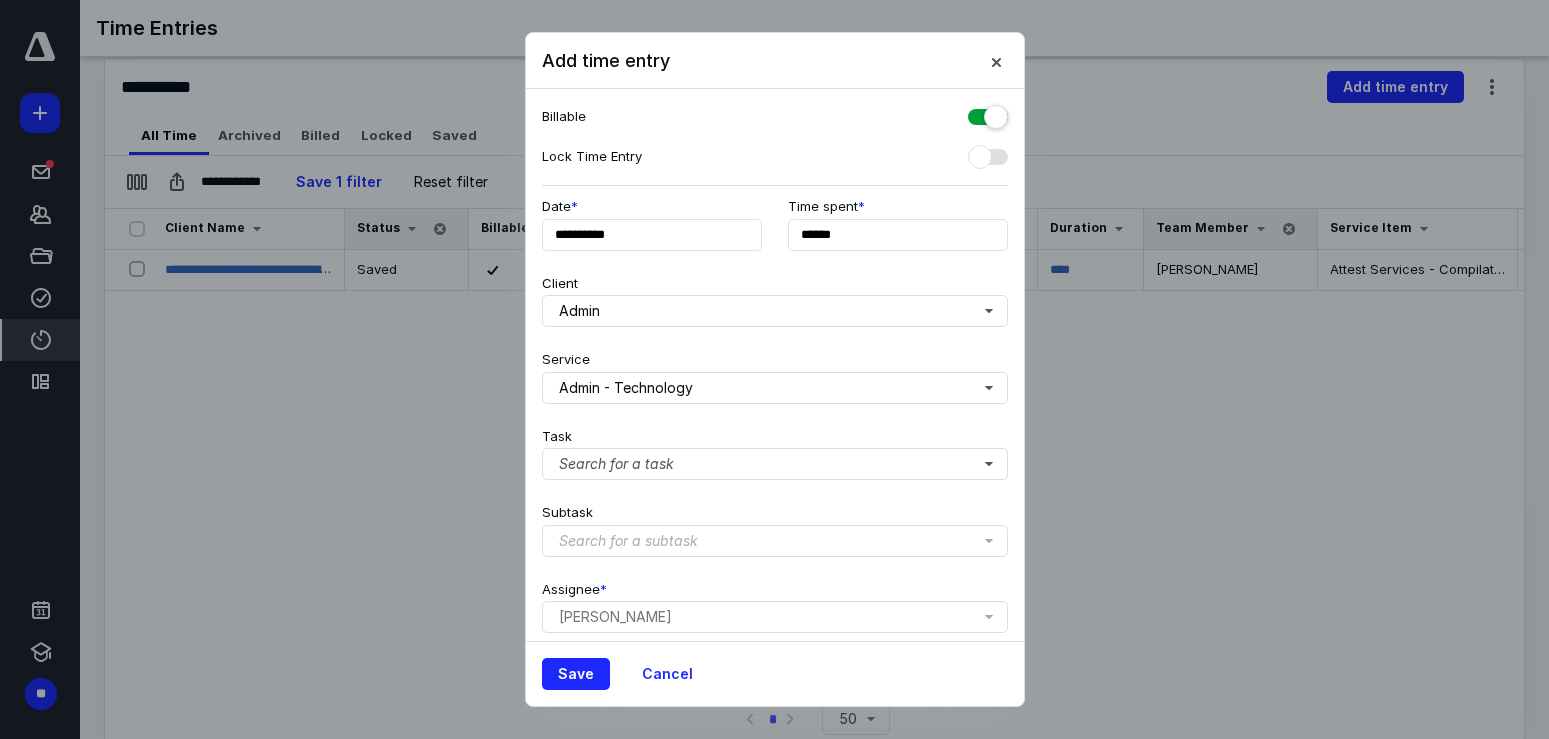 scroll, scrollTop: 148, scrollLeft: 0, axis: vertical 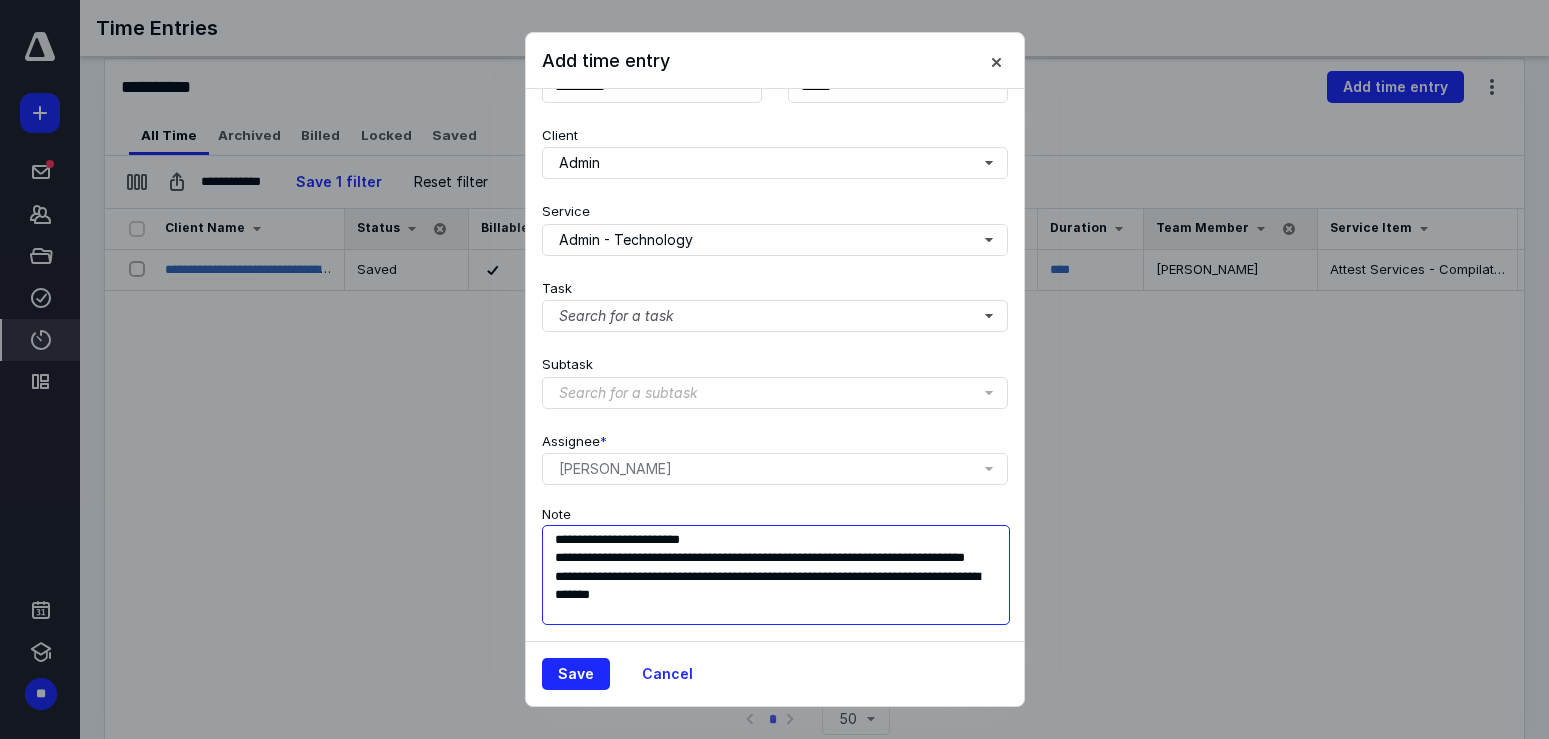 click on "**********" at bounding box center (776, 575) 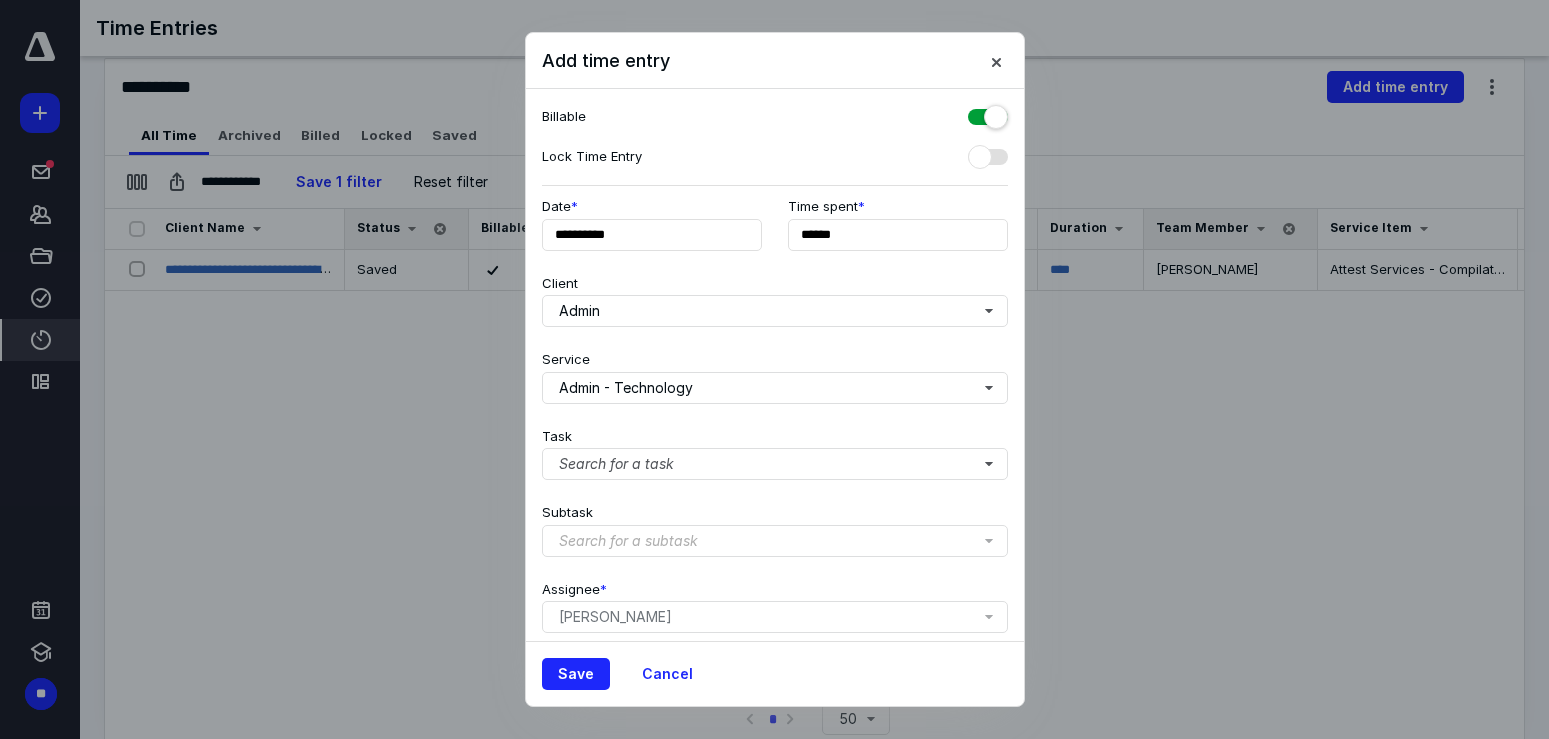 type on "**********" 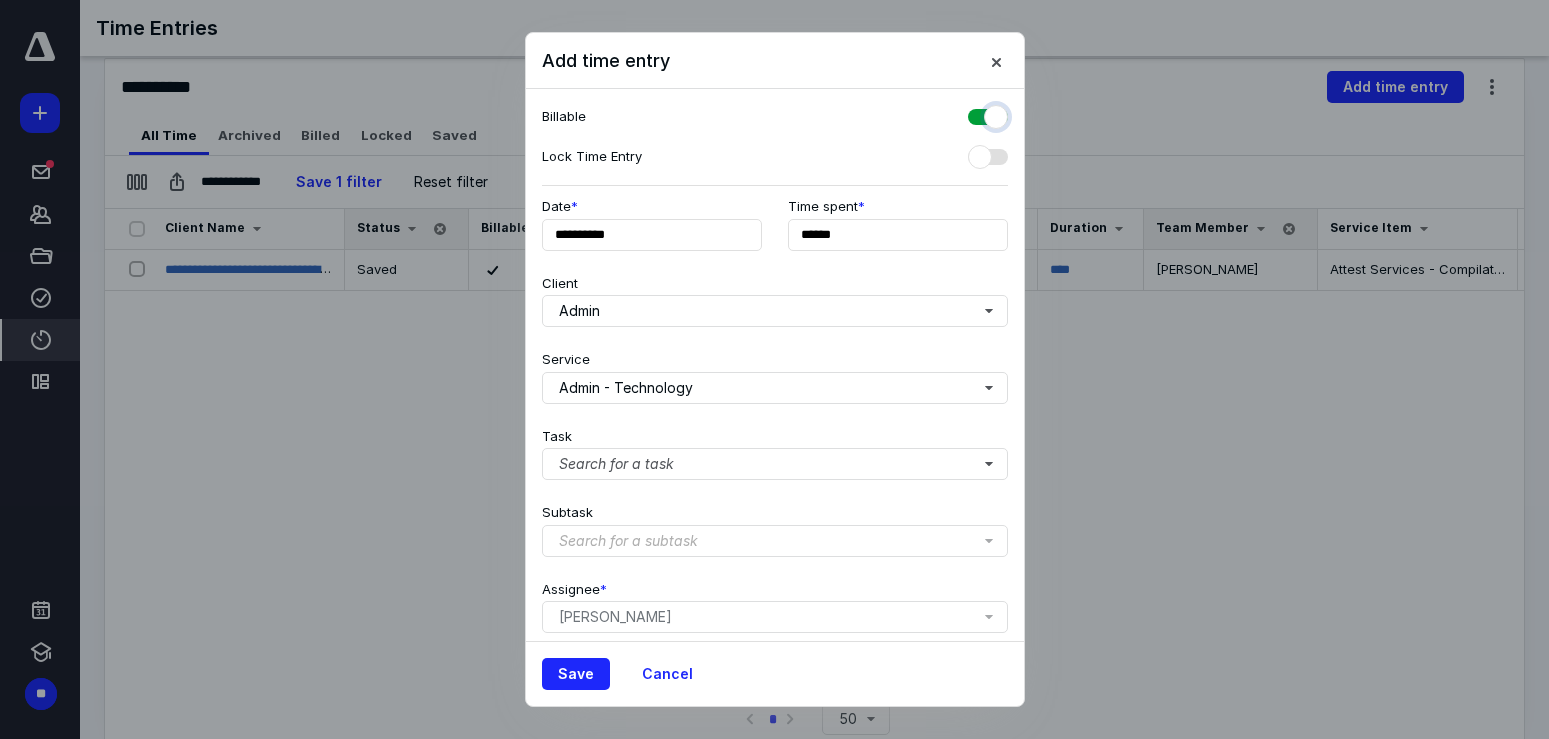click at bounding box center (978, 114) 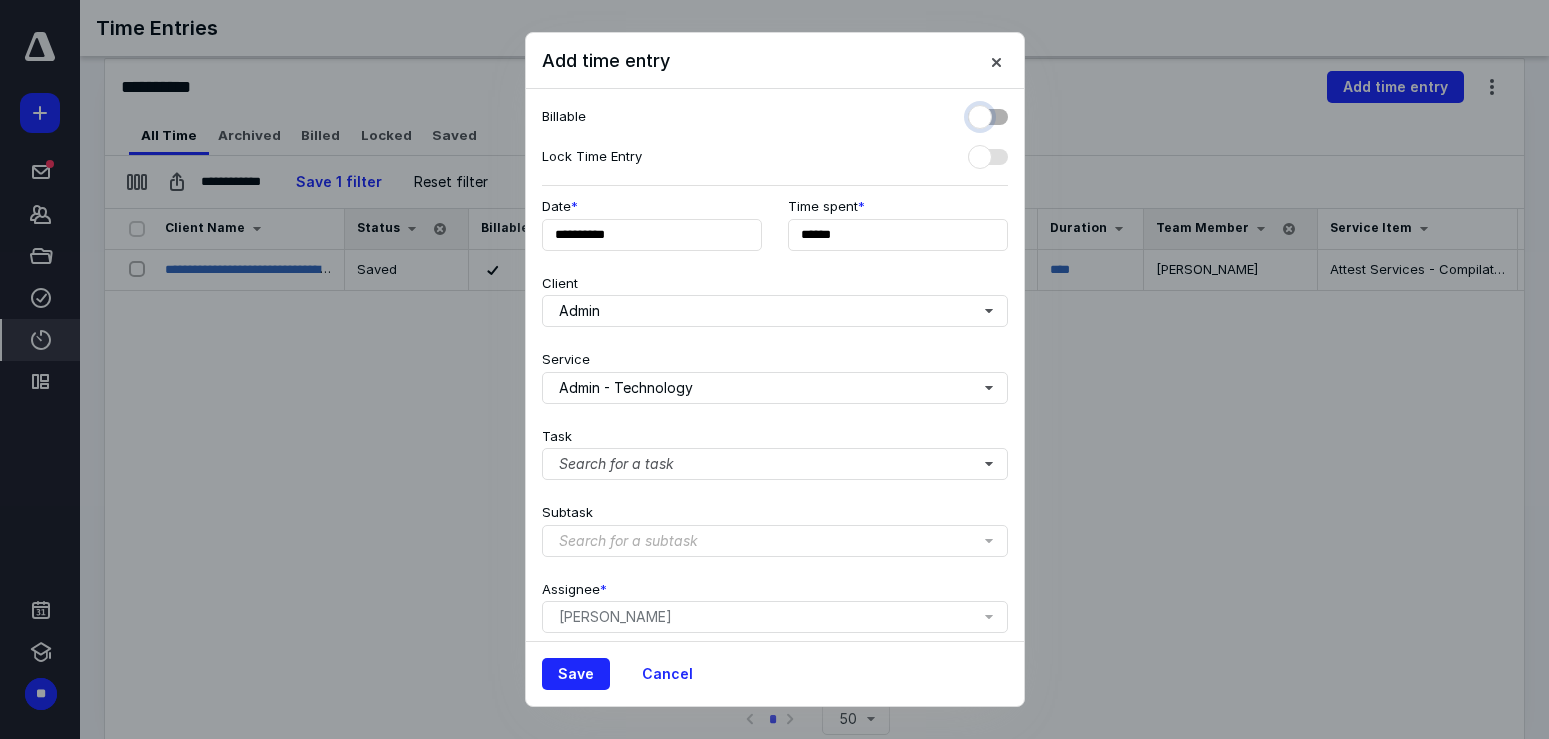 checkbox on "false" 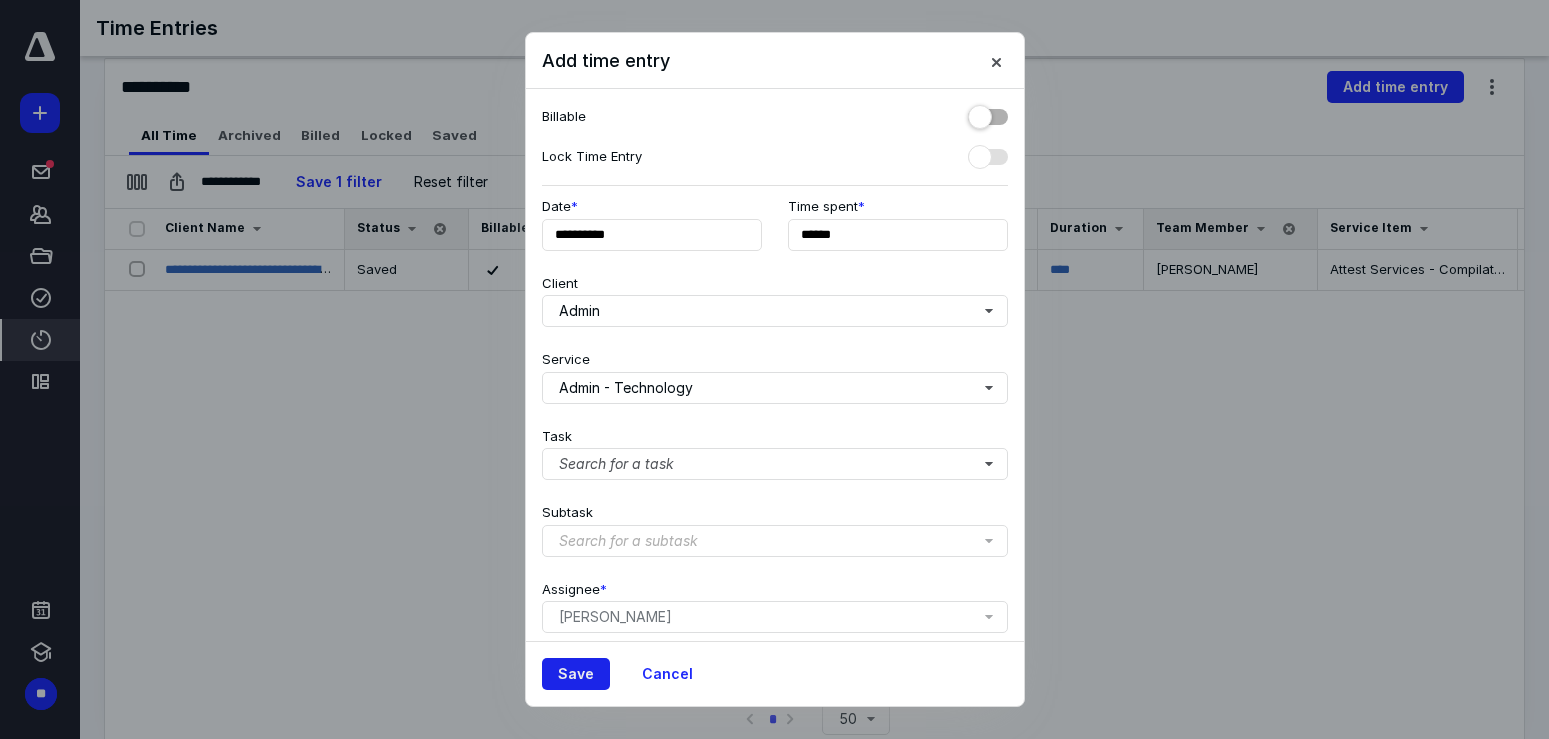 click on "Save" at bounding box center (576, 674) 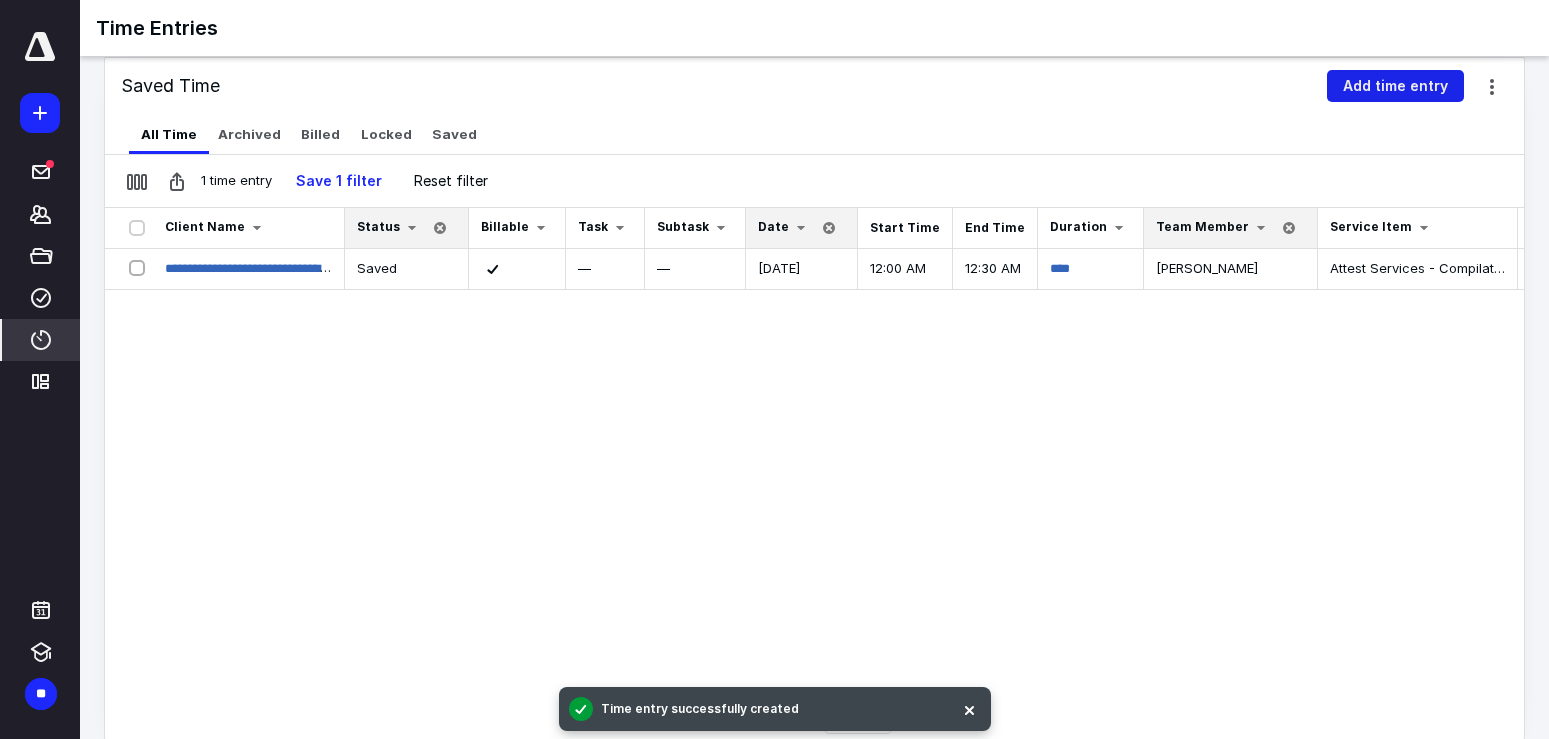 click on "Add time entry" at bounding box center (1395, 86) 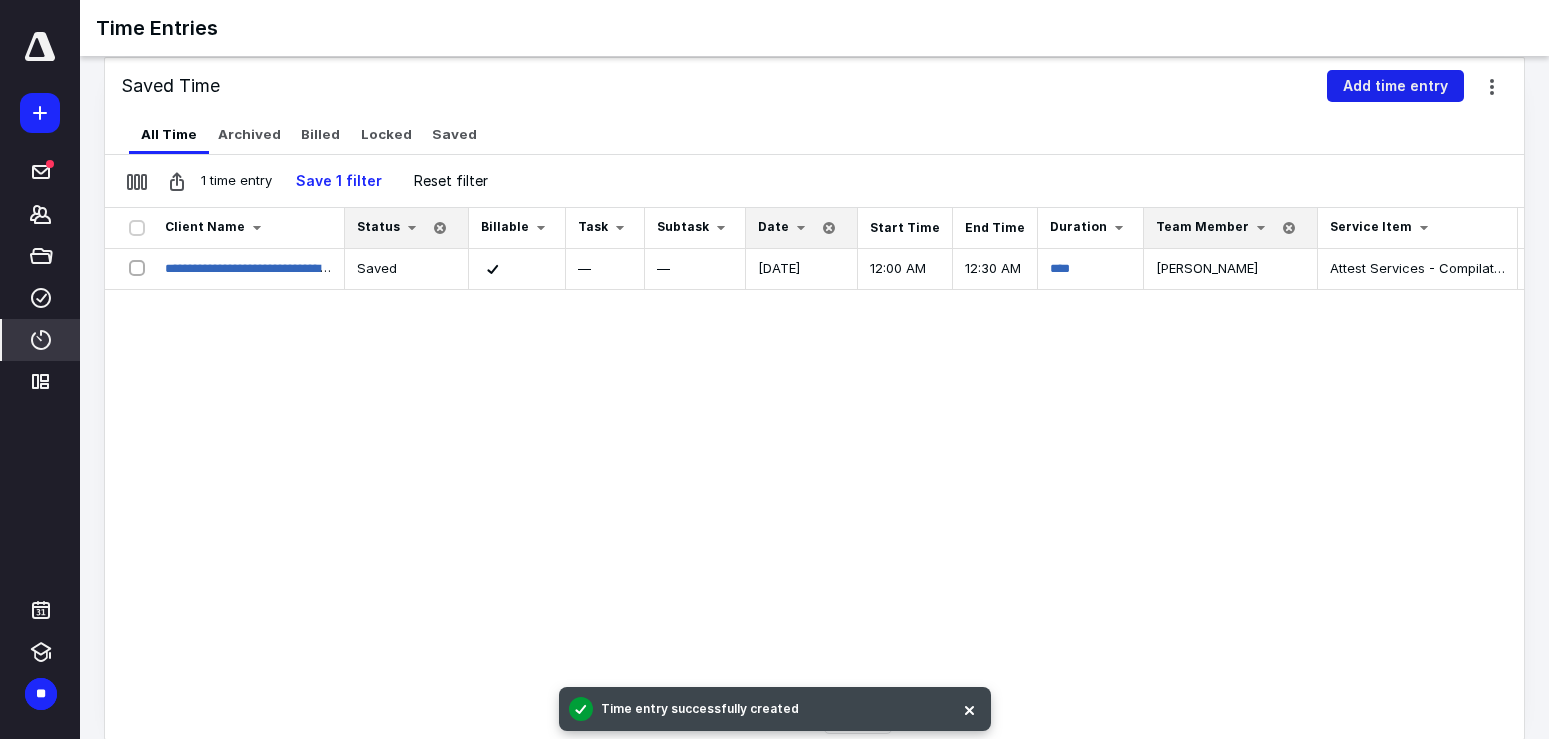 type 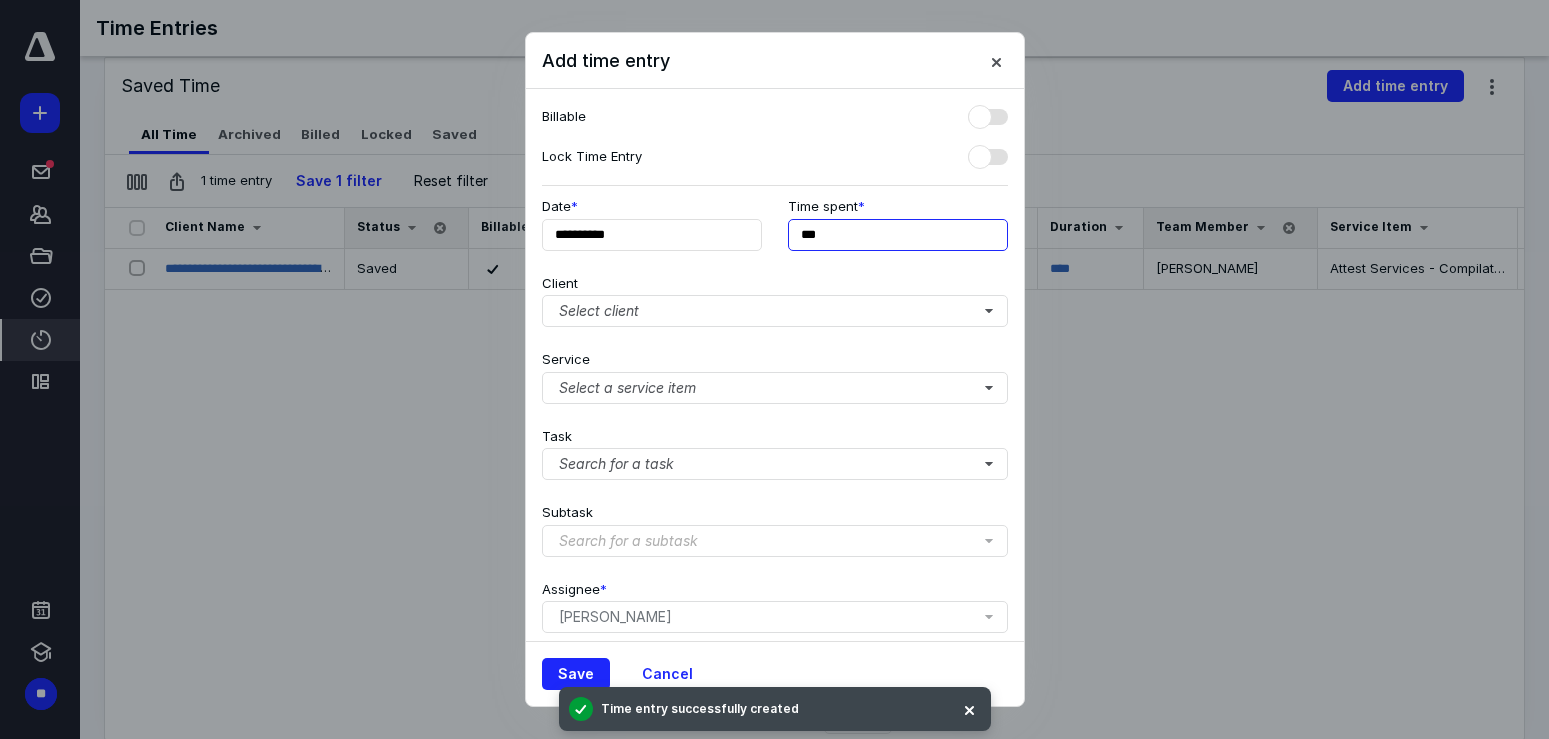 drag, startPoint x: 856, startPoint y: 235, endPoint x: 791, endPoint y: 232, distance: 65.06919 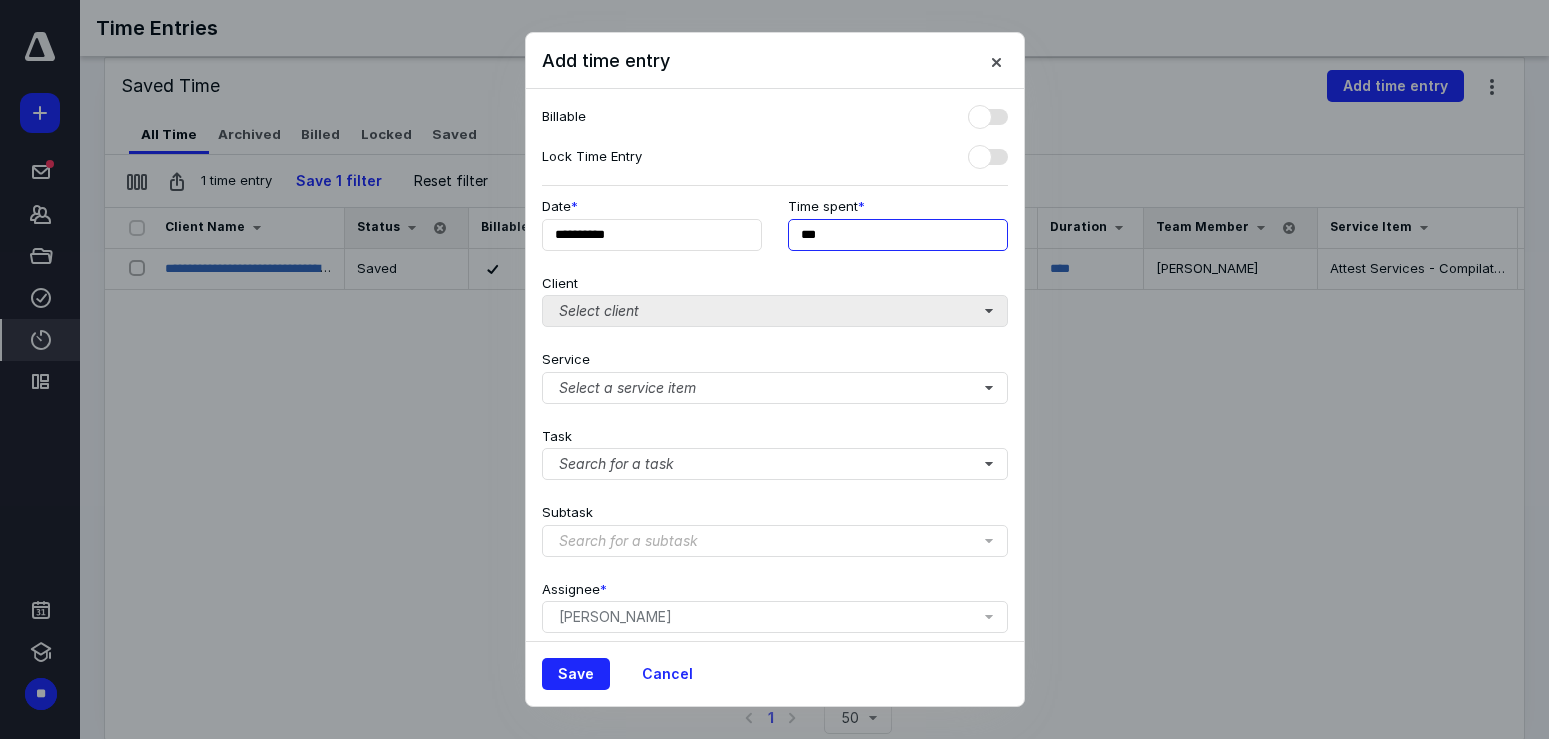 type on "***" 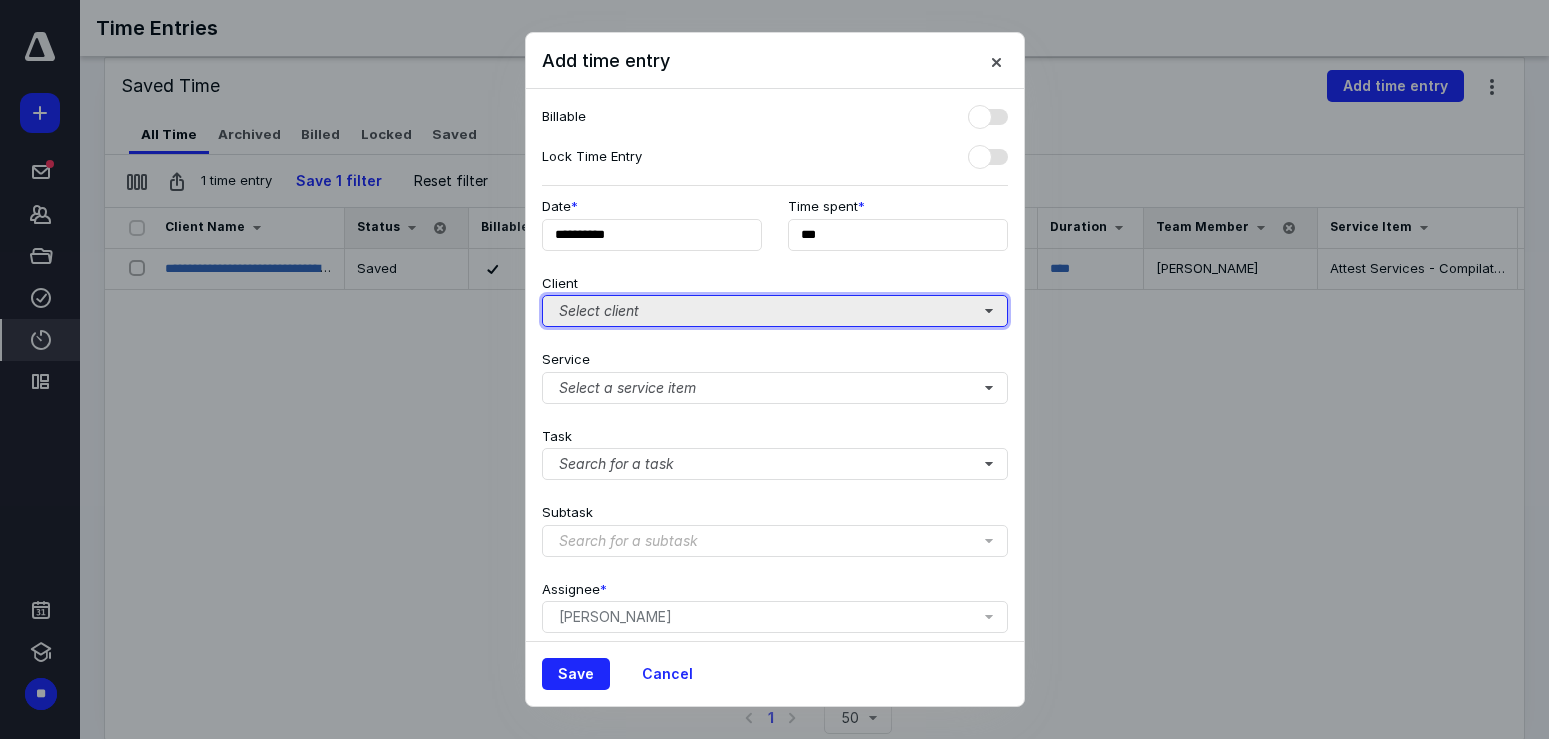 click on "Select client" at bounding box center (775, 311) 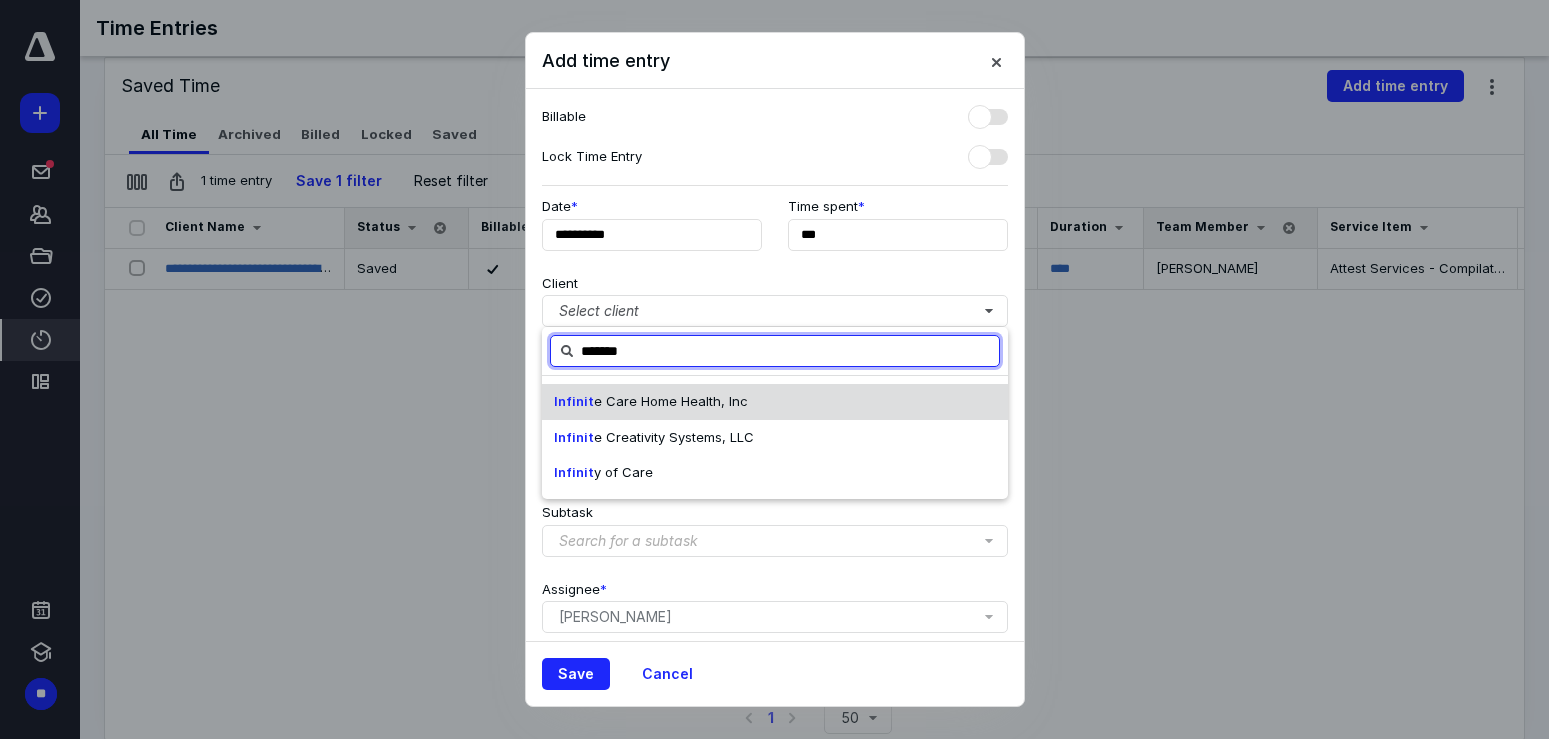 click on "Infinit e Care Home Health, Inc" at bounding box center [775, 402] 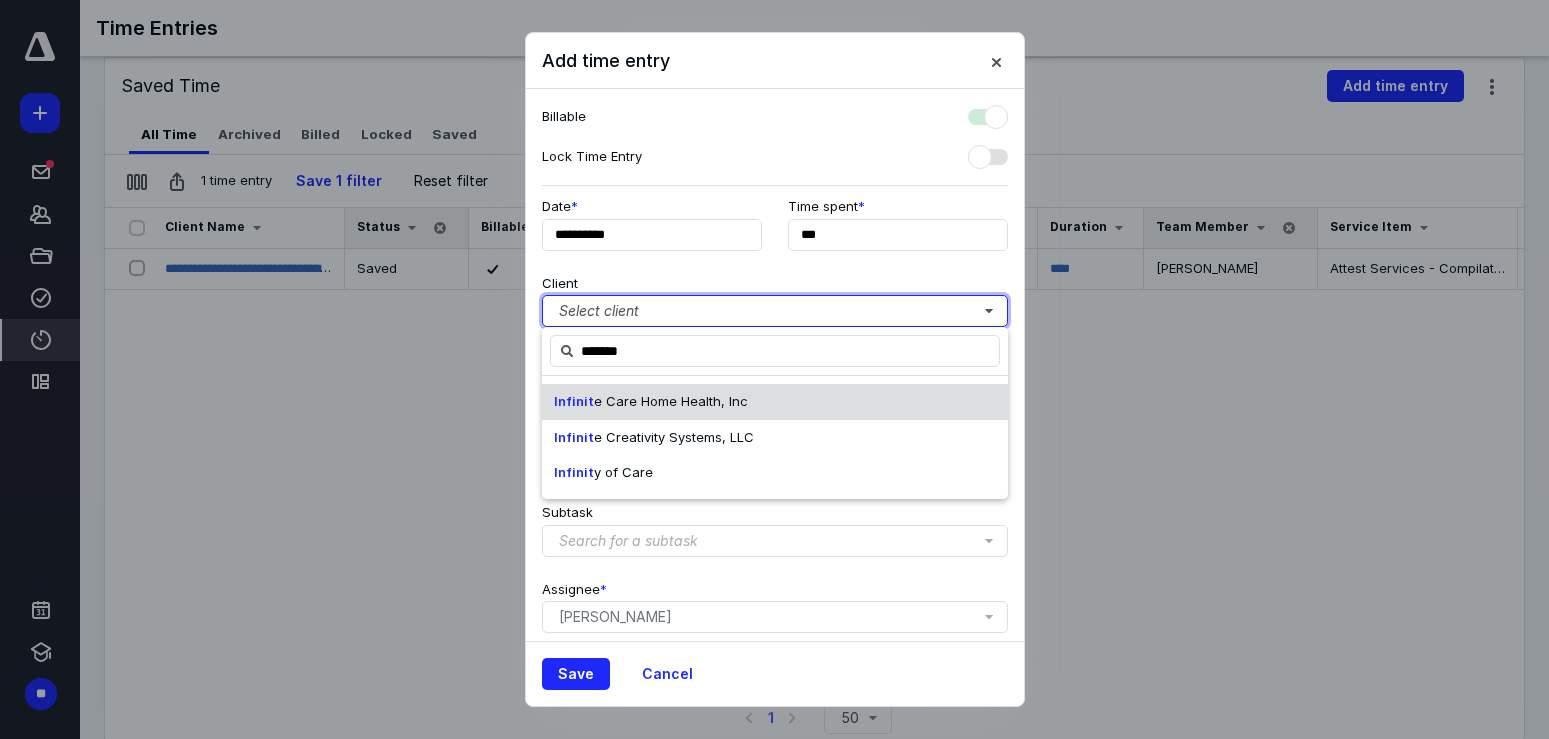 checkbox on "true" 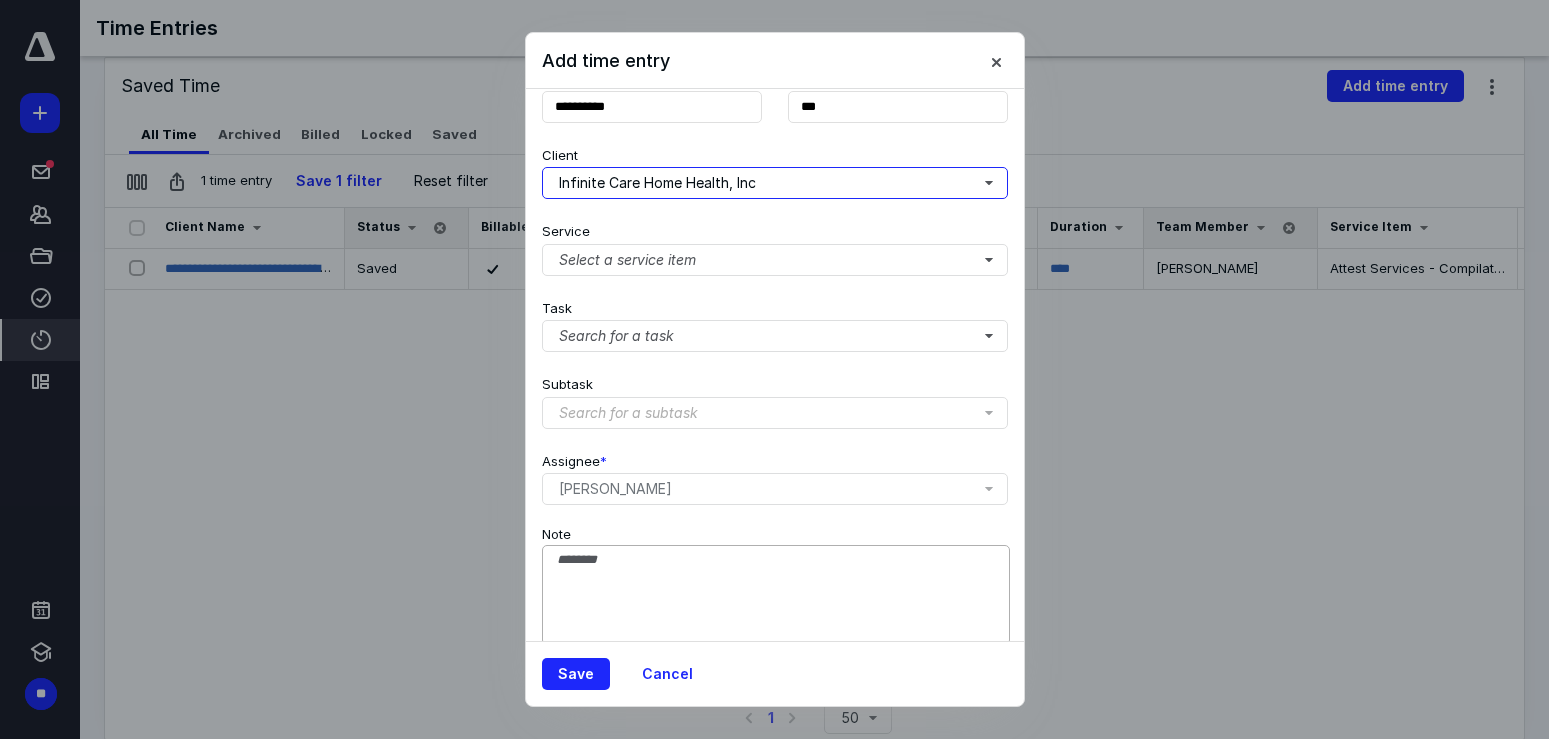 scroll, scrollTop: 148, scrollLeft: 0, axis: vertical 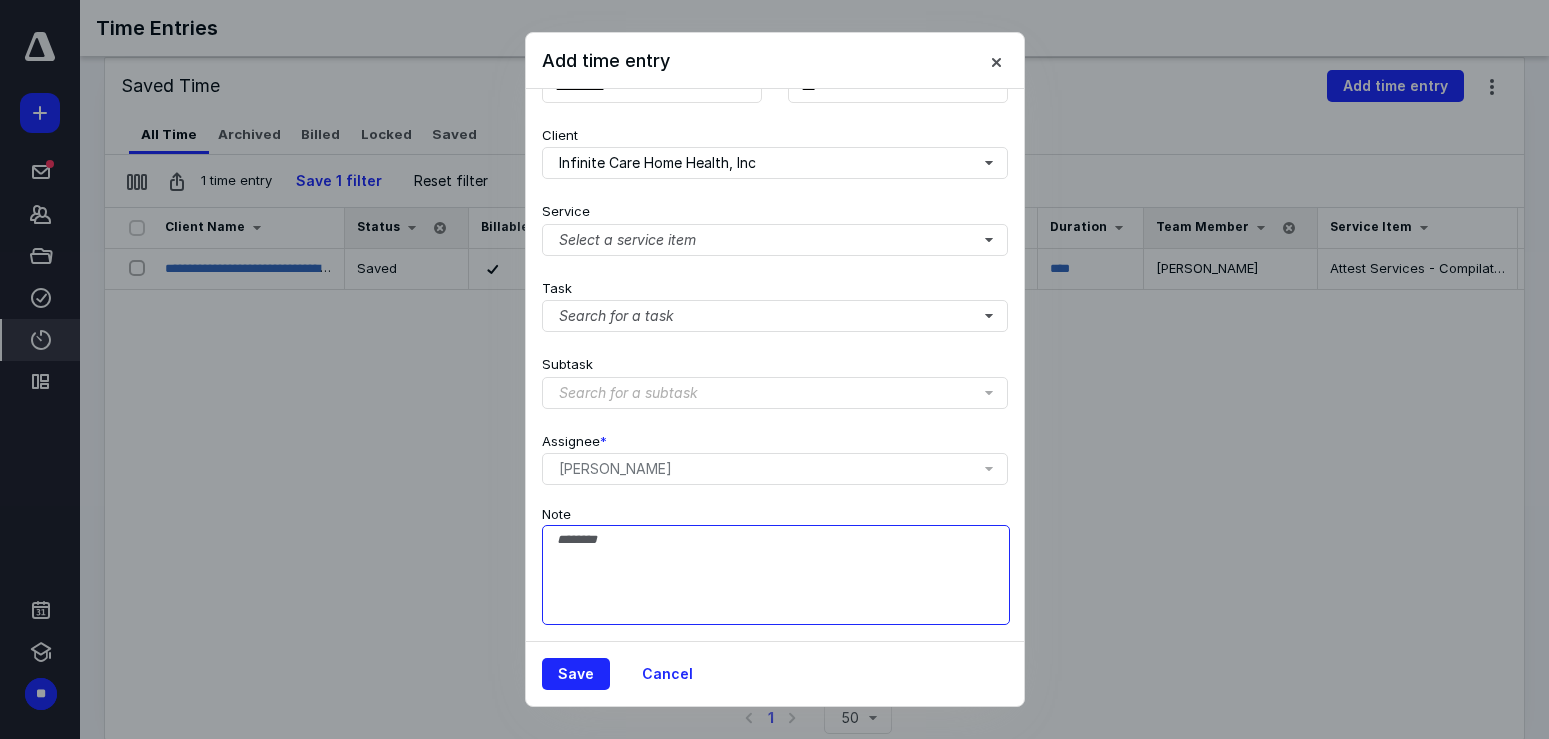 click on "Note" at bounding box center (776, 575) 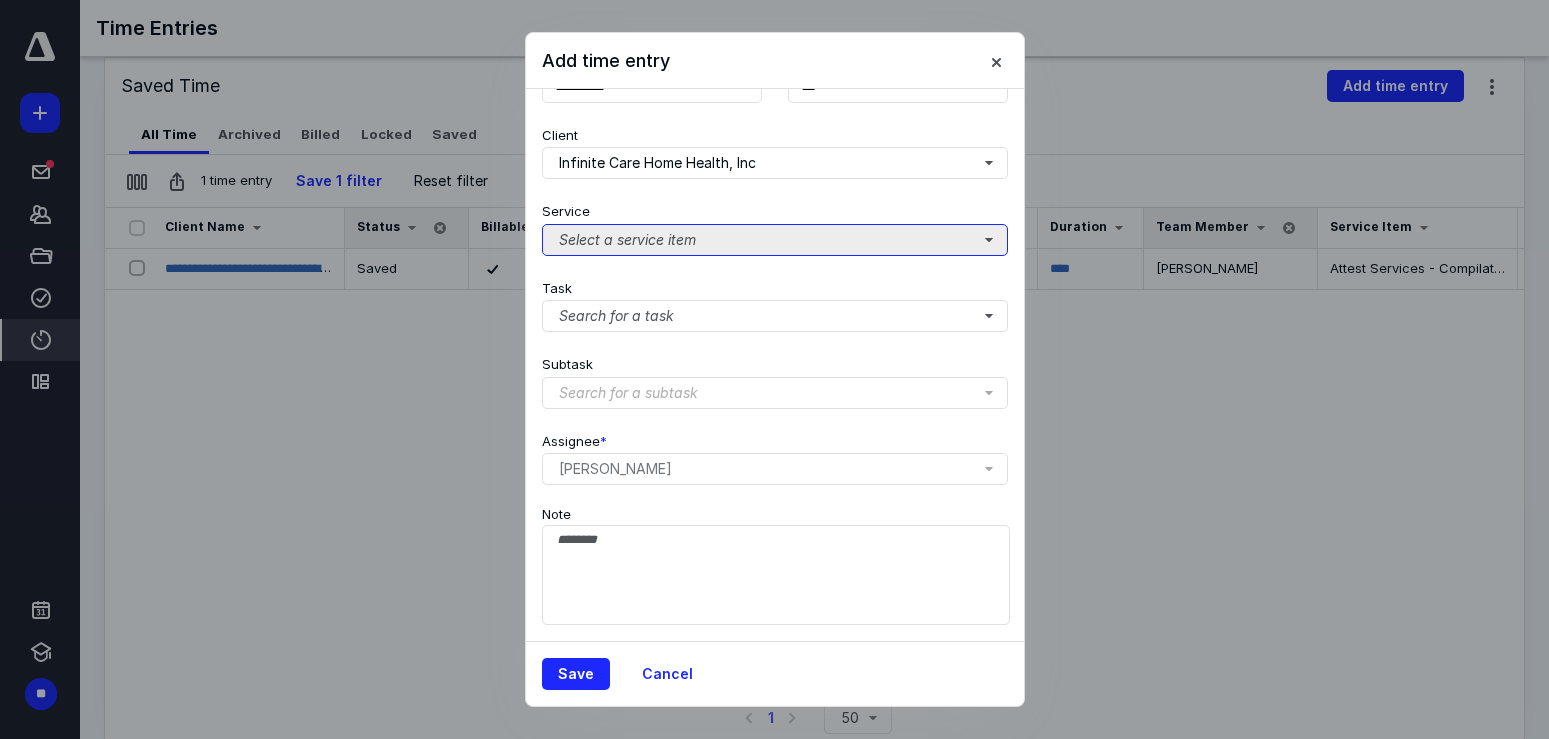click on "Select a service item" at bounding box center (775, 240) 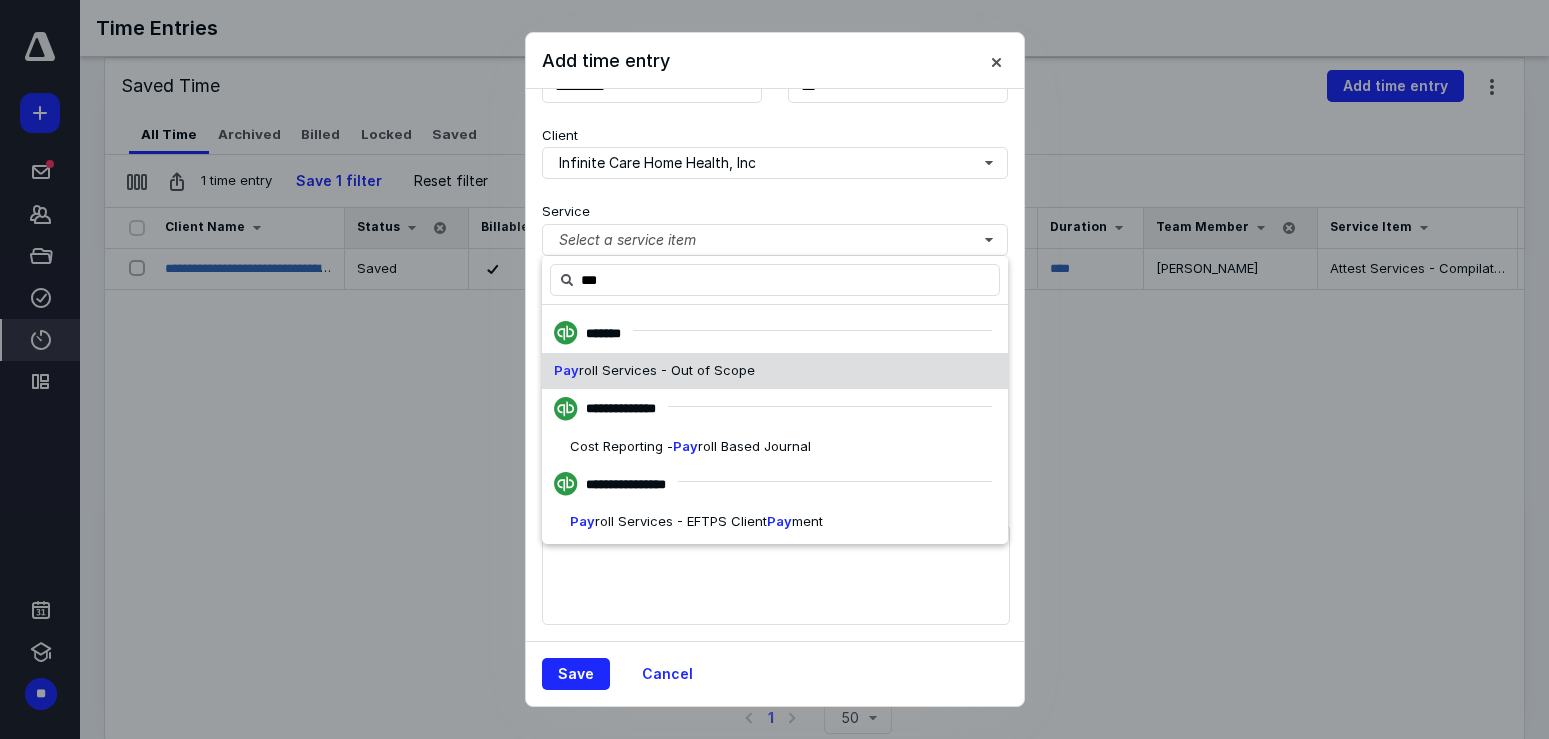 click on "roll Services - Out of Scope" at bounding box center [667, 370] 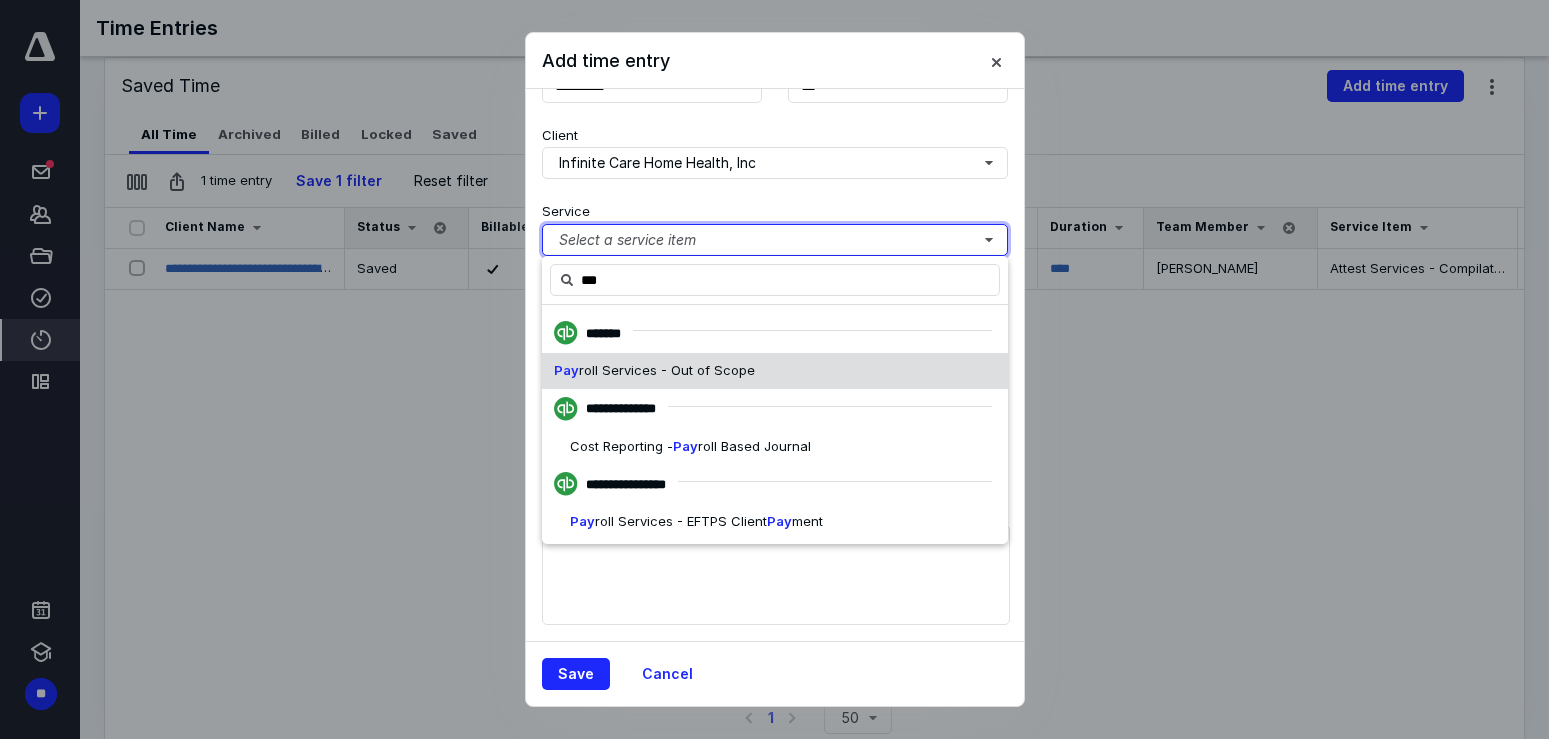 type 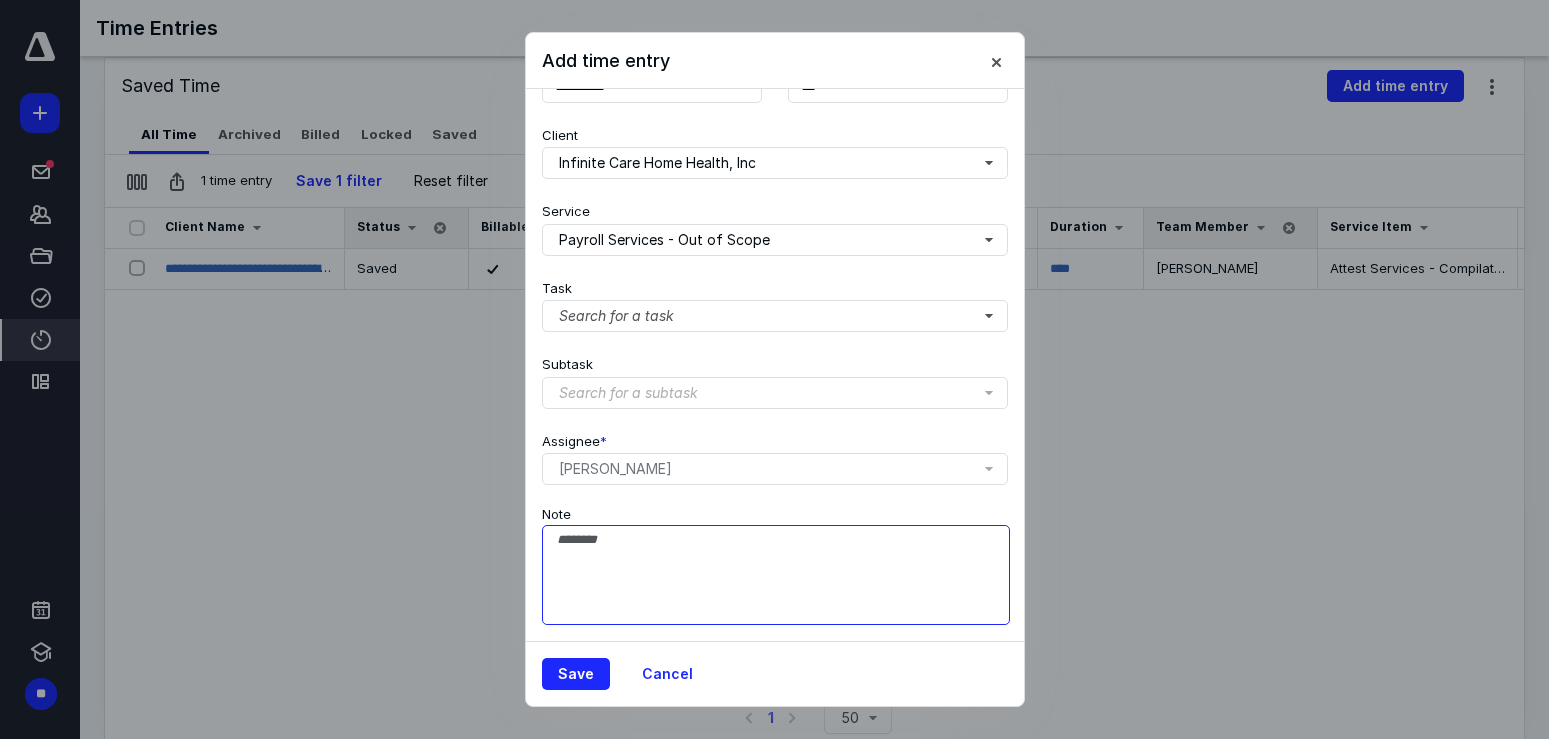 click on "Note" at bounding box center [776, 575] 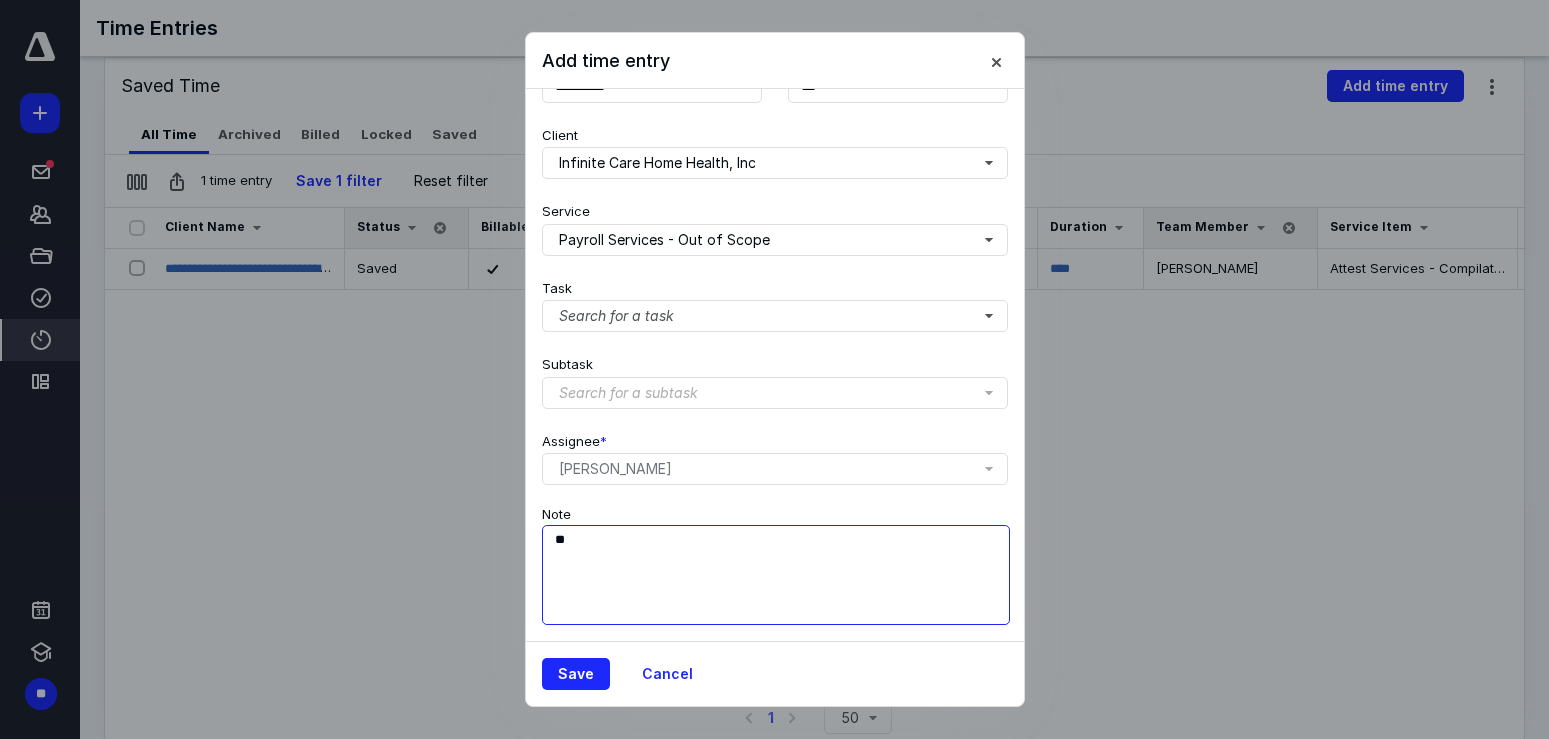 type on "*" 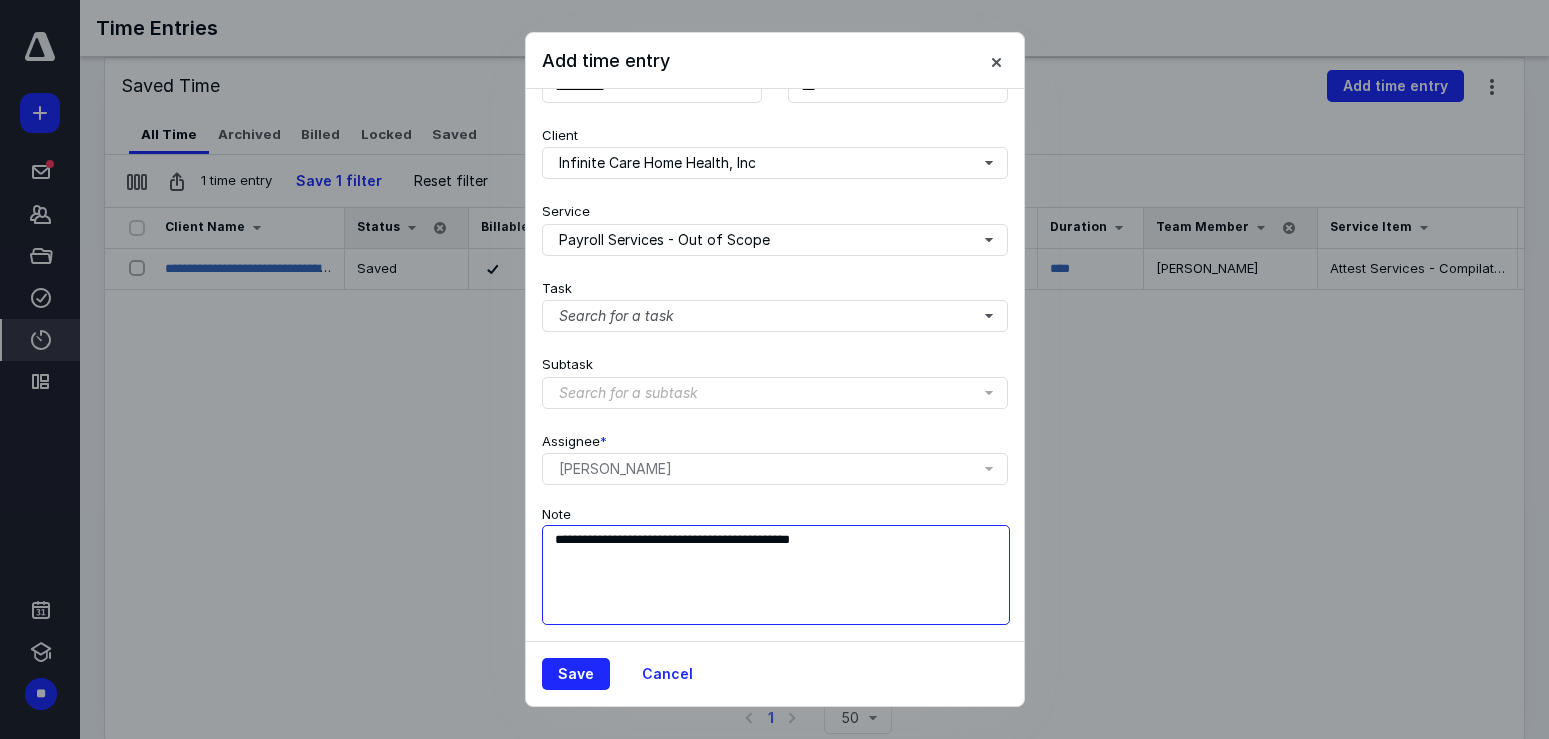 click on "**********" at bounding box center (776, 575) 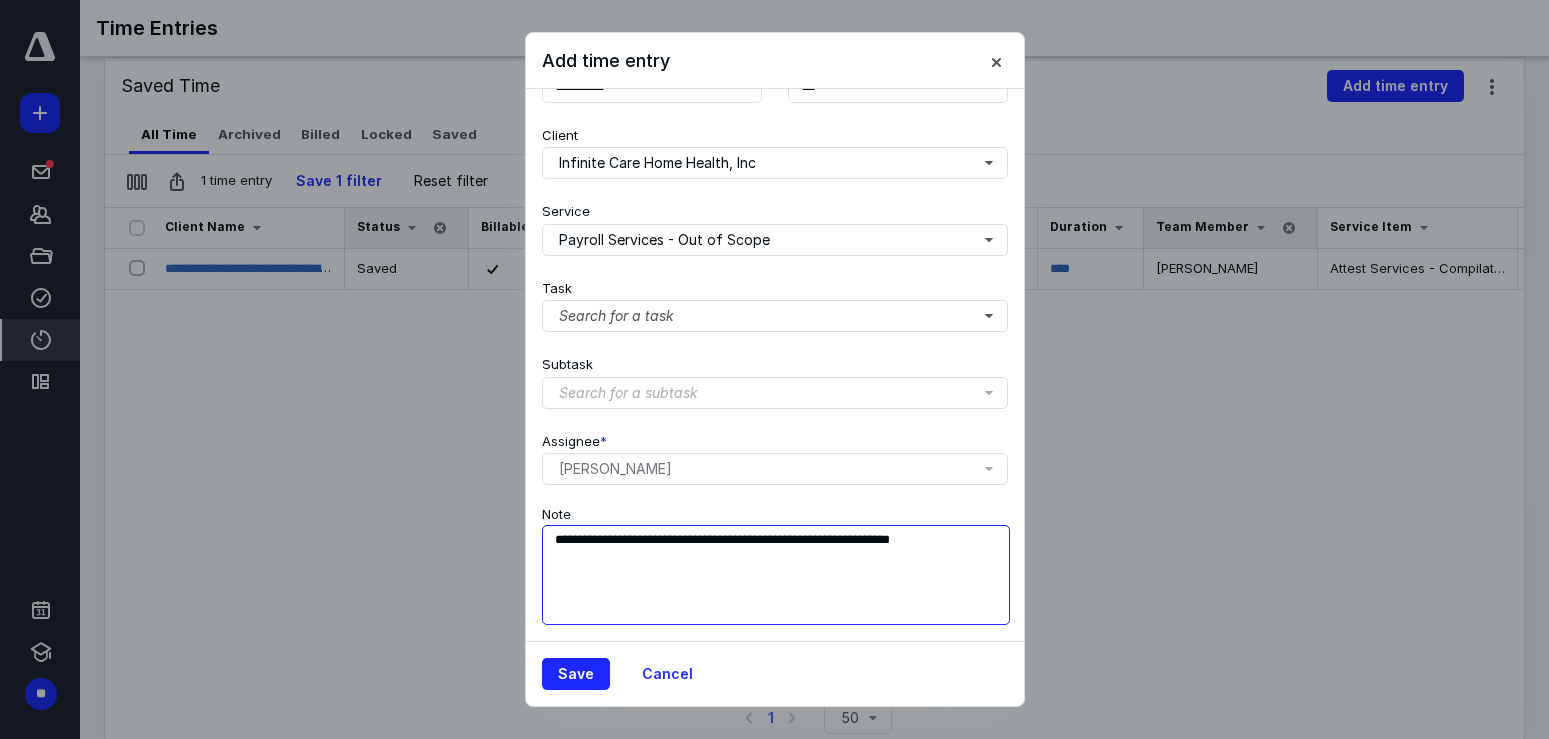 click on "**********" at bounding box center [776, 575] 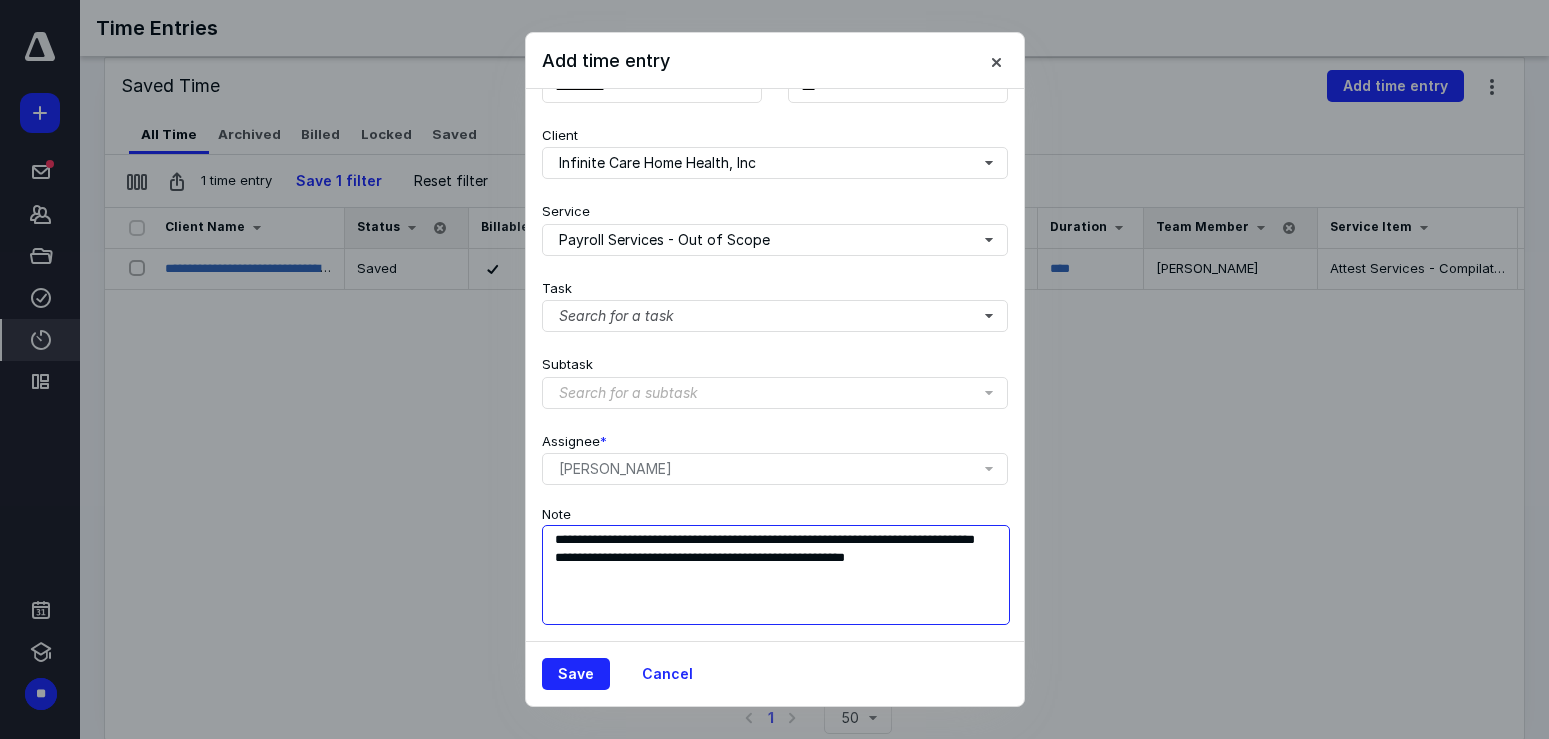 scroll, scrollTop: 0, scrollLeft: 0, axis: both 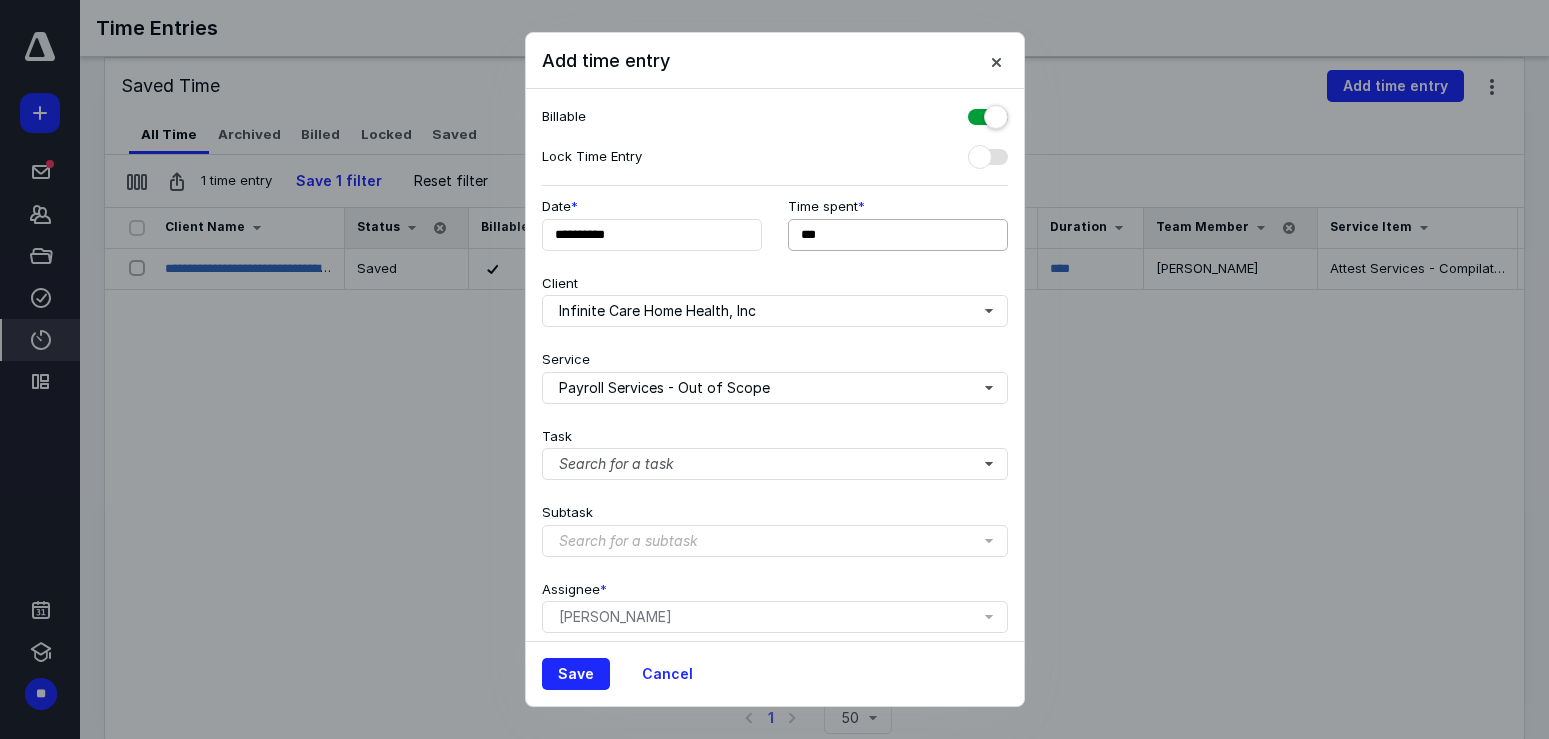 type on "**********" 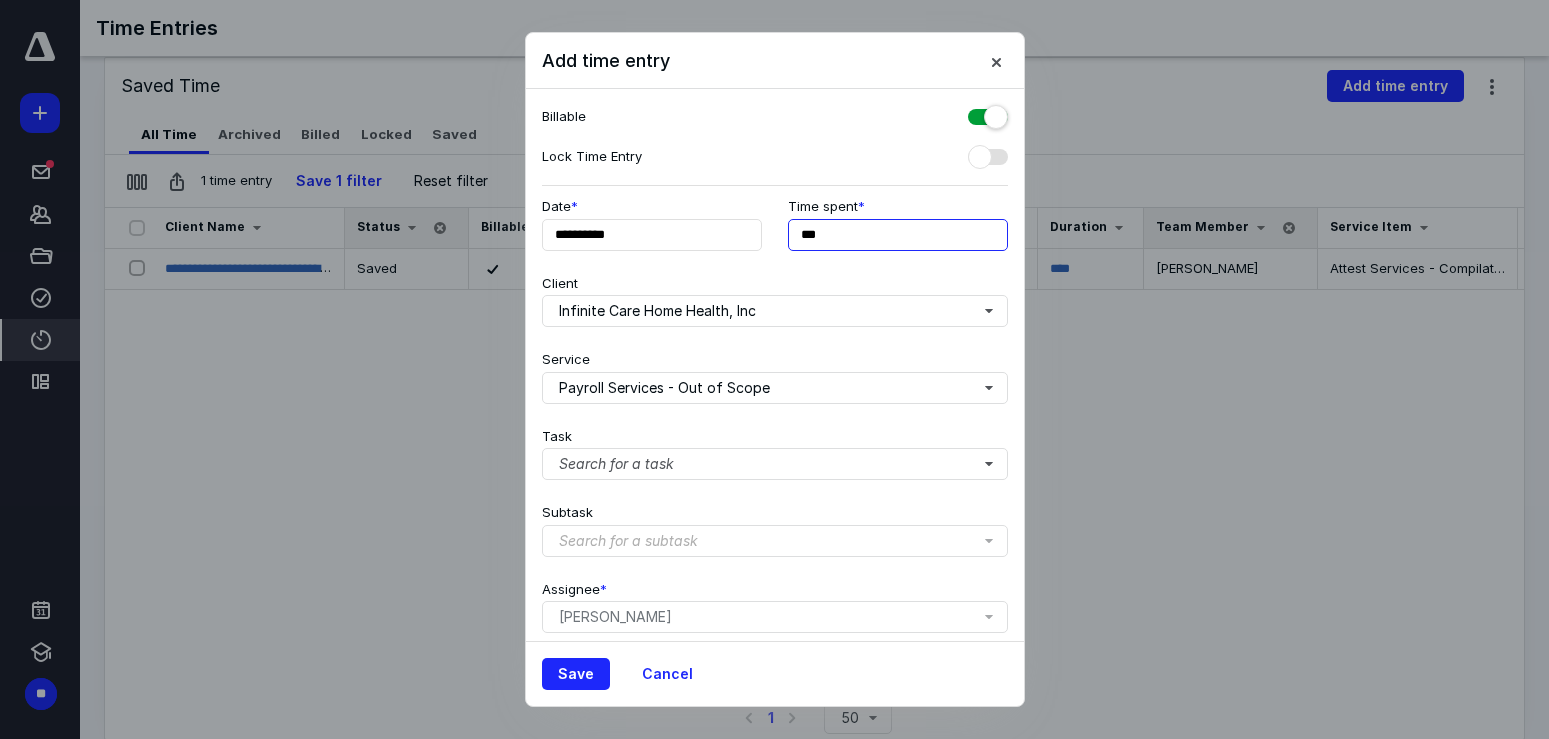 click on "***" at bounding box center (898, 235) 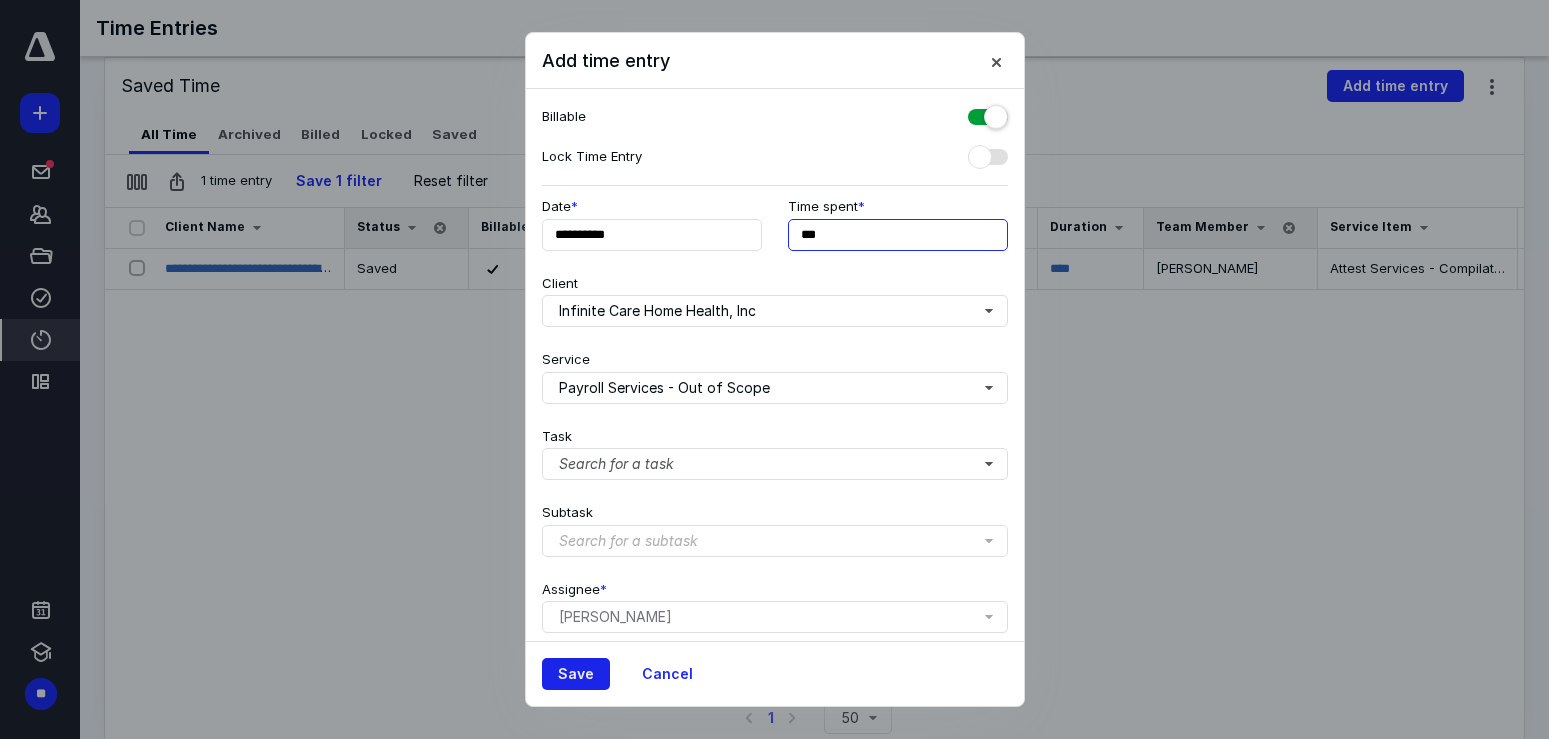 type on "***" 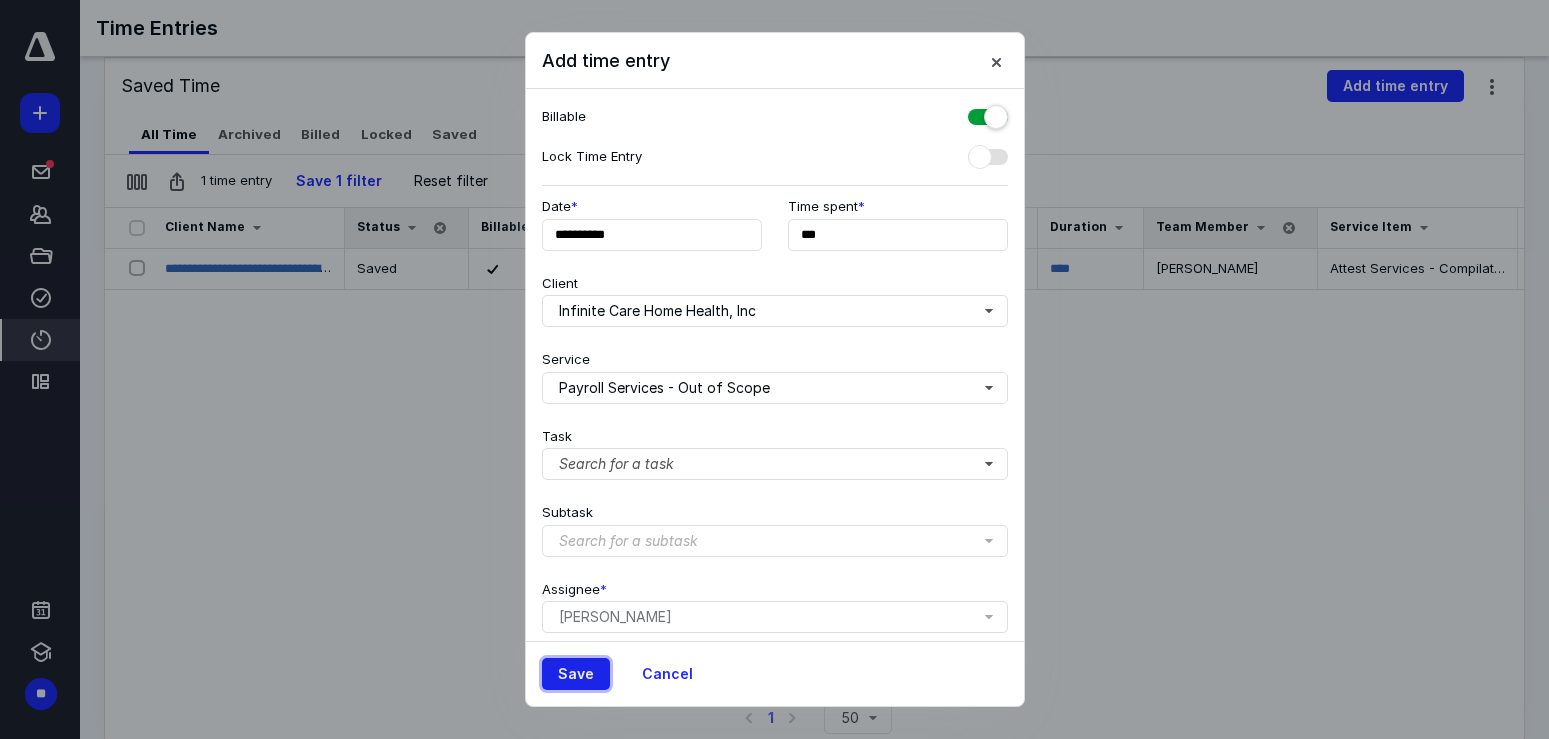 click on "Save" at bounding box center (576, 674) 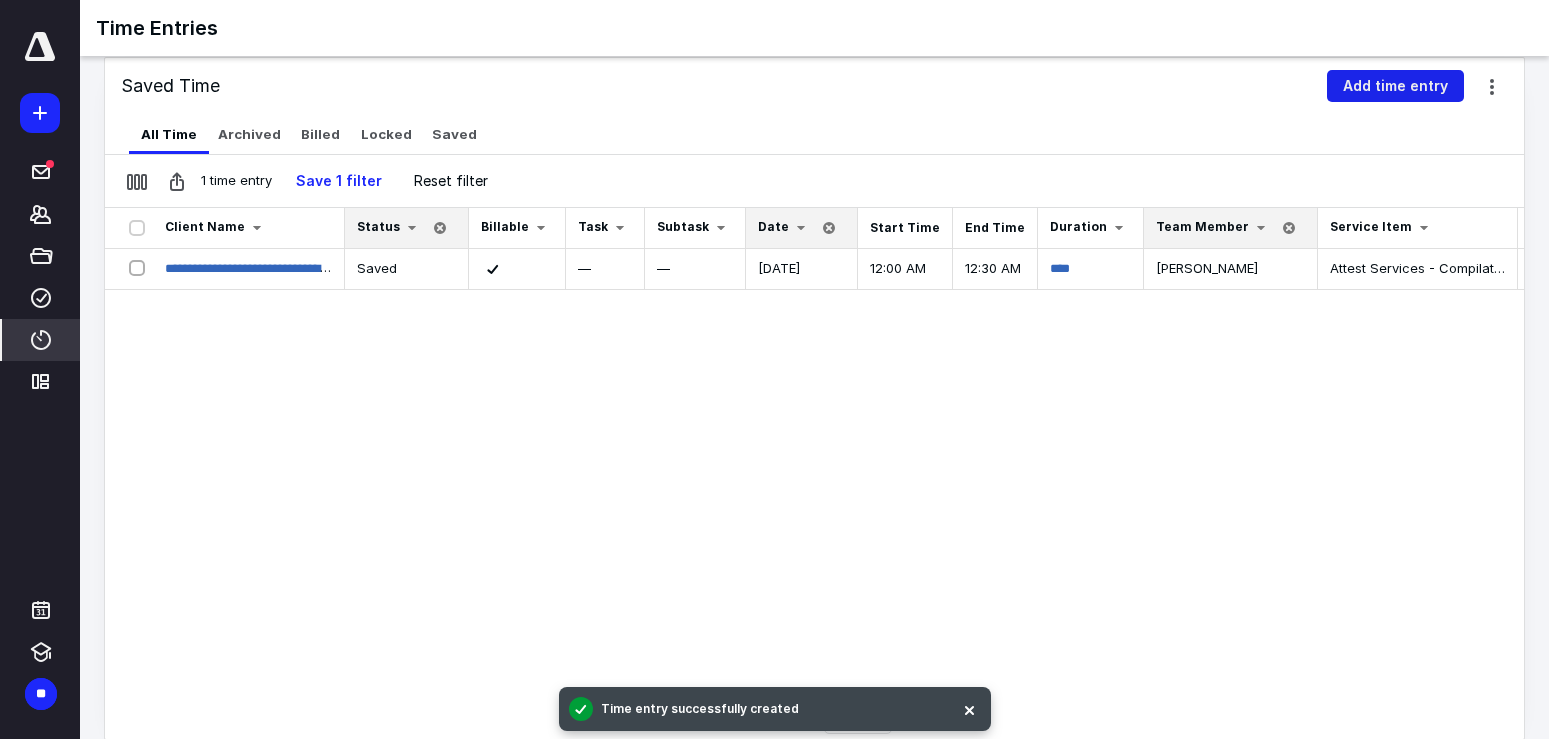 click on "Add time entry" at bounding box center (1395, 86) 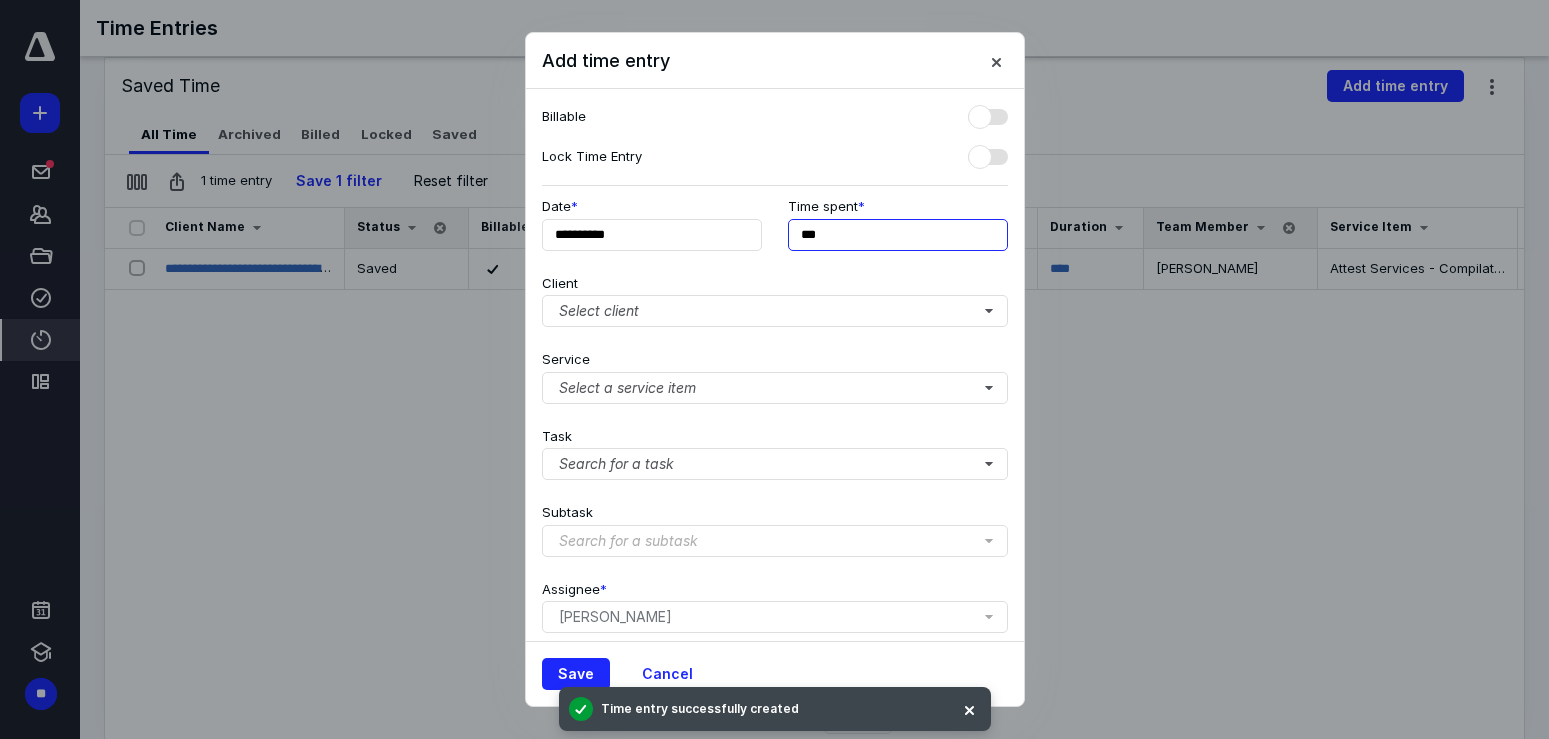 drag, startPoint x: 880, startPoint y: 246, endPoint x: 772, endPoint y: 233, distance: 108.779594 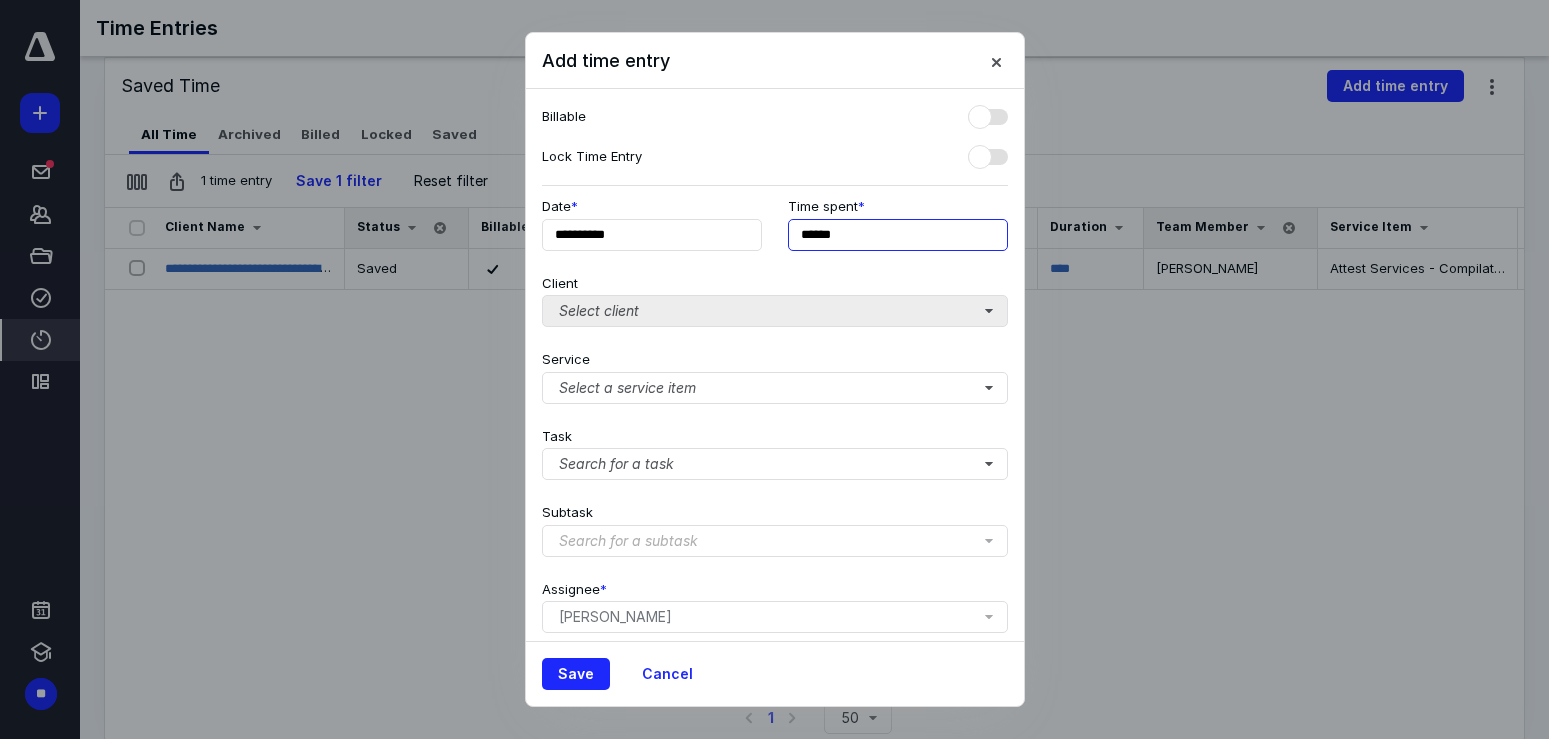 type on "******" 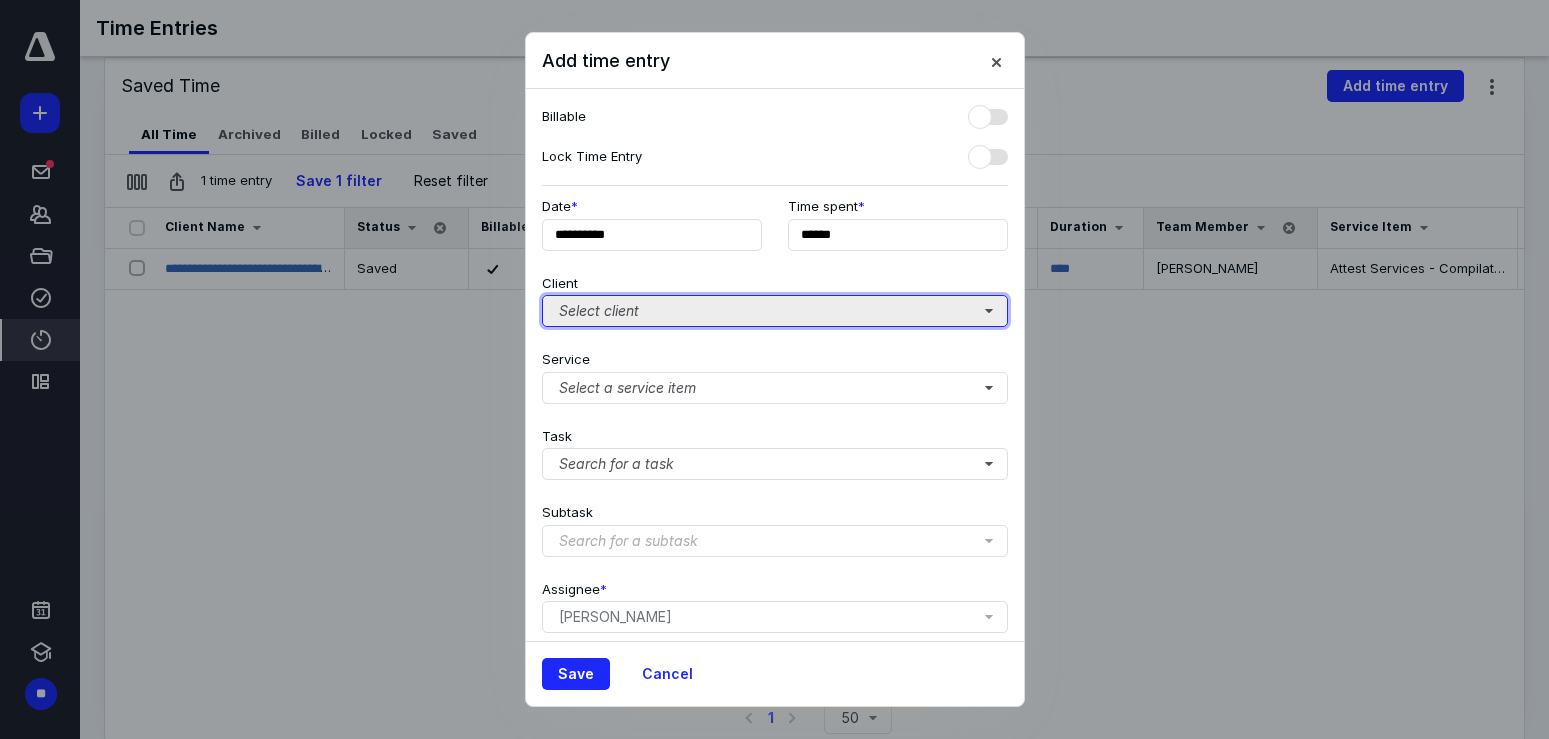 click on "Select client" at bounding box center (775, 311) 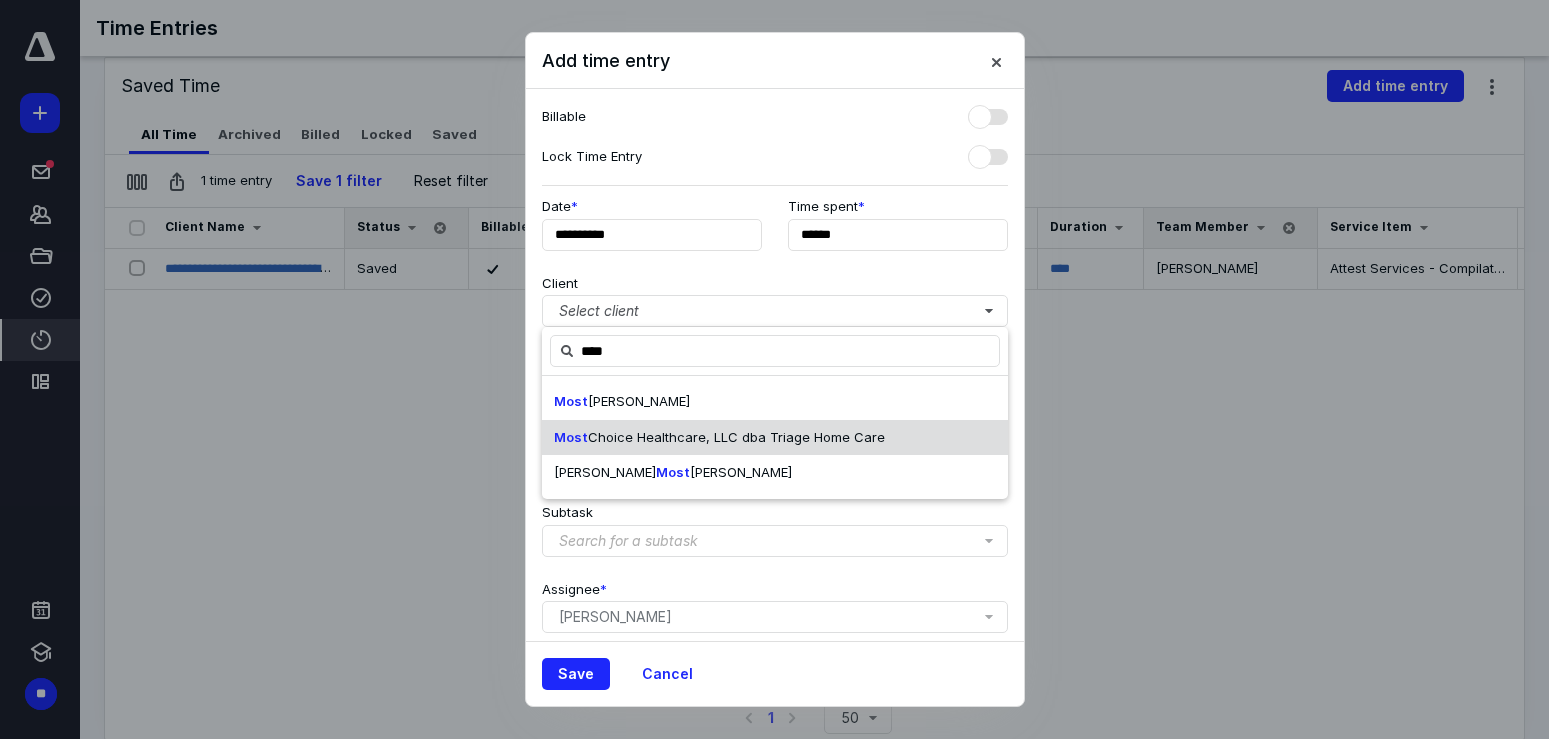 click on "Choice Healthcare, LLC dba Triage Home Care" at bounding box center (736, 437) 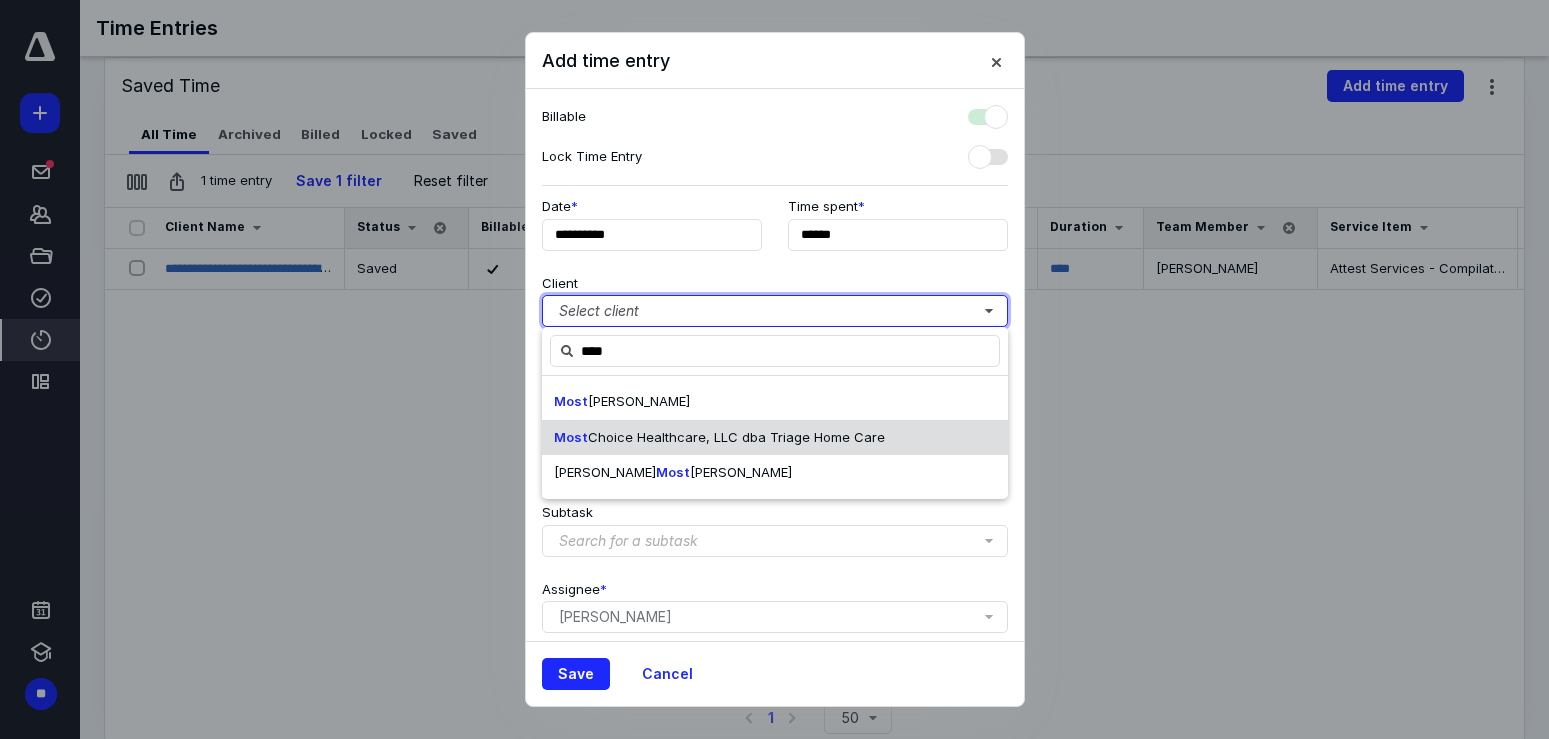 checkbox on "true" 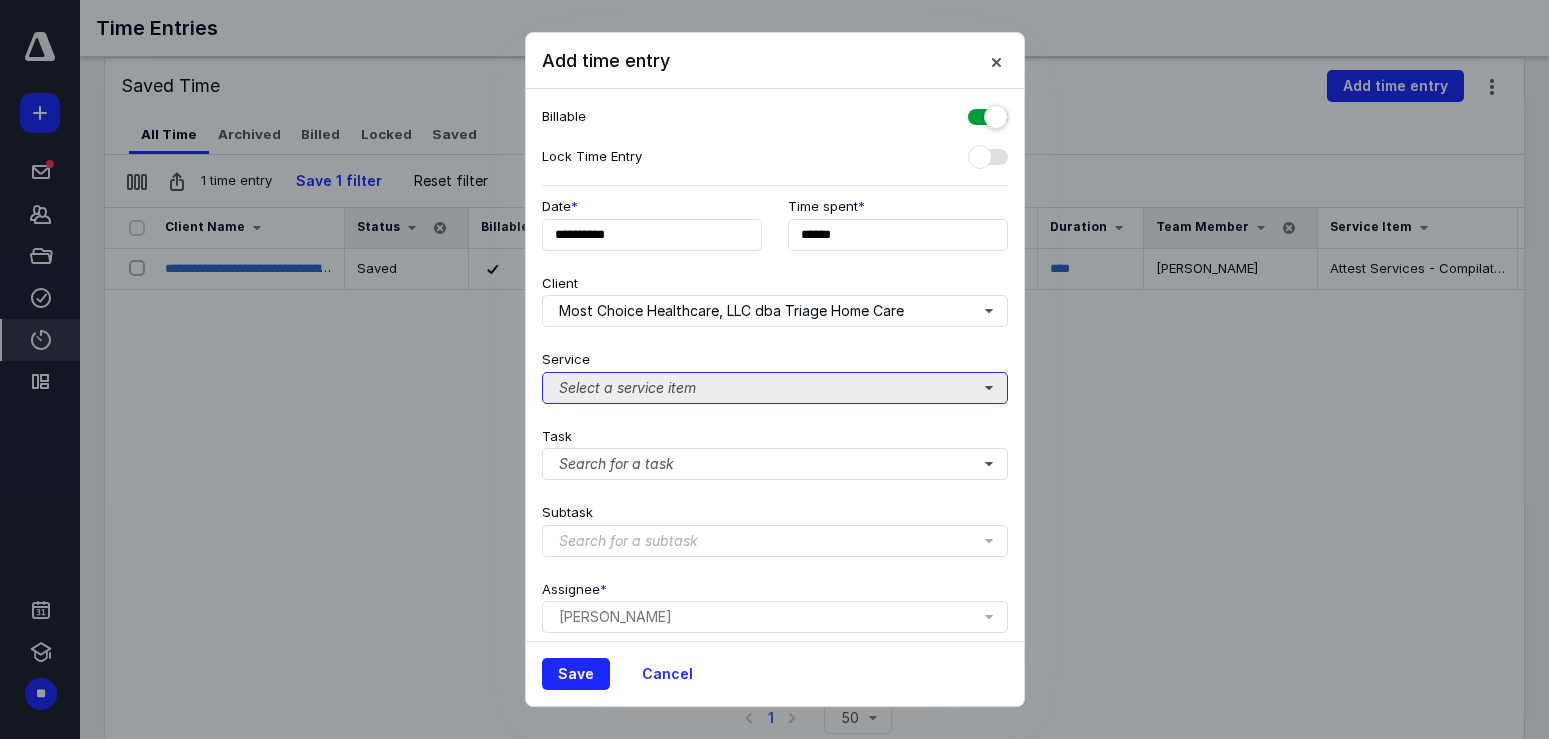 click on "Select a service item" at bounding box center (775, 388) 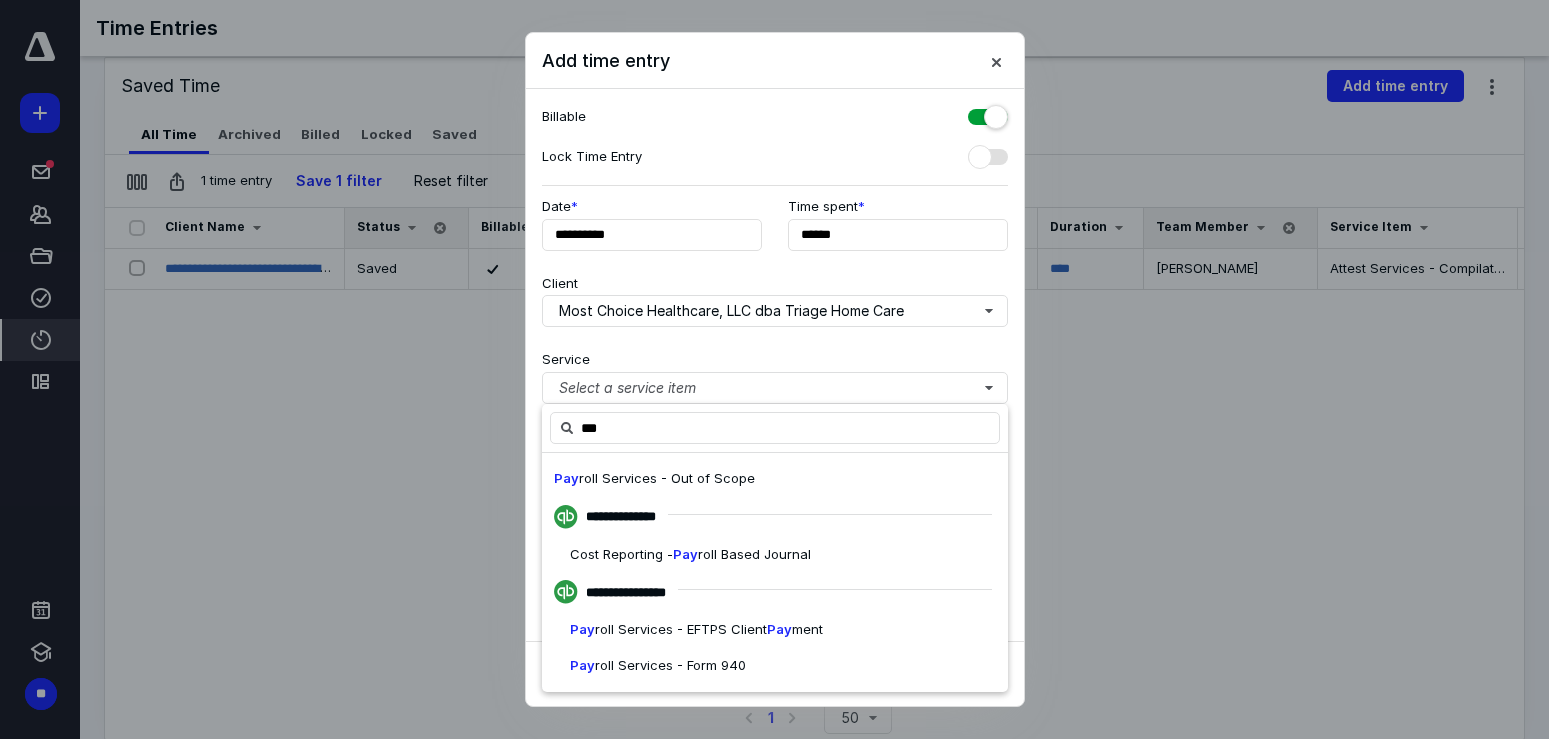 scroll, scrollTop: 37, scrollLeft: 0, axis: vertical 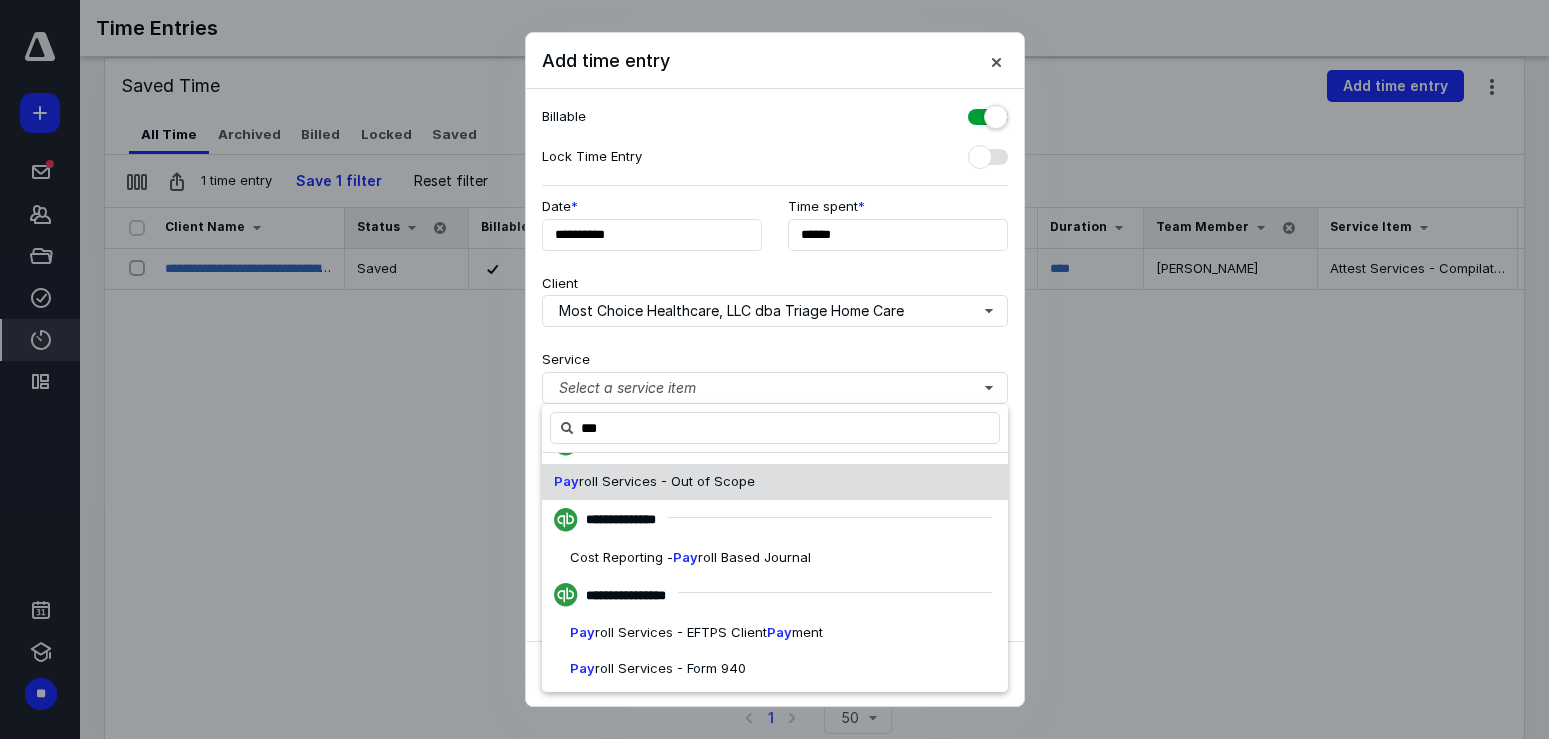click on "roll Services - Out of Scope" at bounding box center (667, 481) 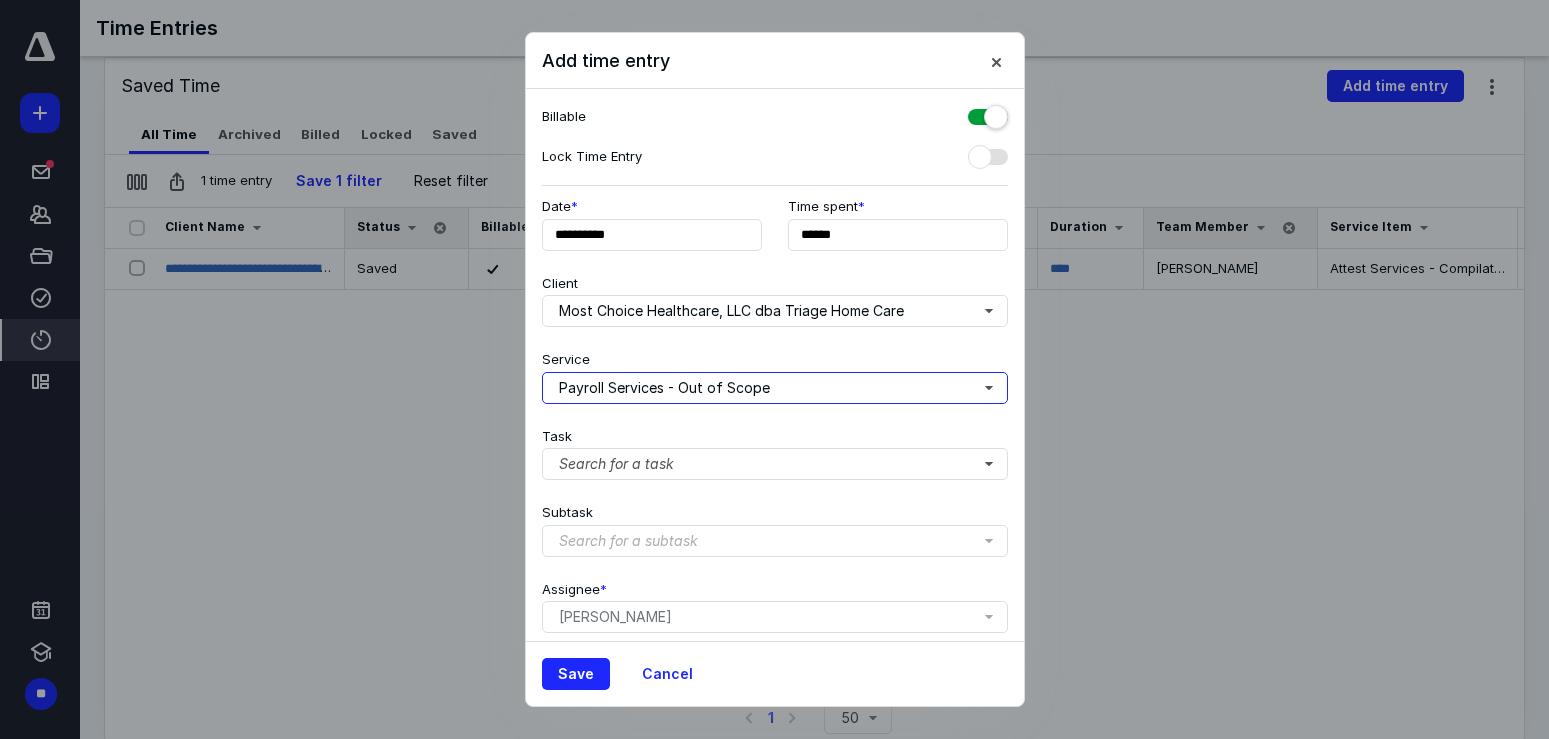 type 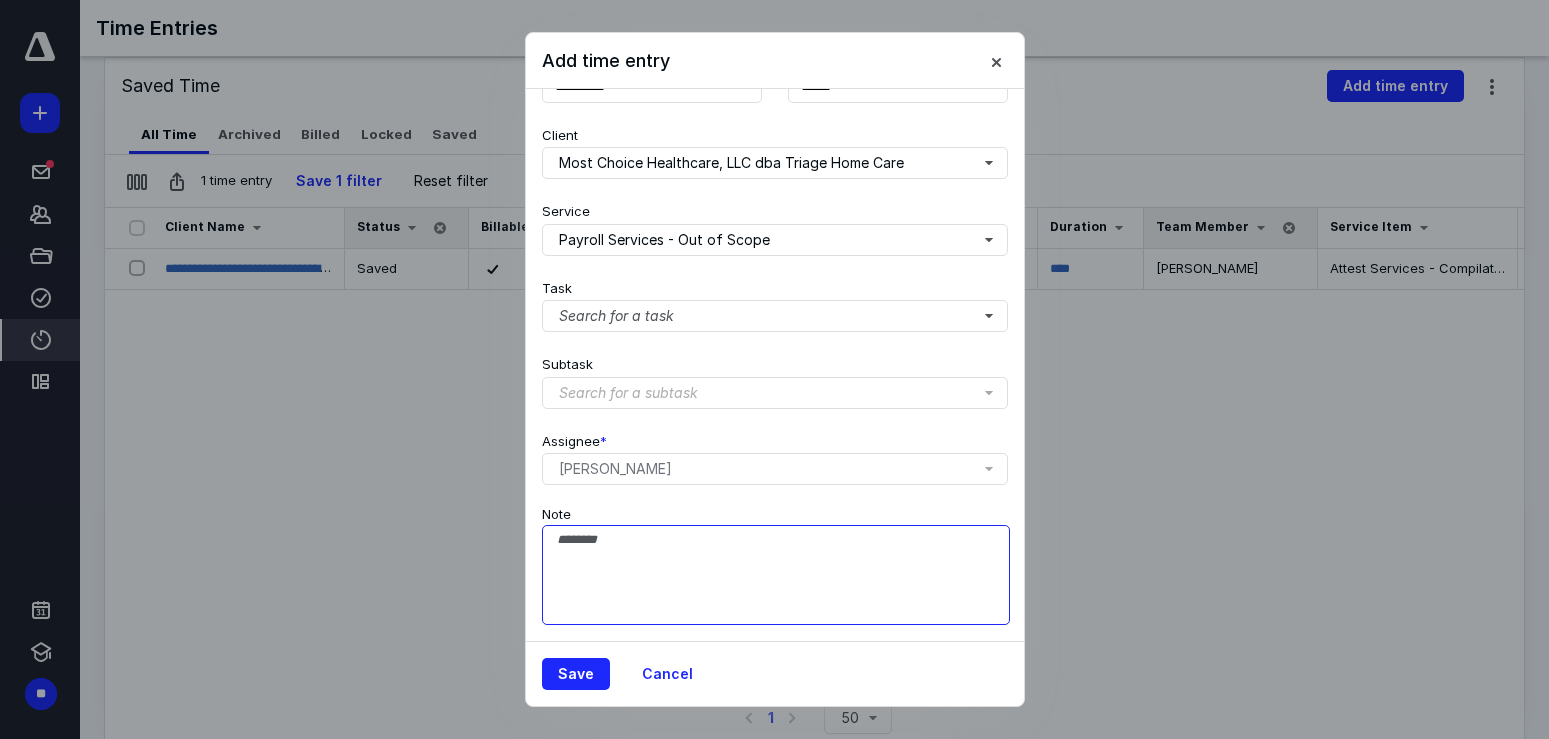 click on "Note" at bounding box center (776, 575) 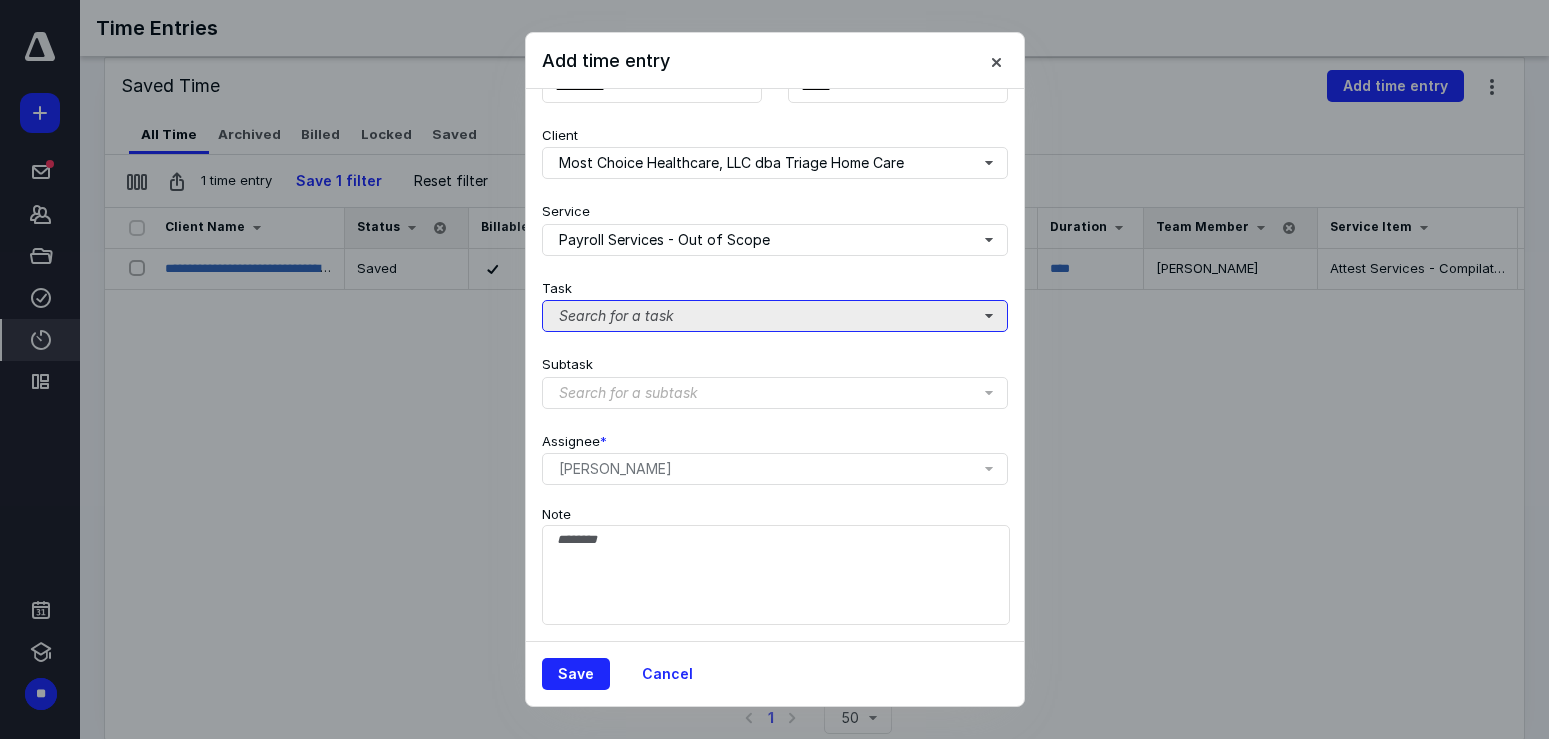 click on "Search for a task" at bounding box center (775, 316) 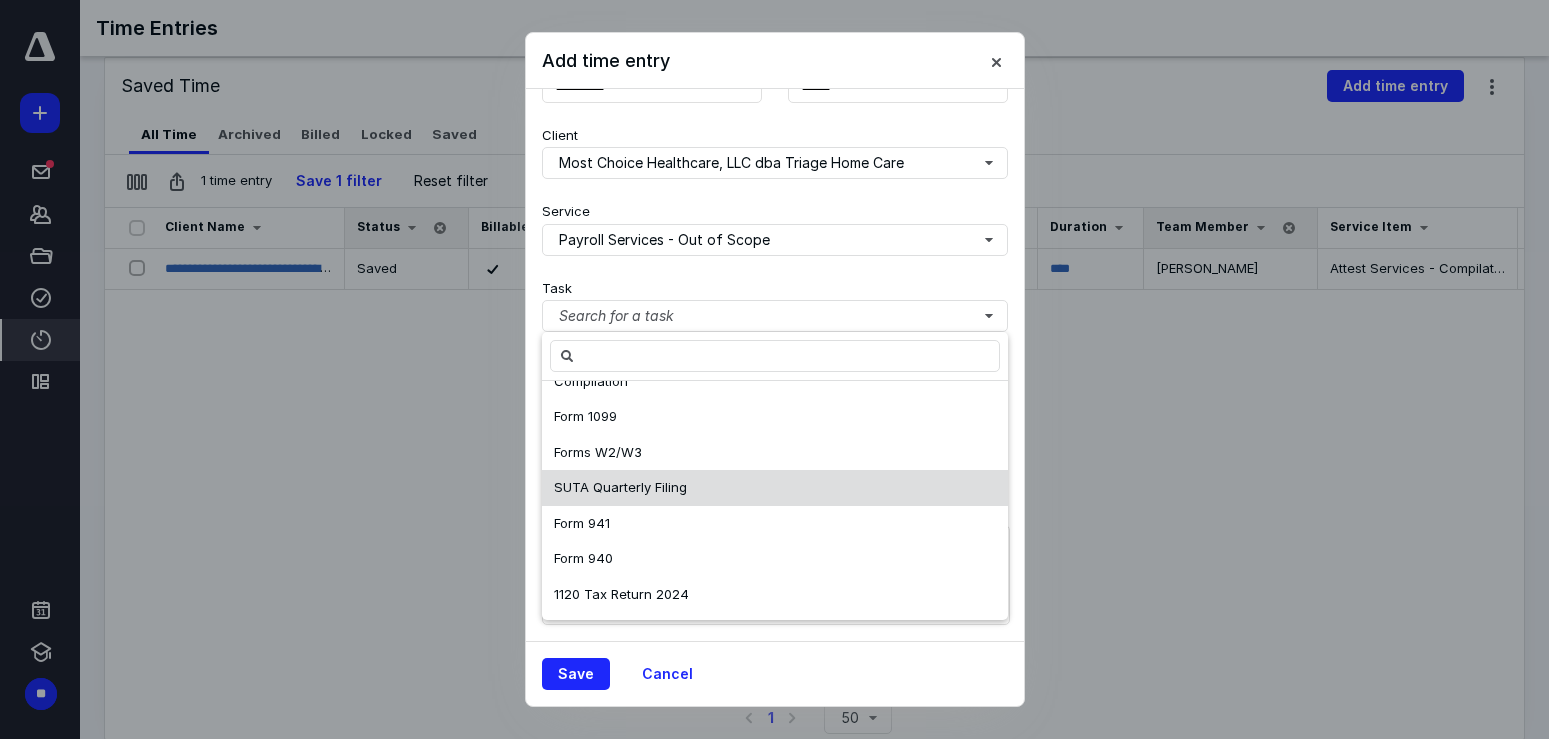 scroll, scrollTop: 0, scrollLeft: 0, axis: both 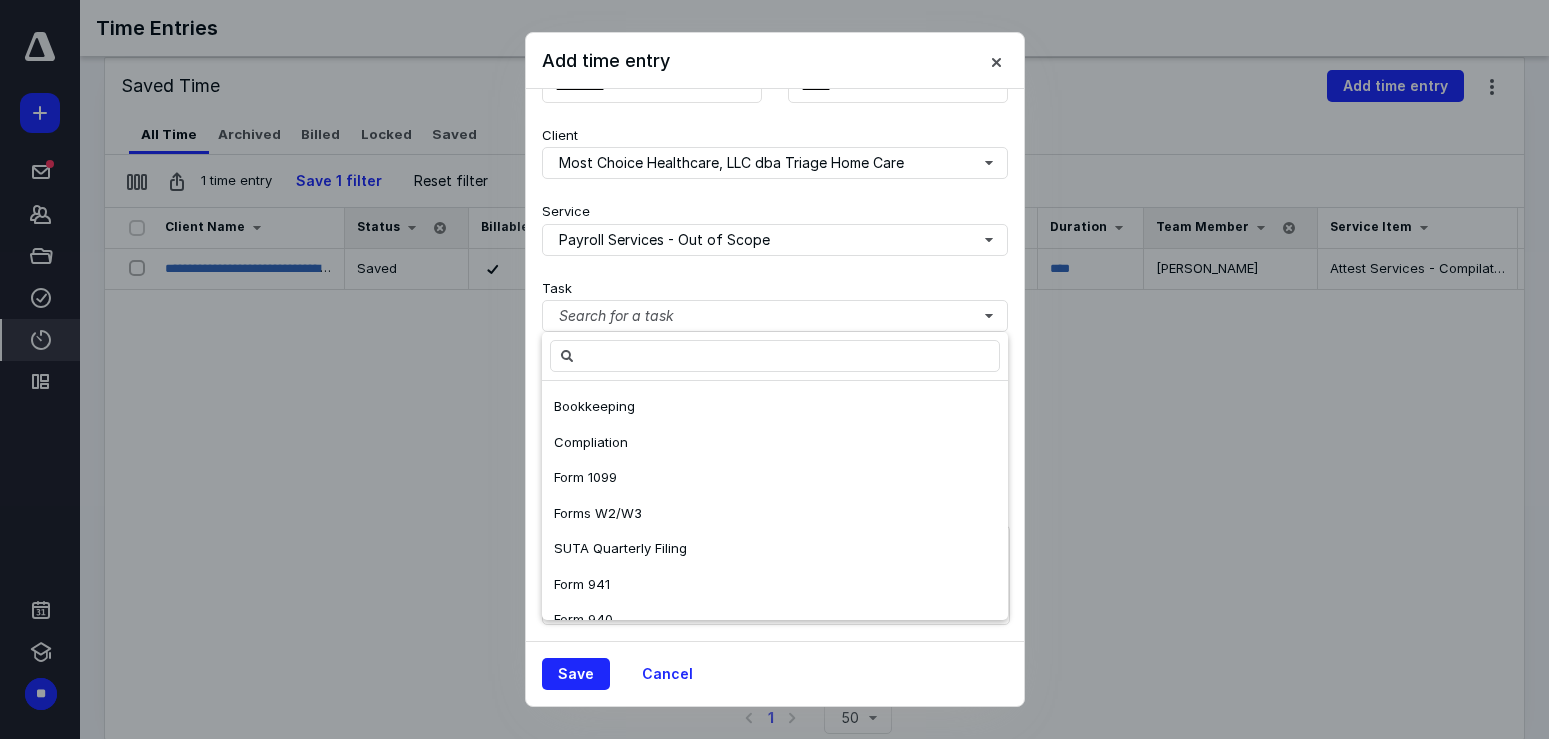 click on "Save Cancel" at bounding box center [775, 673] 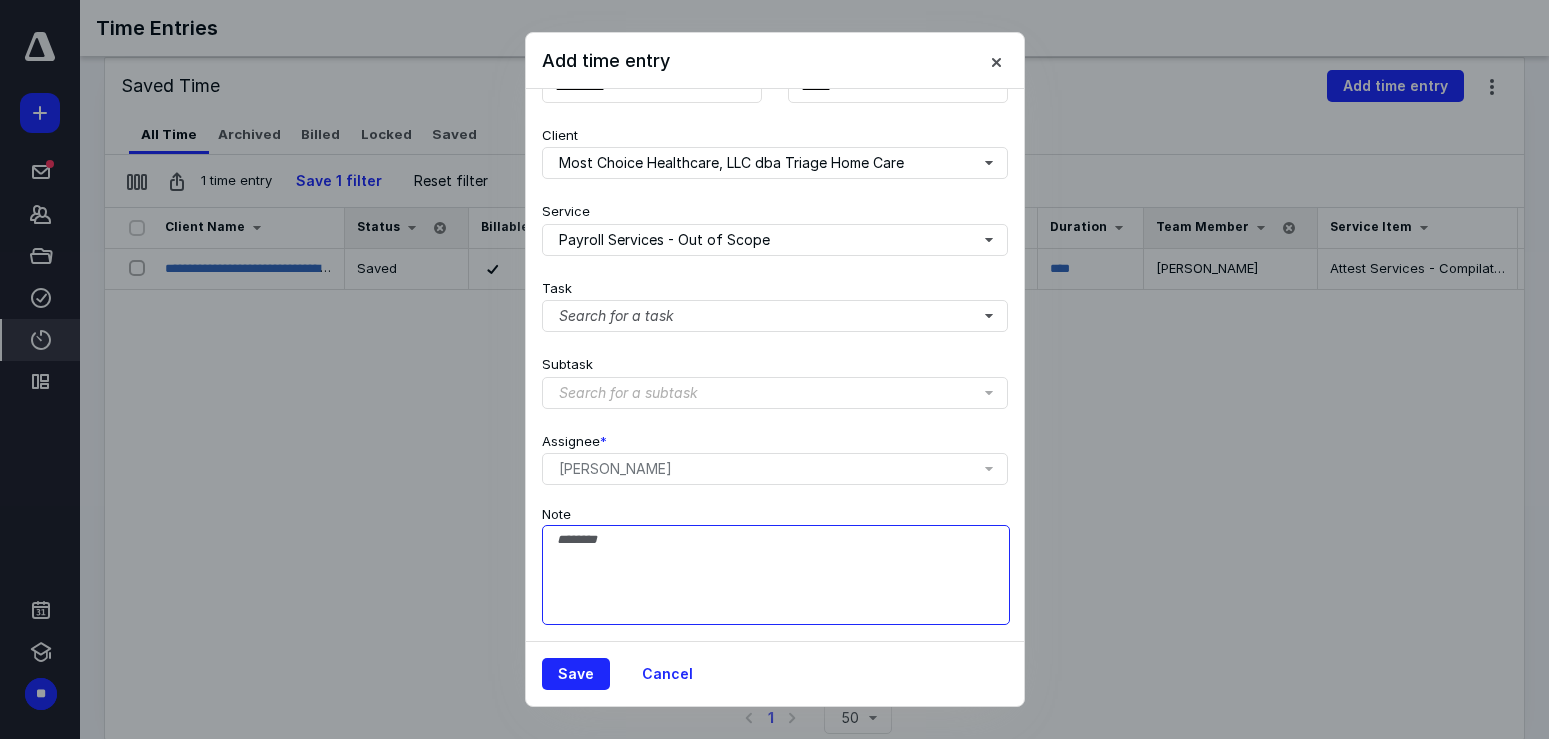 click on "Note" at bounding box center [776, 575] 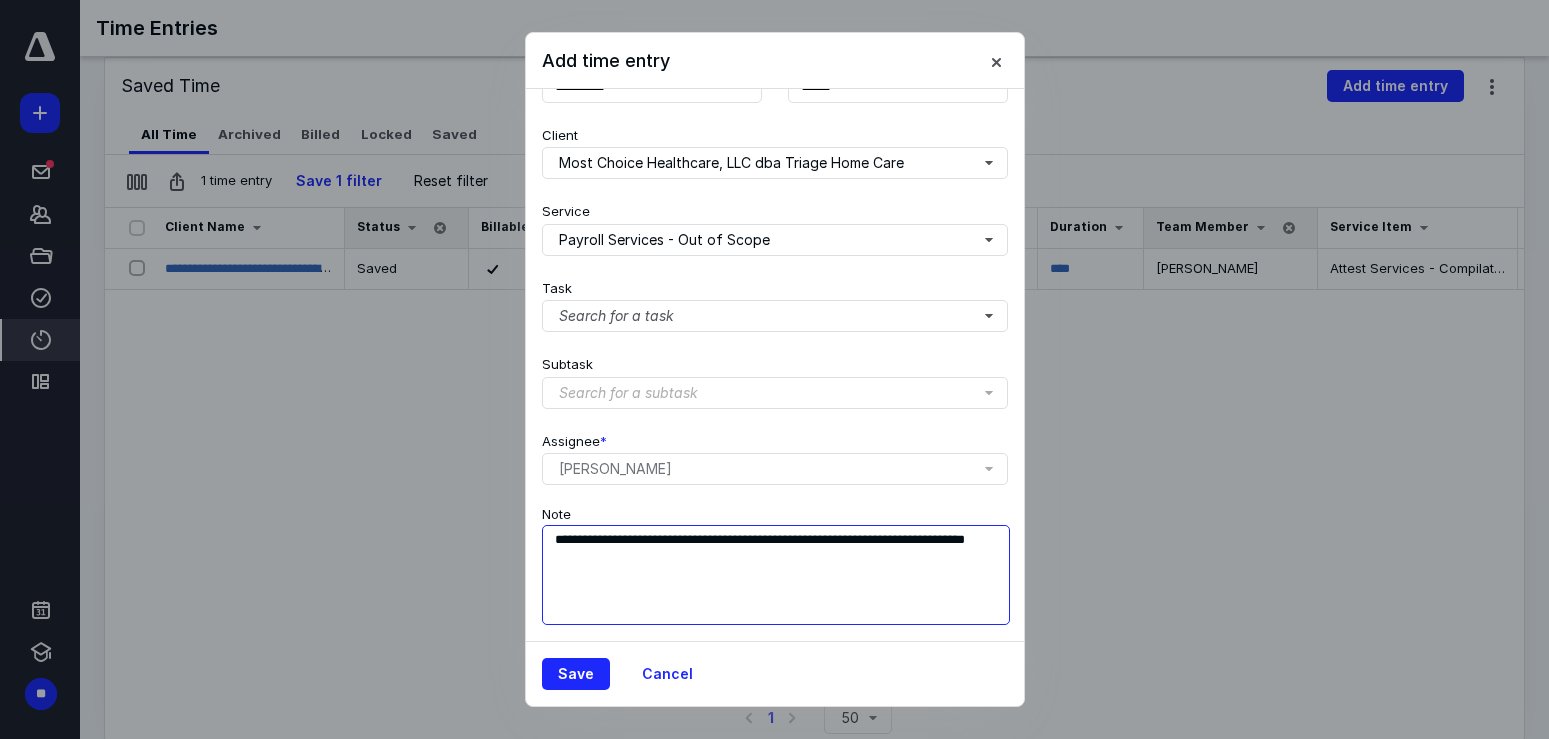 drag, startPoint x: 875, startPoint y: 544, endPoint x: 827, endPoint y: 530, distance: 50 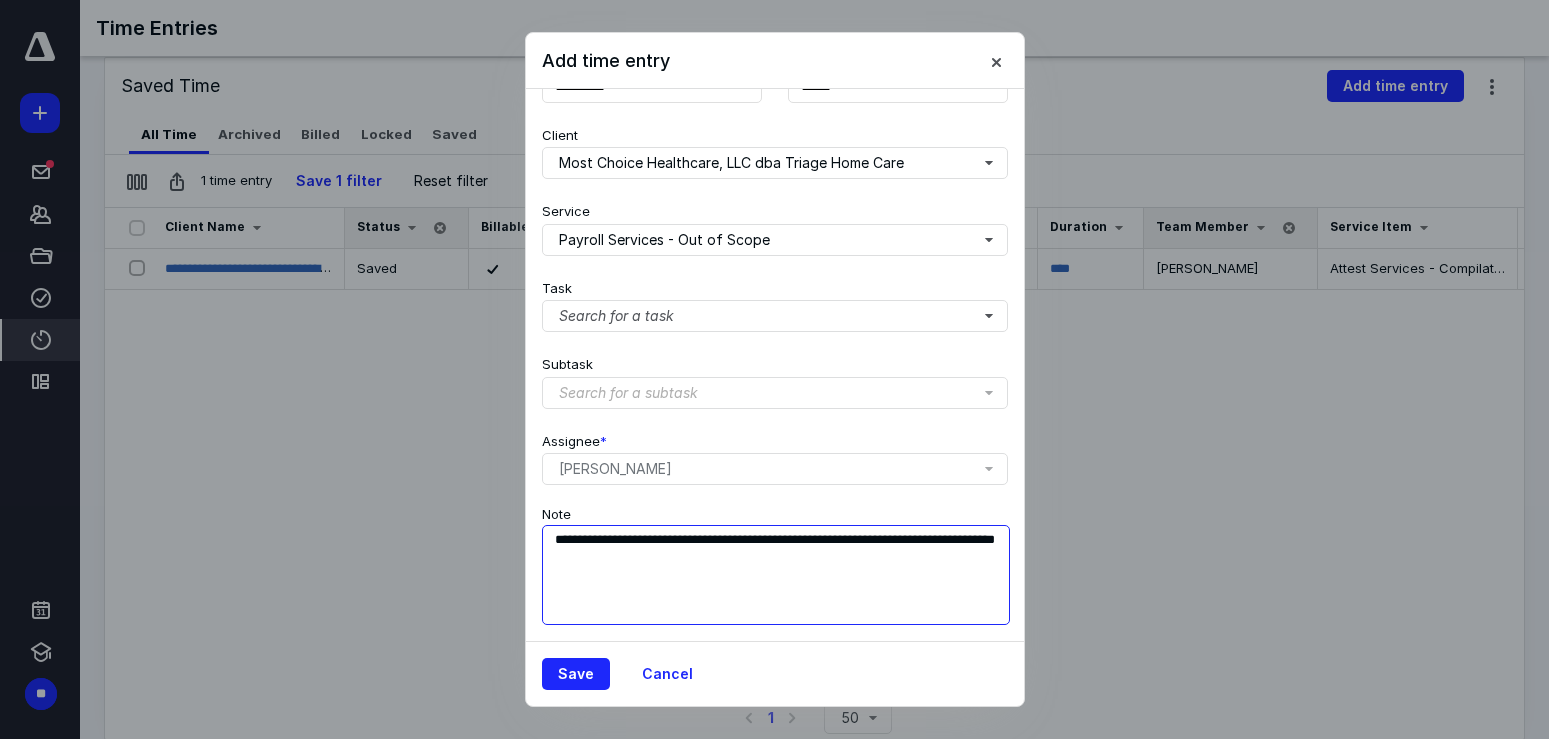 drag, startPoint x: 824, startPoint y: 540, endPoint x: 789, endPoint y: 537, distance: 35.128338 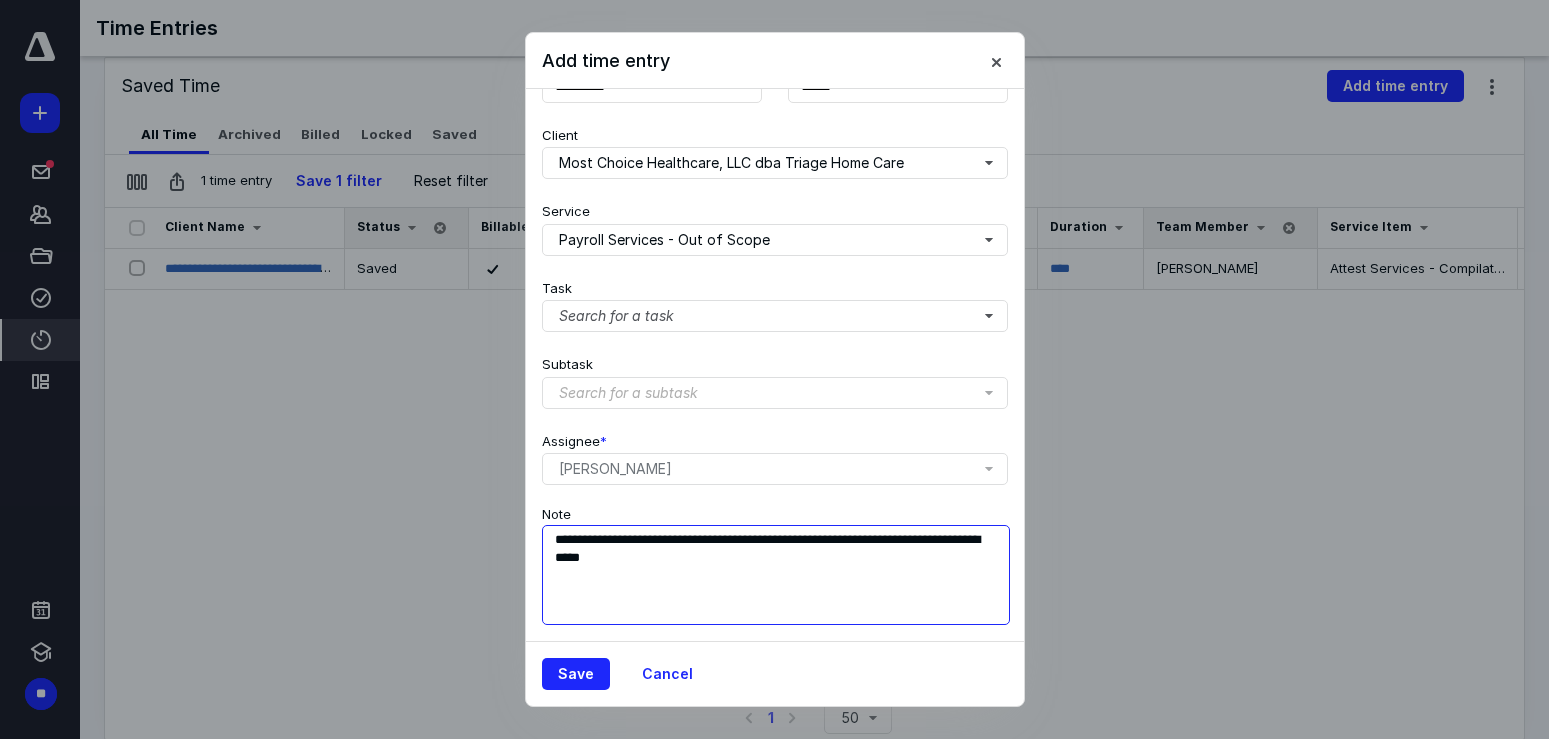 click on "**********" at bounding box center [776, 575] 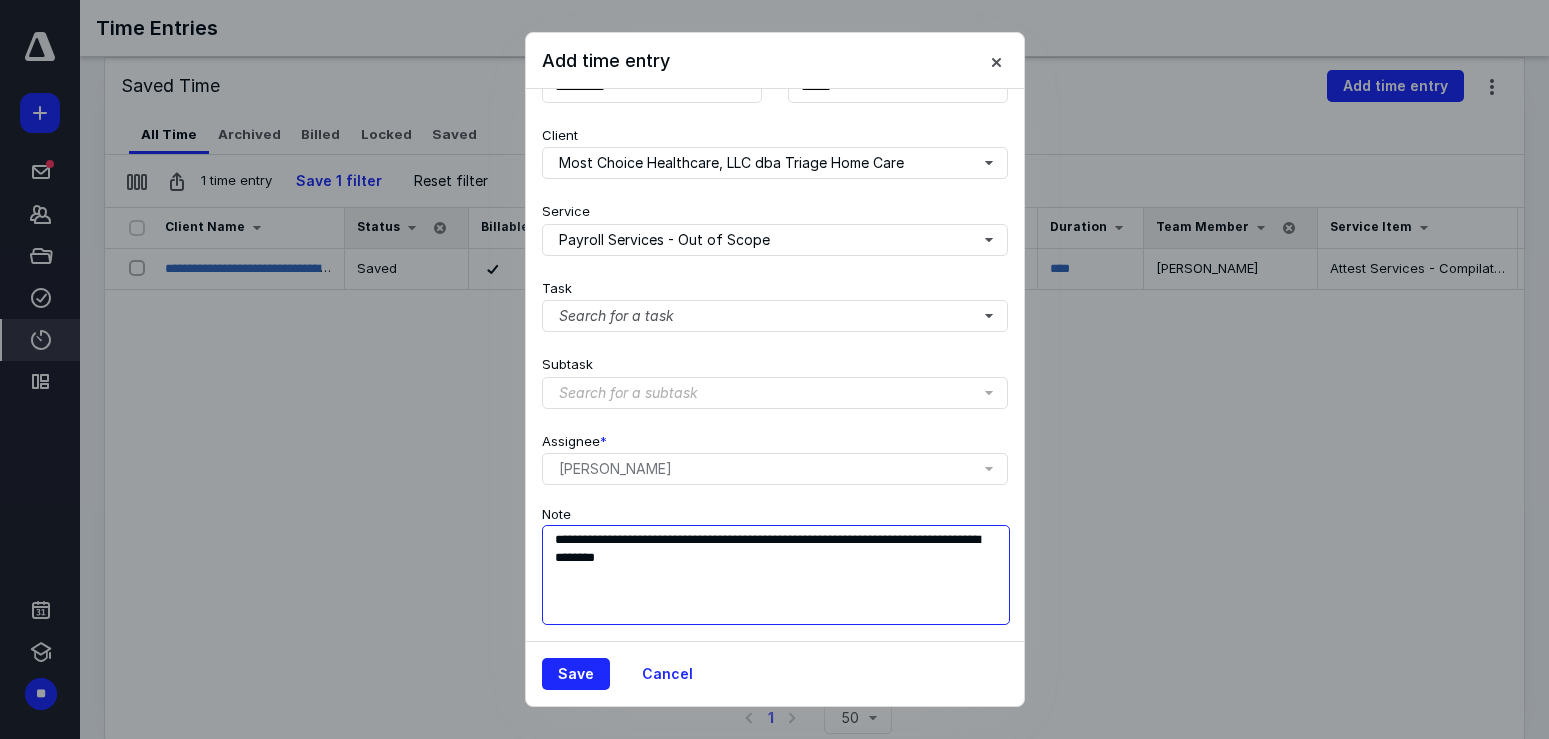 click on "**********" at bounding box center [776, 575] 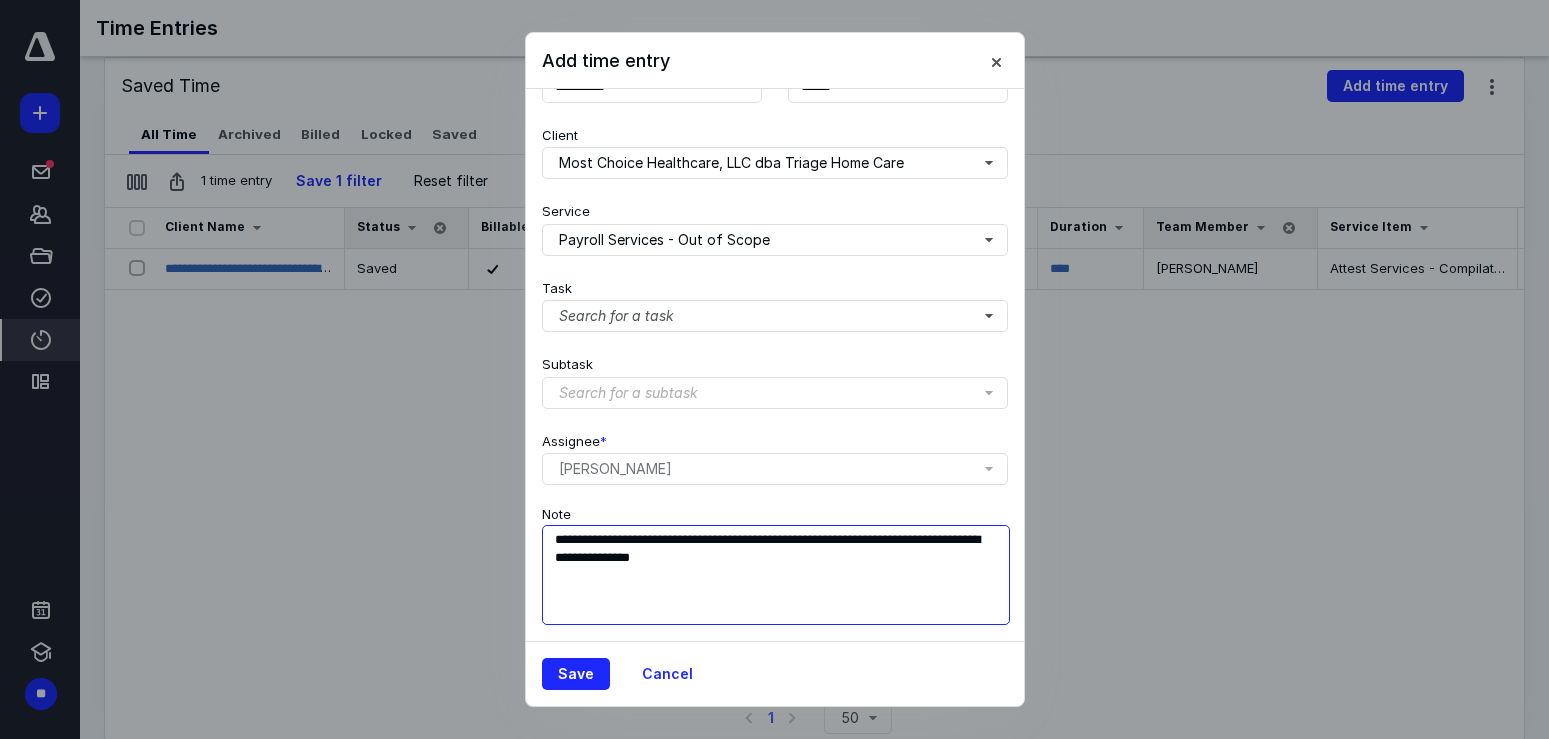 click on "**********" at bounding box center (776, 575) 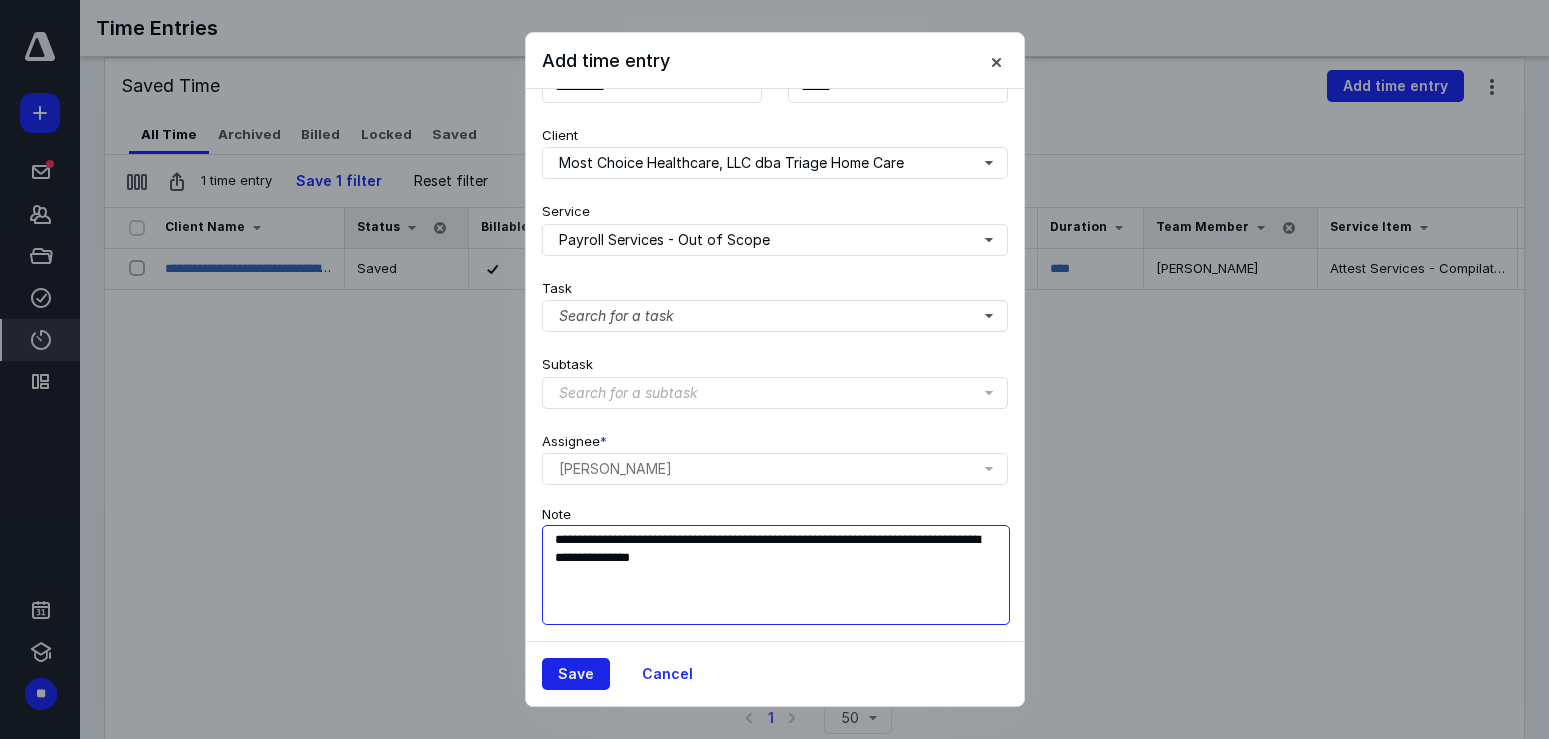 type on "**********" 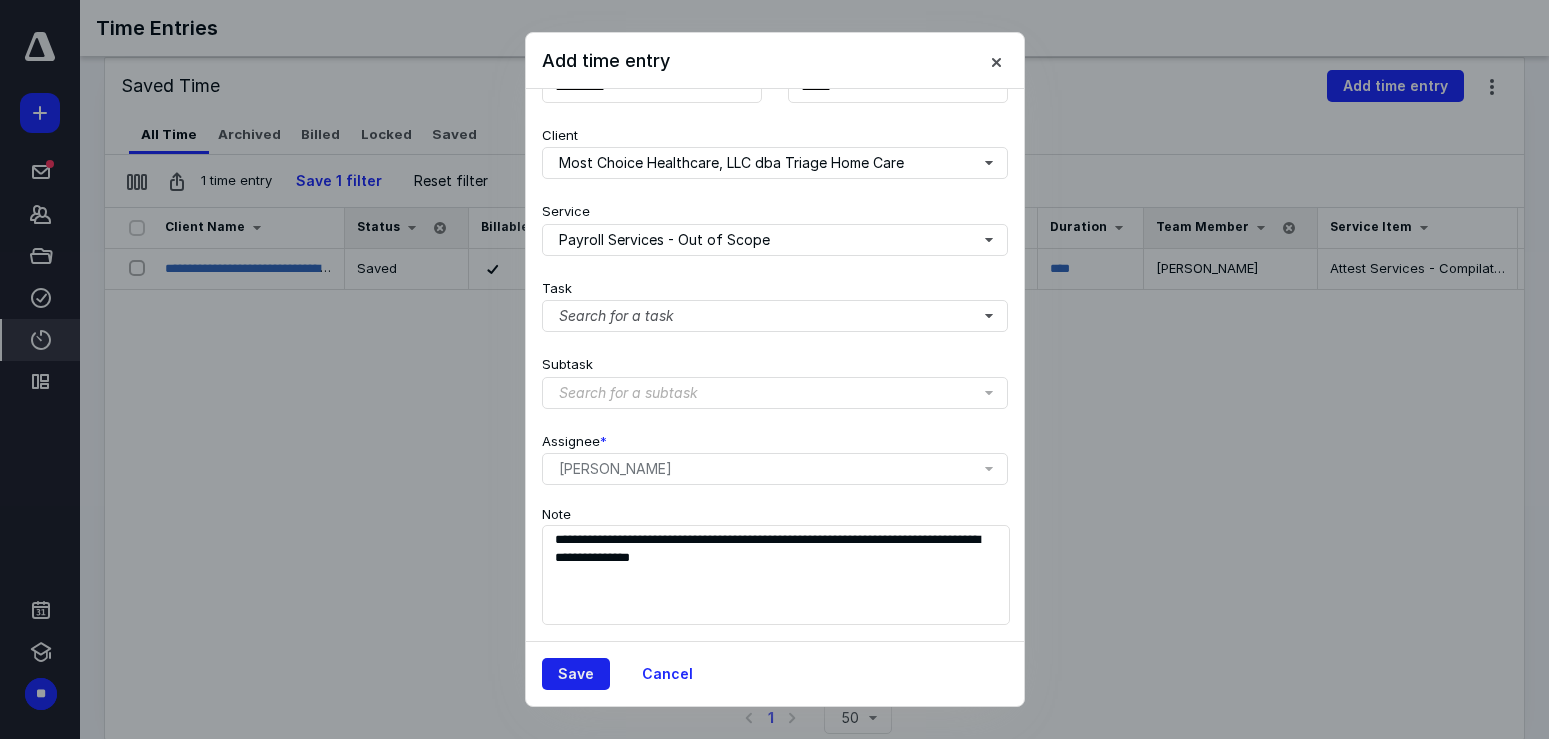click on "Save" at bounding box center (576, 674) 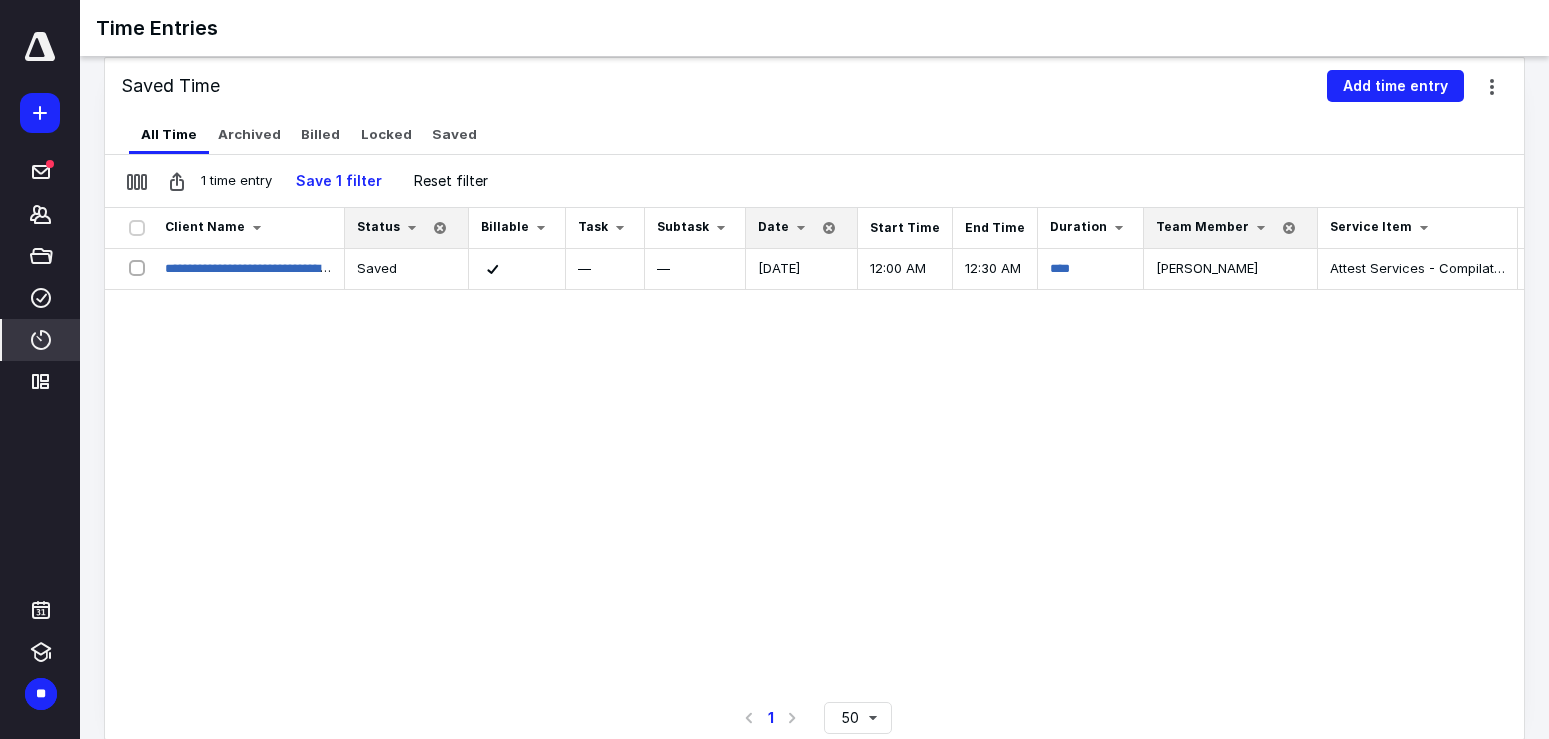 click at bounding box center [801, 228] 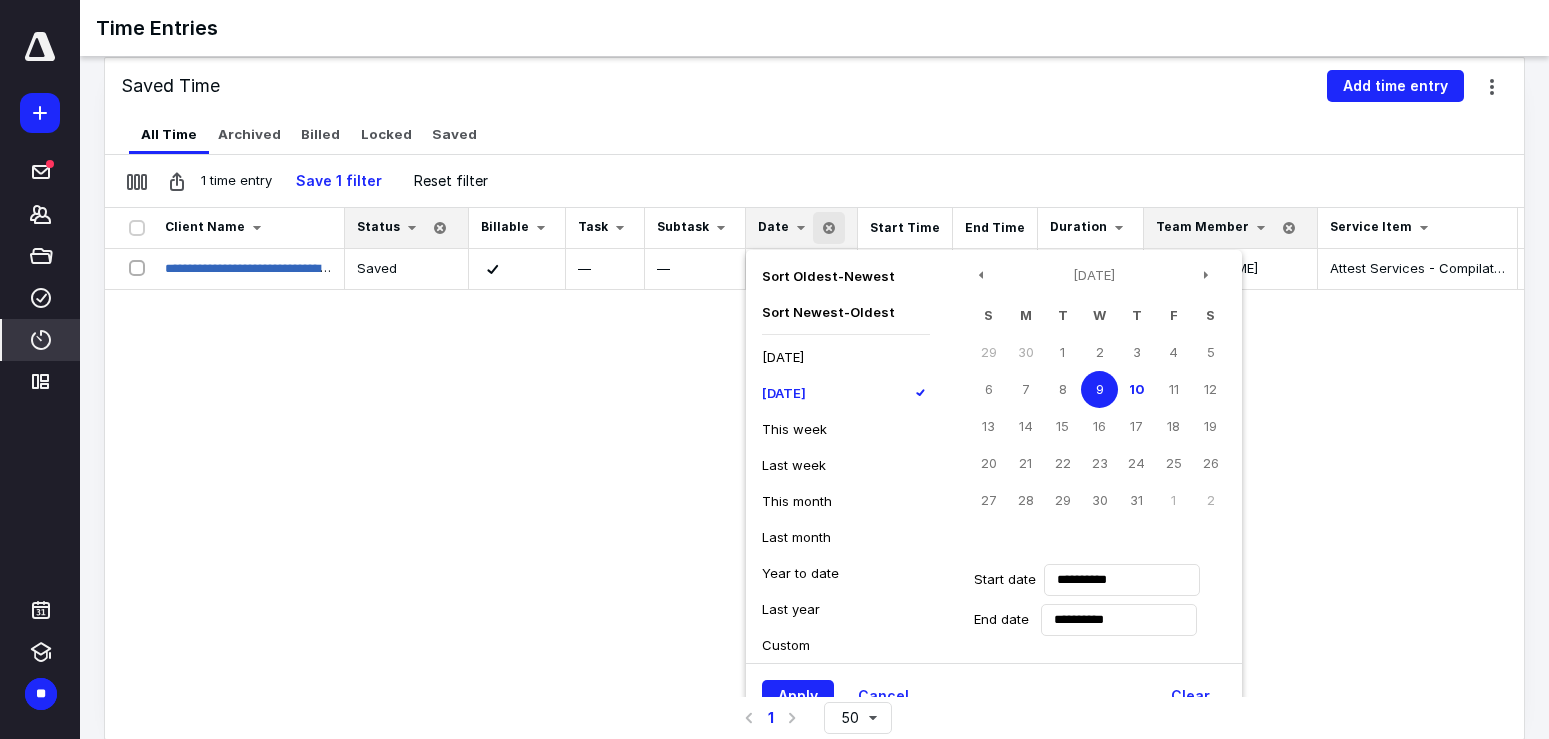 click on "[DATE]" at bounding box center (783, 357) 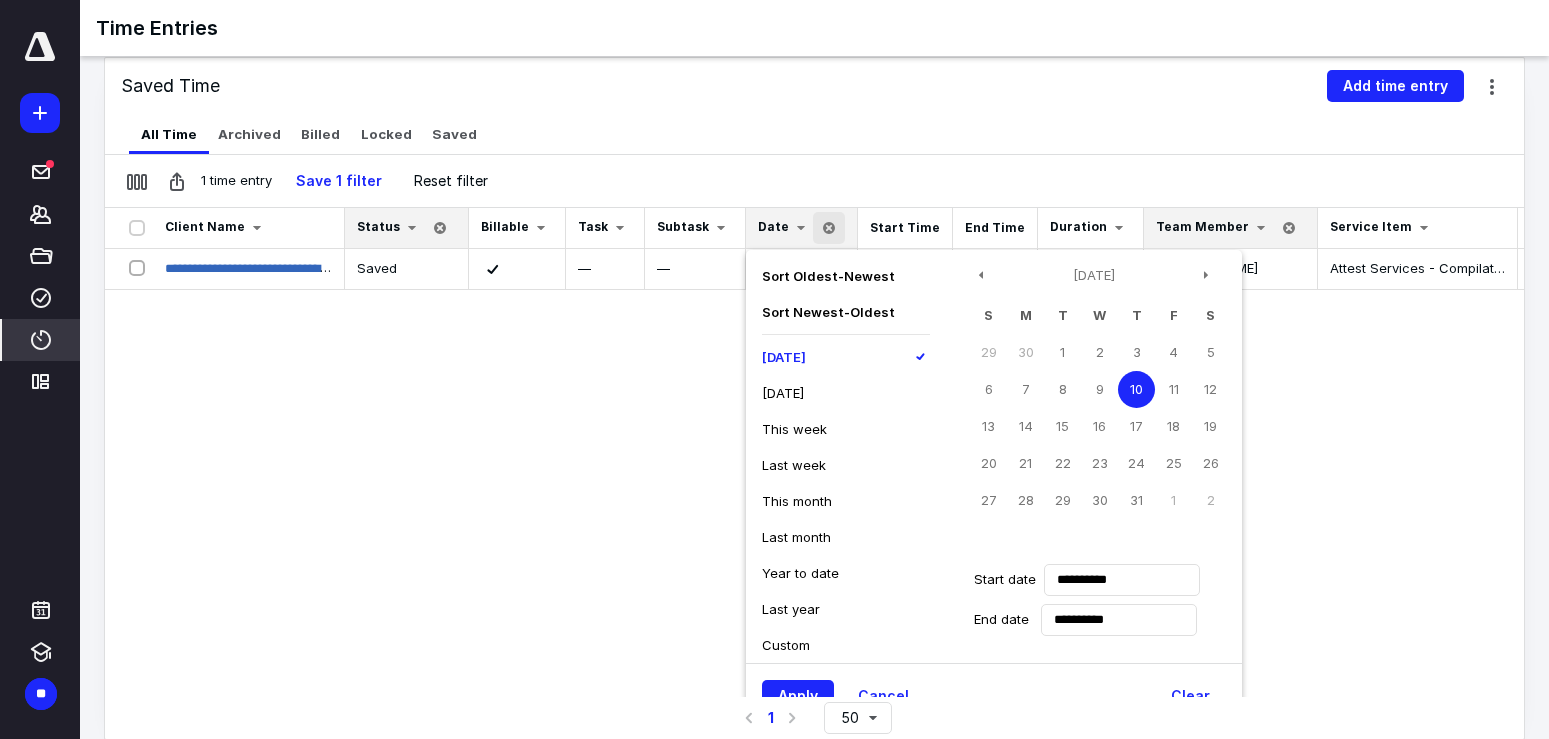 scroll, scrollTop: 31, scrollLeft: 0, axis: vertical 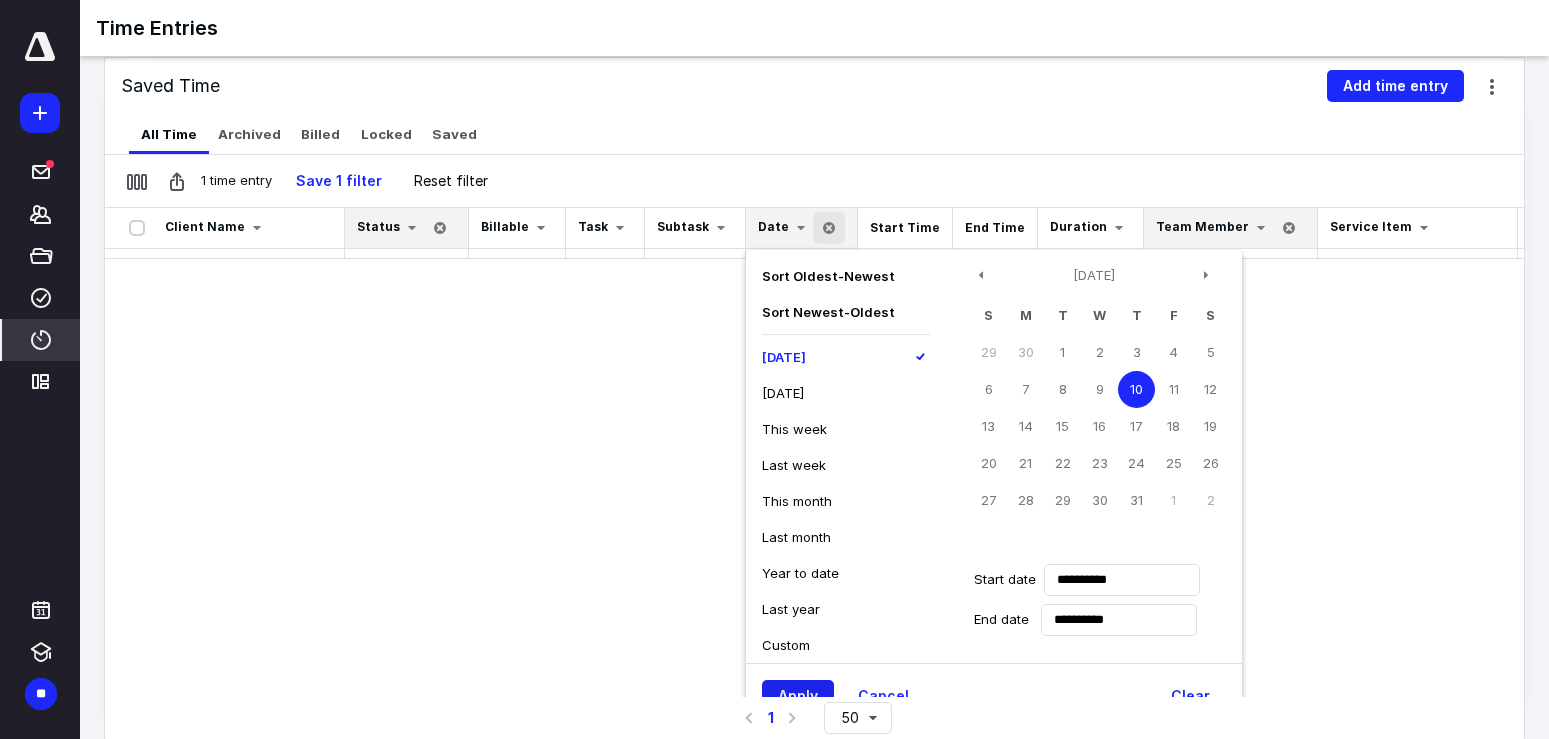 click on "Apply" at bounding box center [798, 696] 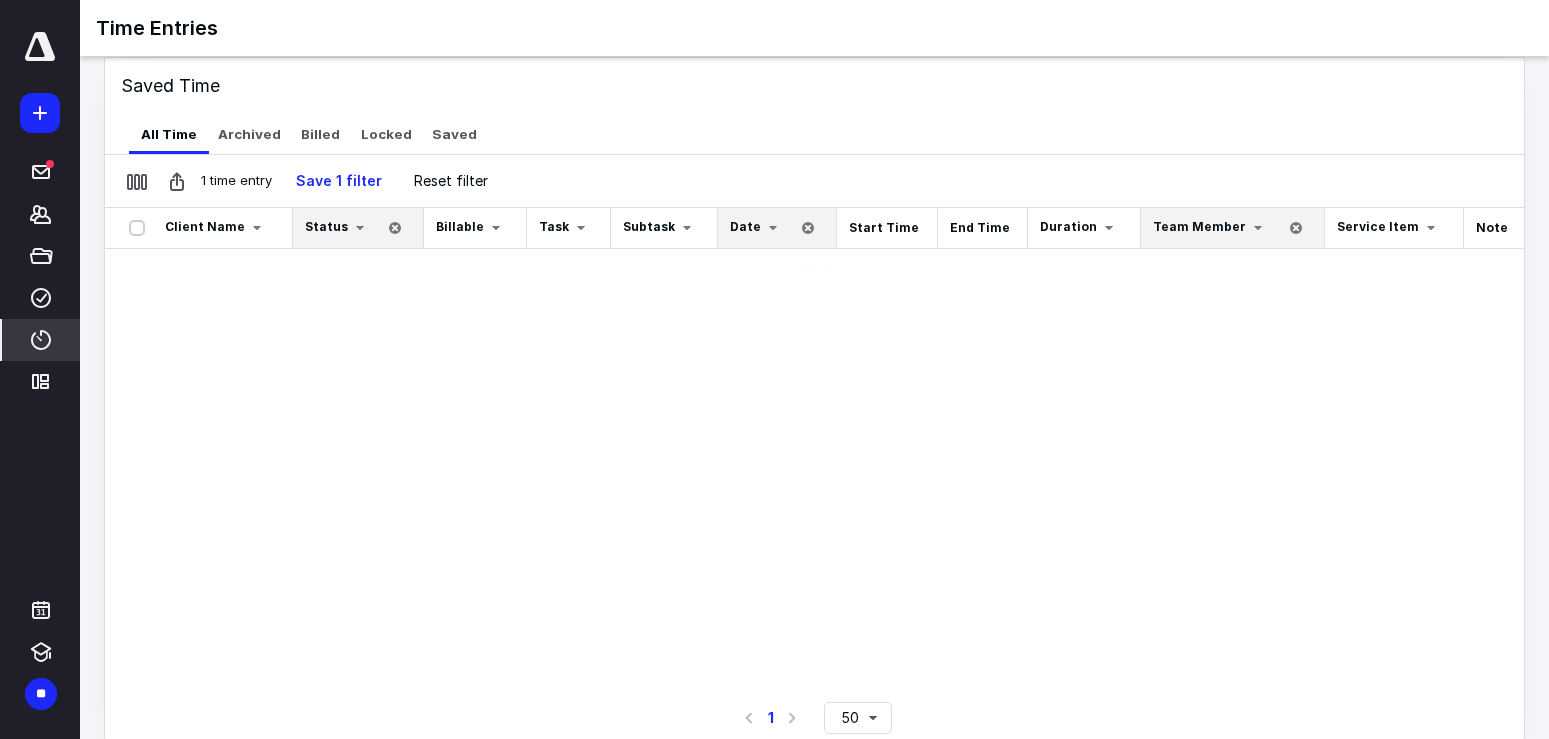 scroll, scrollTop: 0, scrollLeft: 0, axis: both 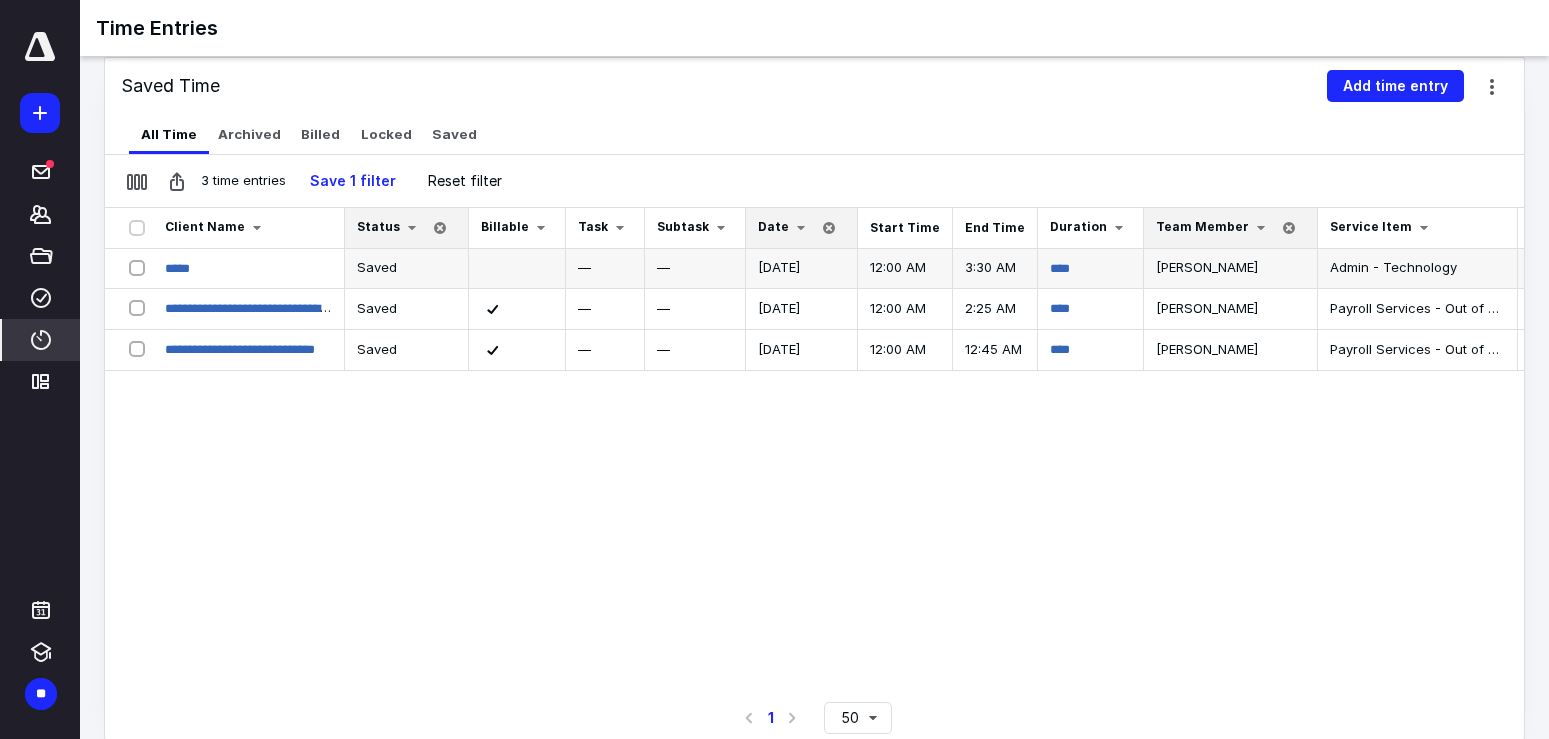 click on "[DATE]" at bounding box center (779, 267) 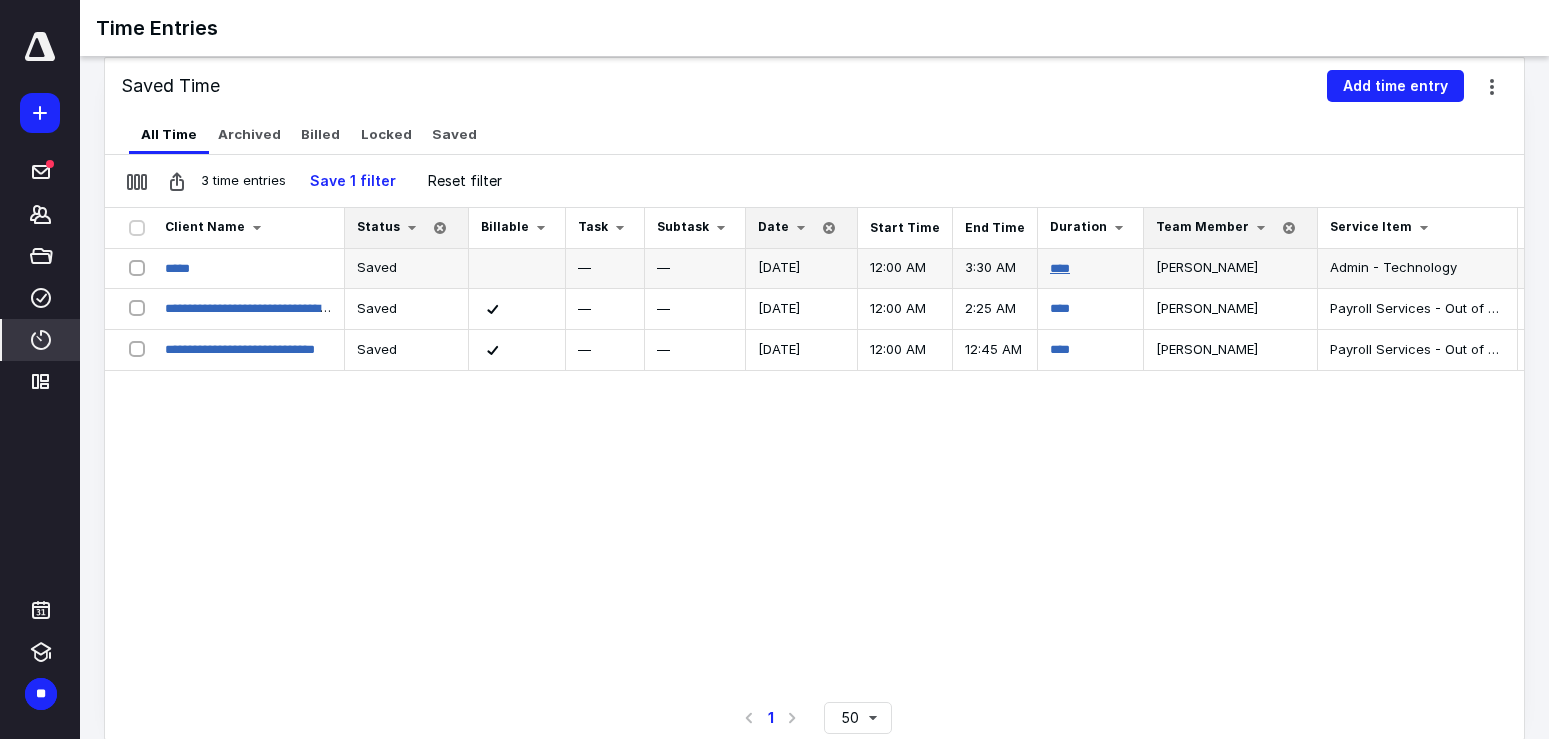 click on "****" at bounding box center (1060, 268) 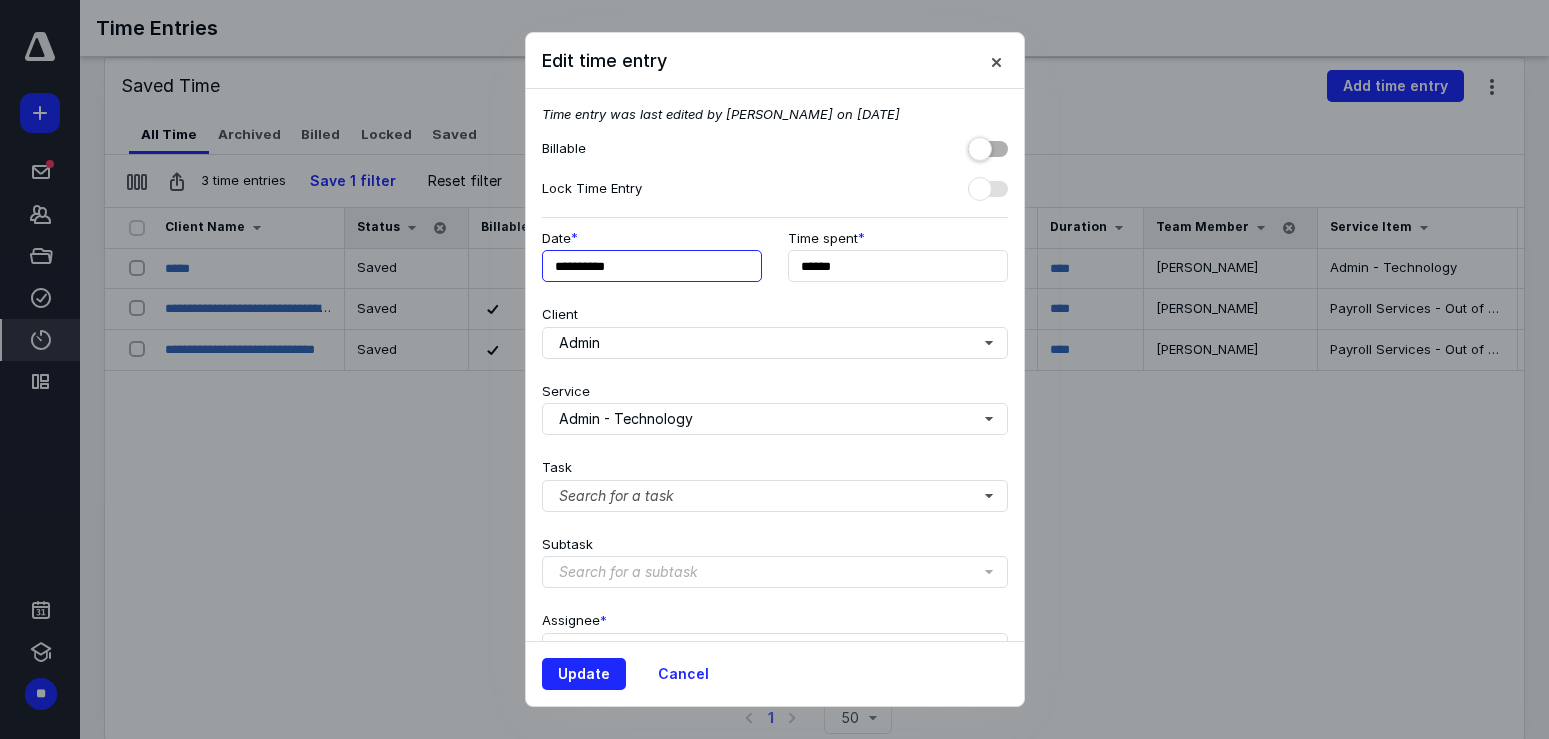 click on "**********" at bounding box center (652, 266) 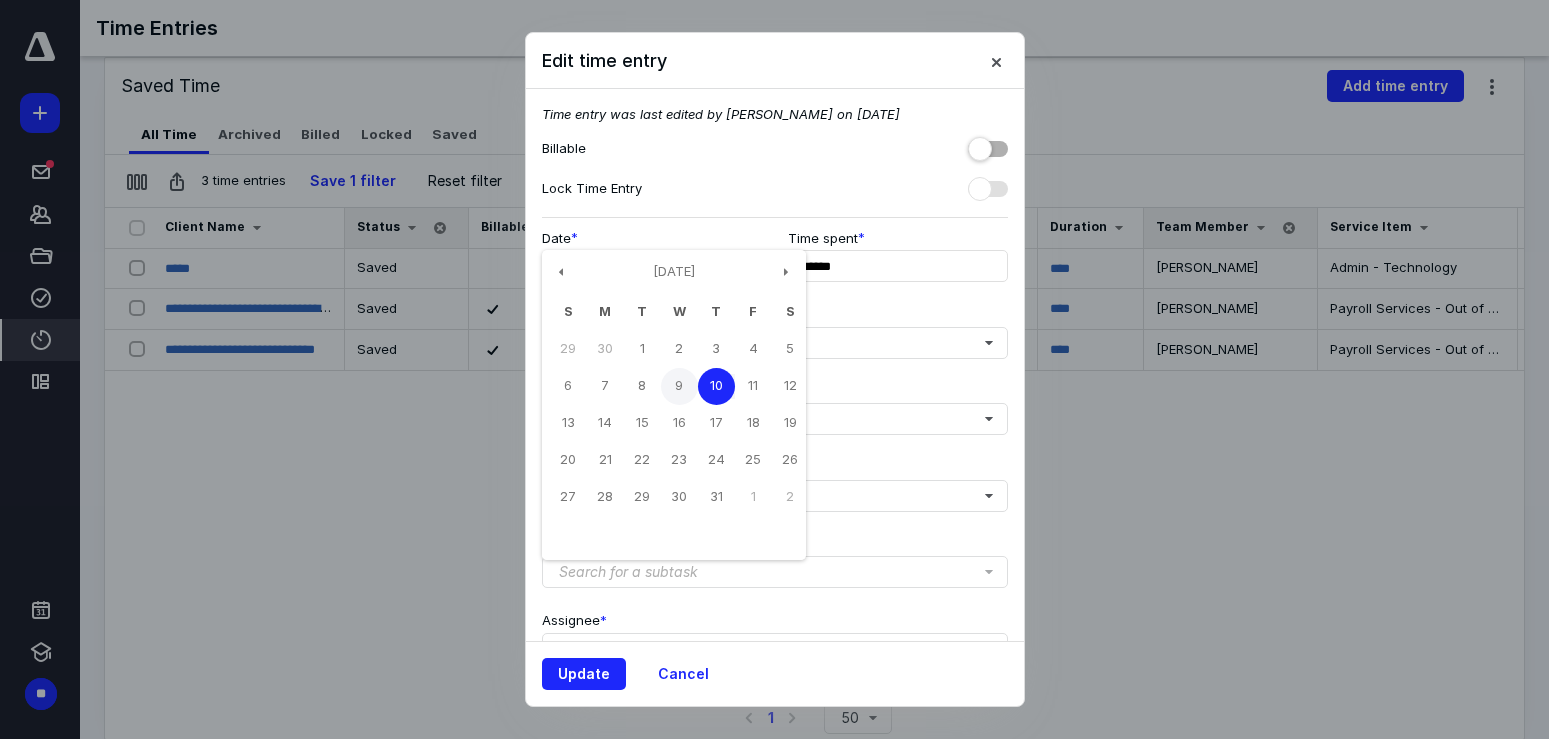 click on "9" at bounding box center (679, 386) 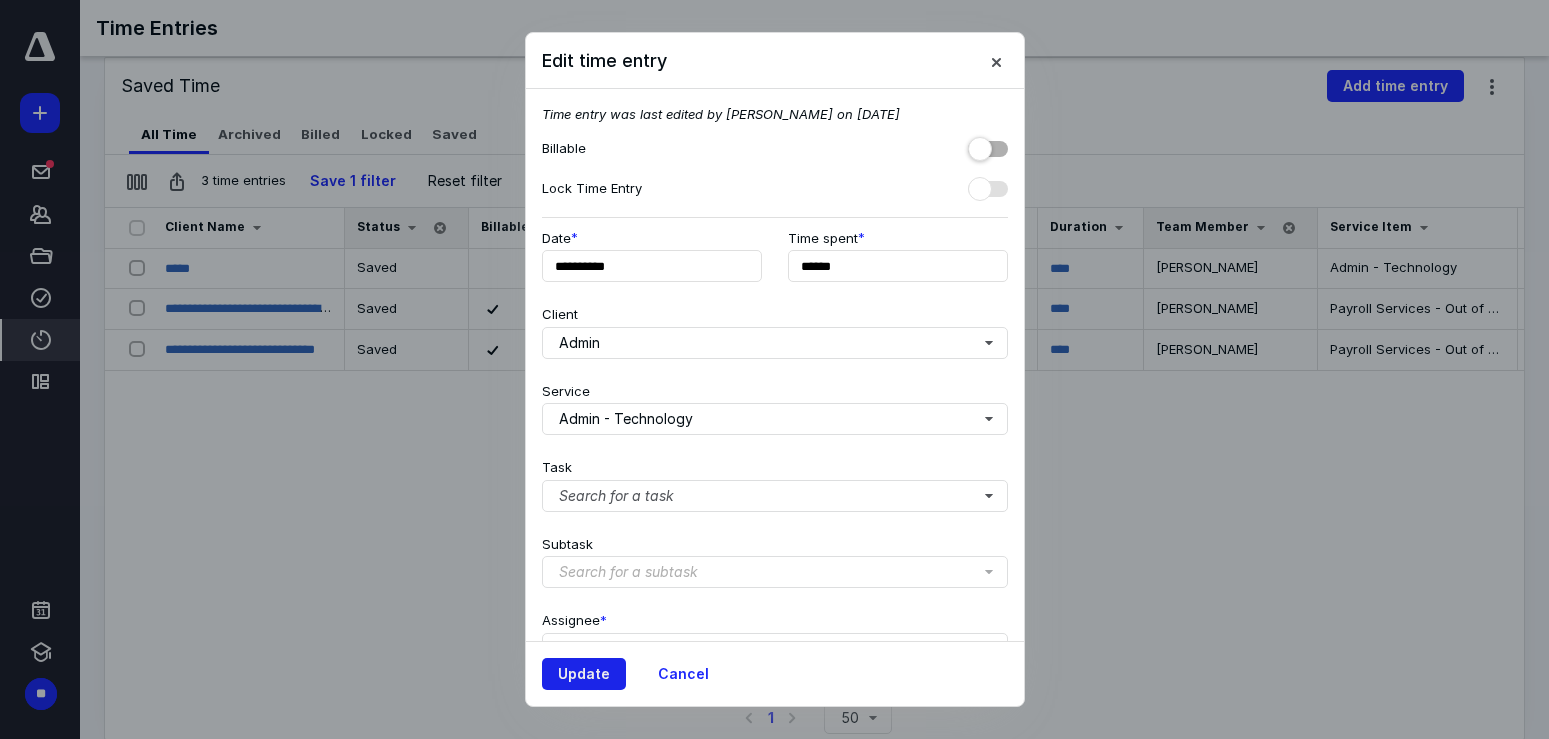 click on "Update" at bounding box center [584, 674] 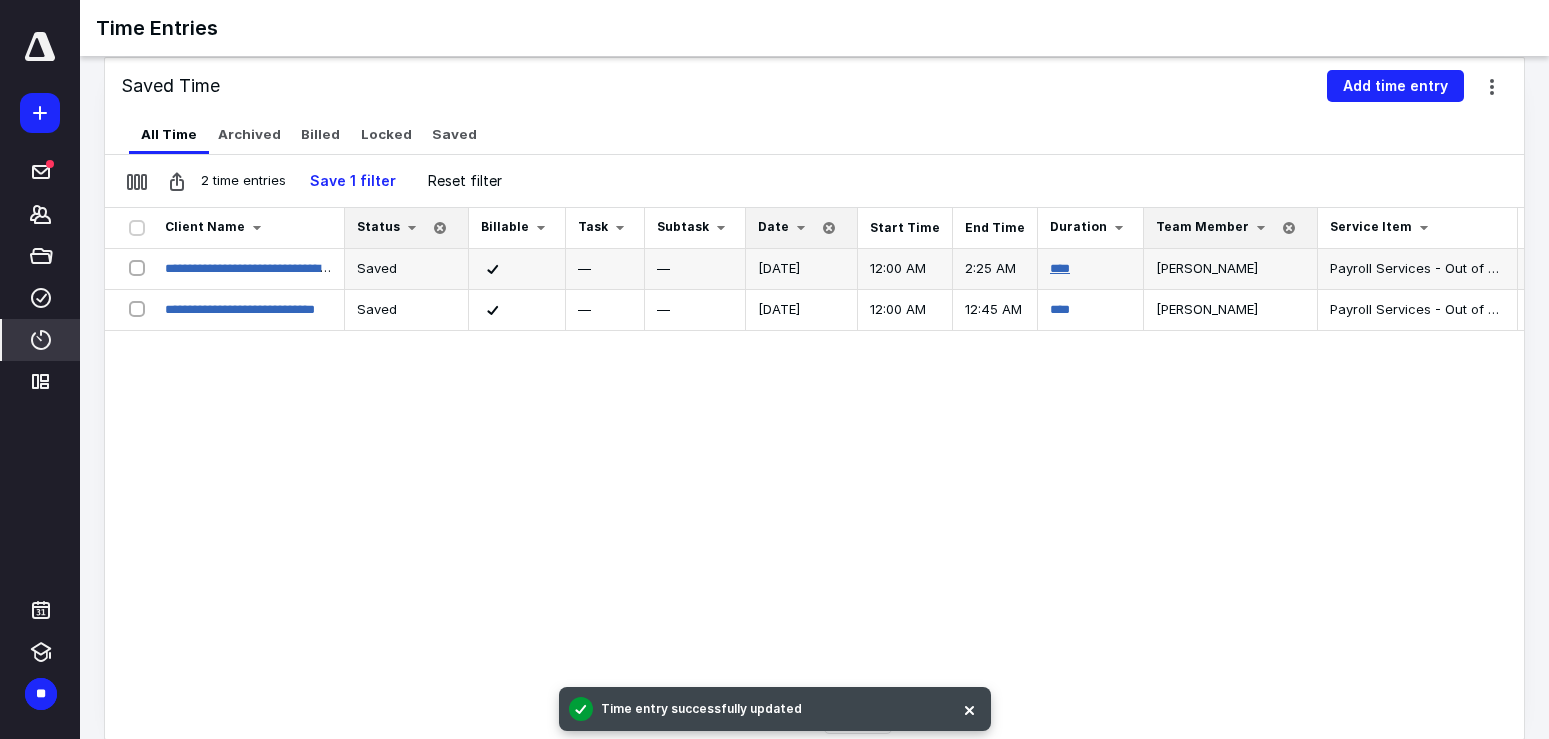 click on "****" at bounding box center [1060, 268] 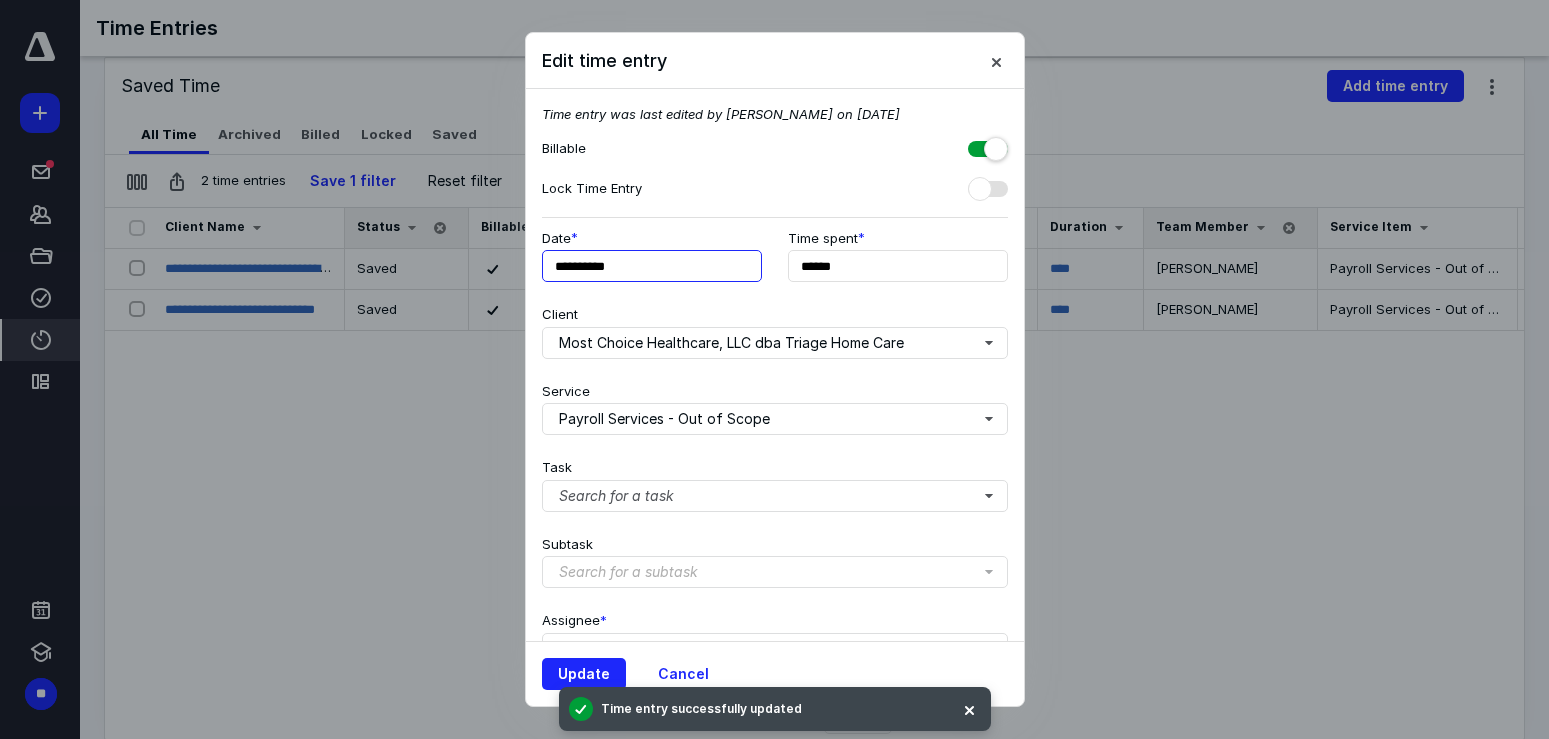 click on "**********" at bounding box center [652, 266] 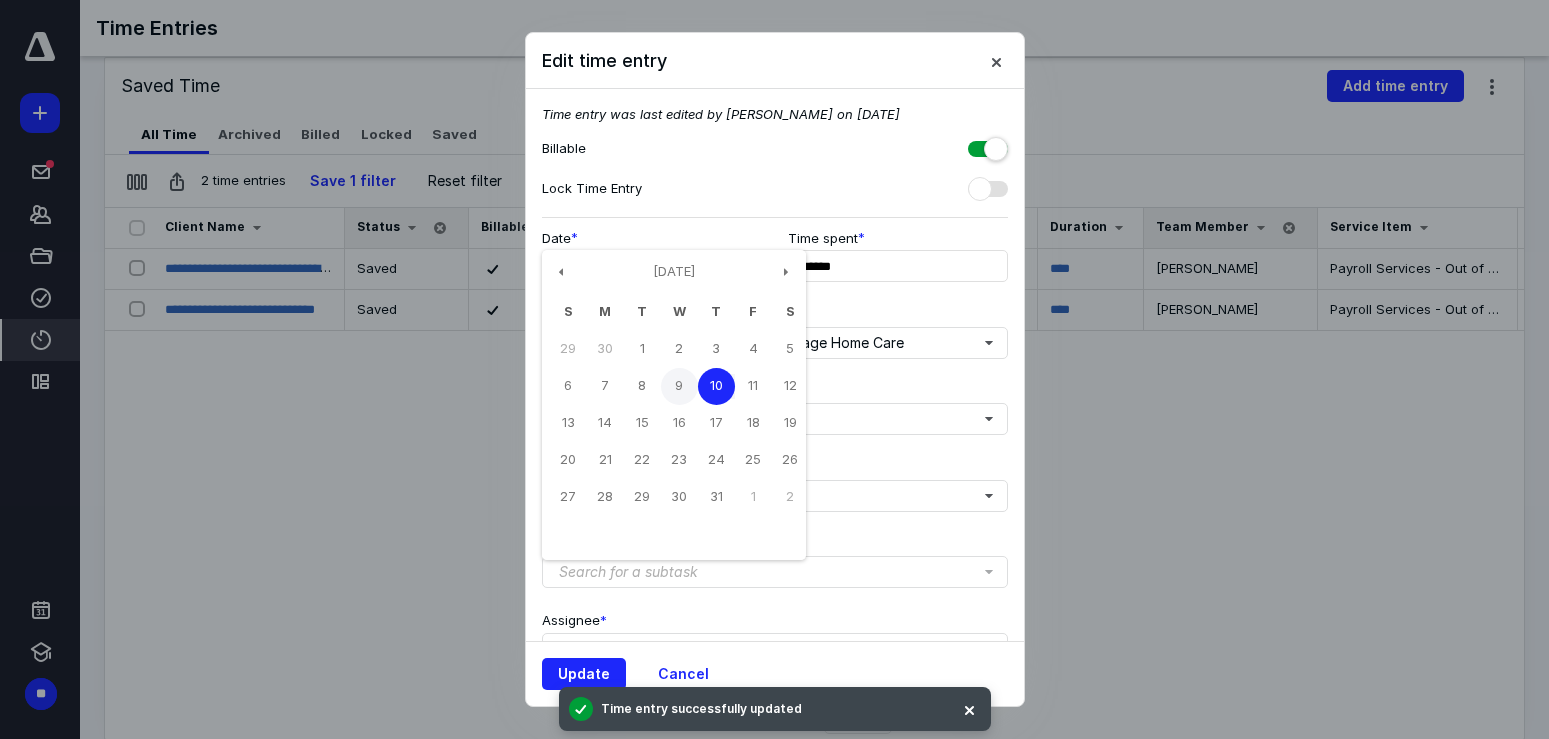 click on "9" at bounding box center [679, 386] 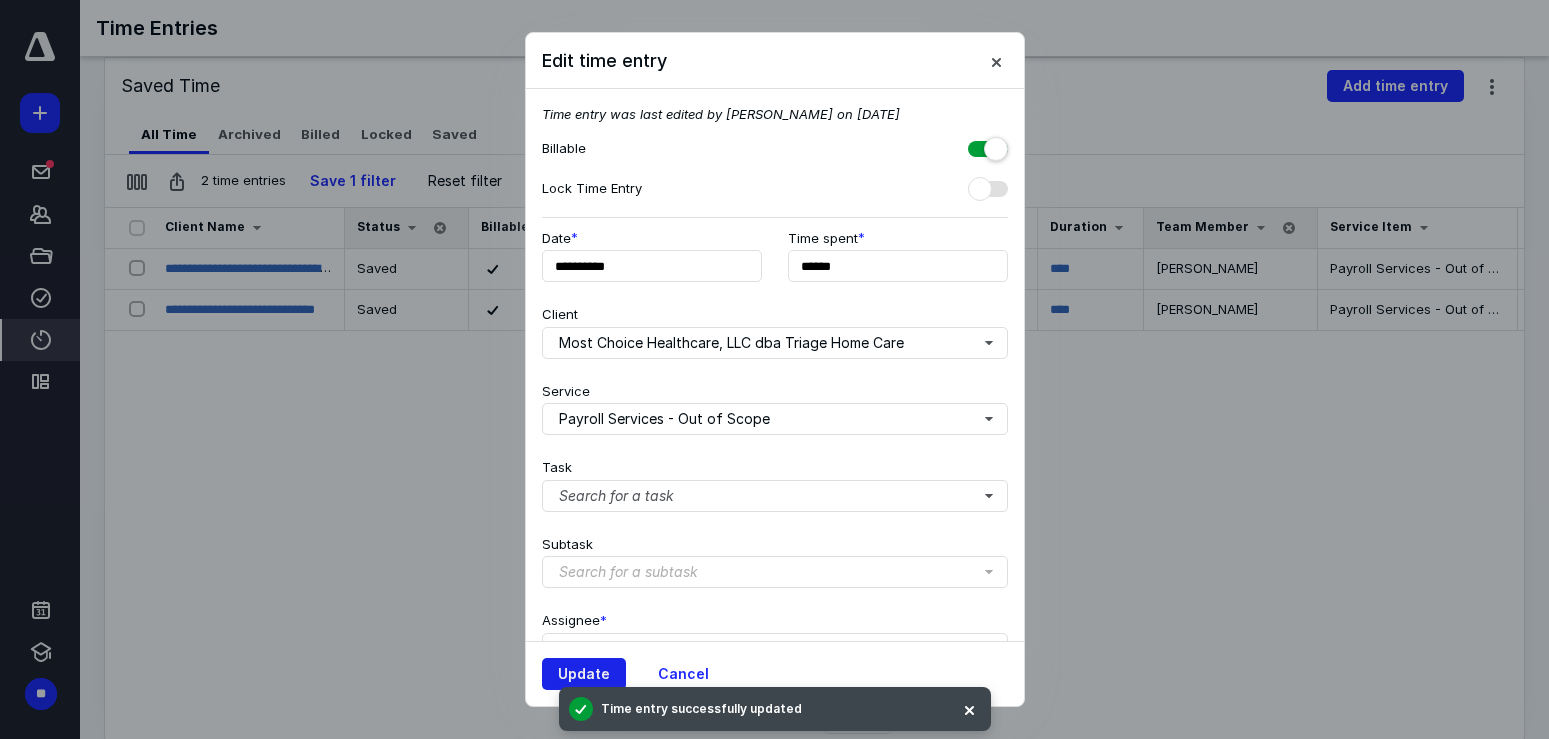 click on "Update" at bounding box center (584, 674) 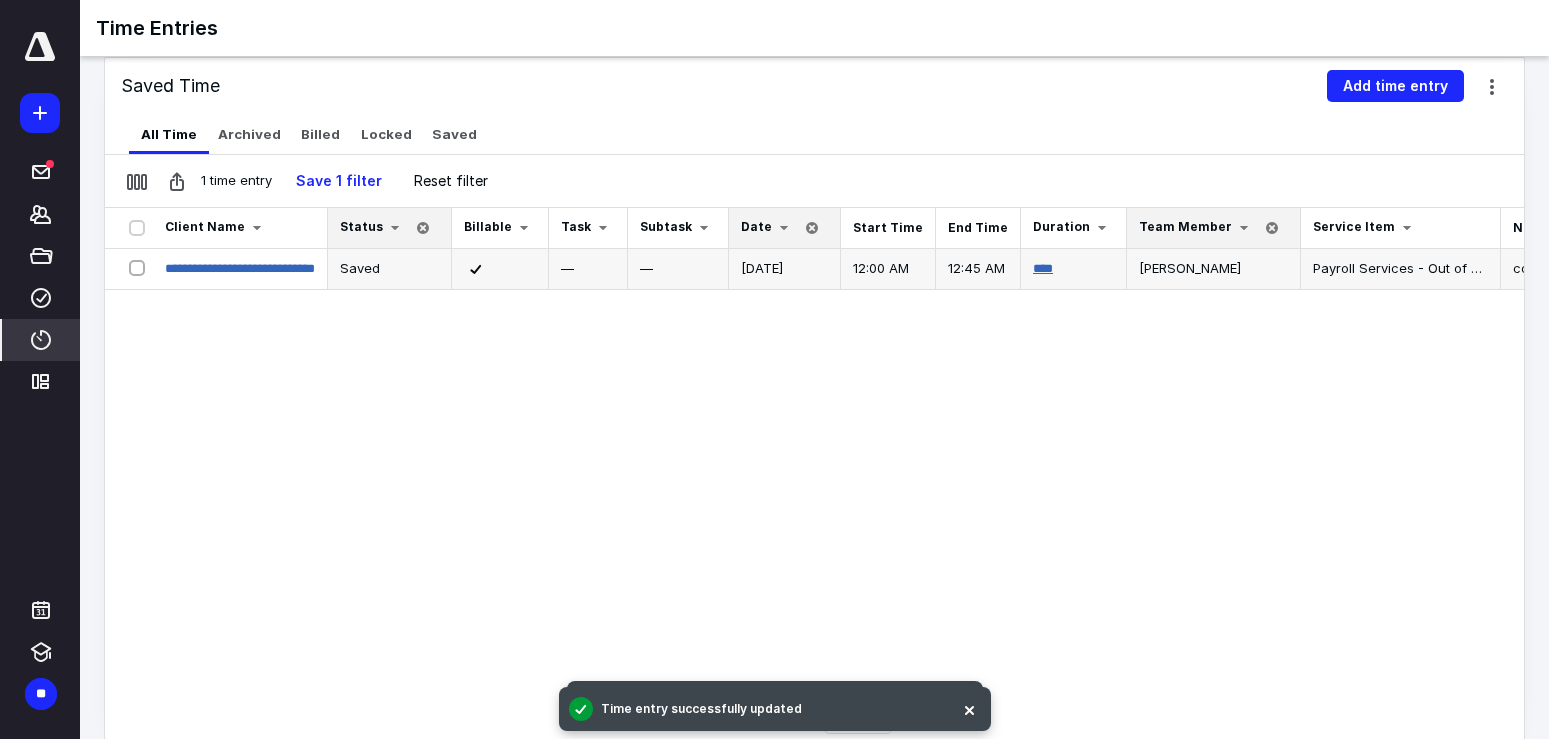 click on "****" at bounding box center (1043, 268) 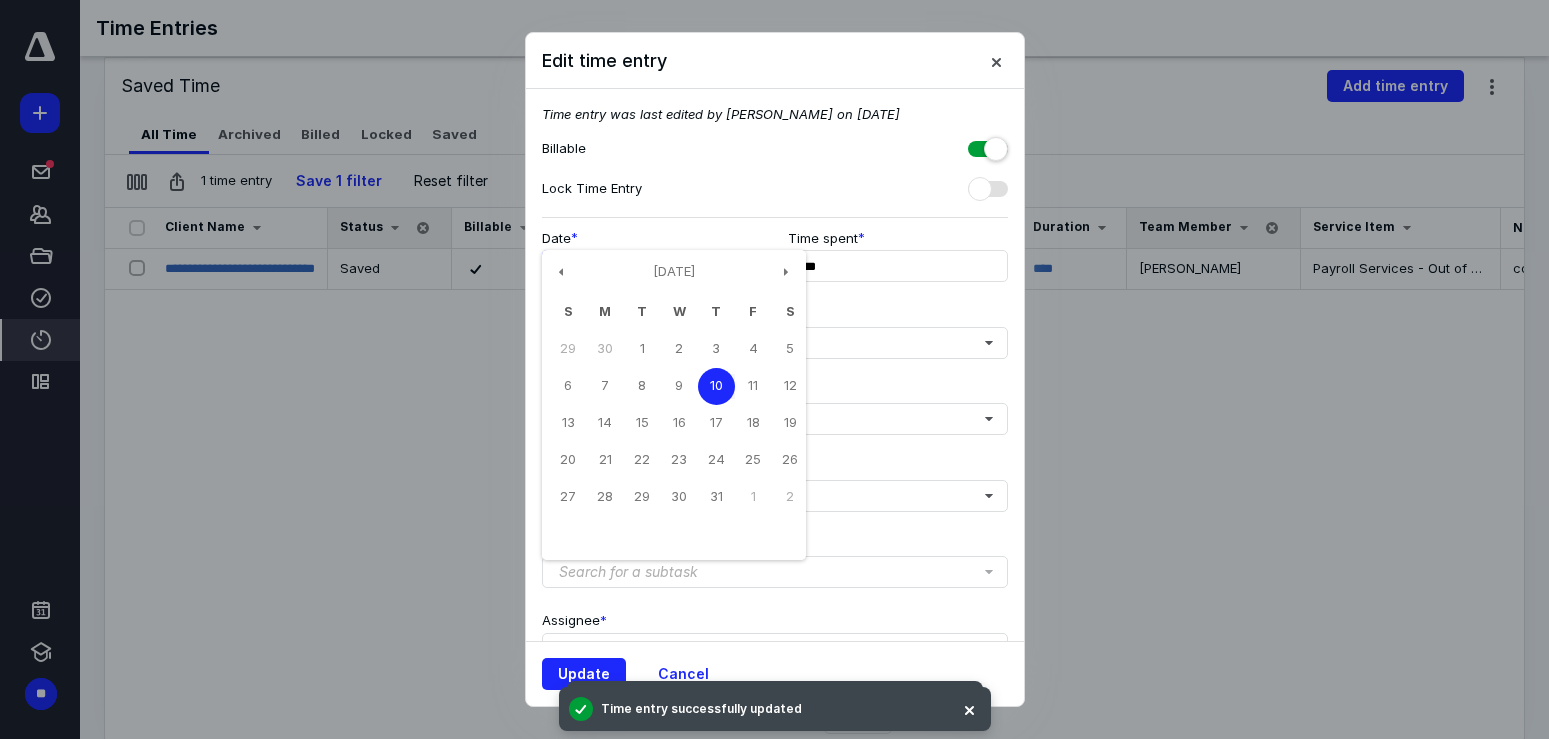 click on "**********" at bounding box center (652, 266) 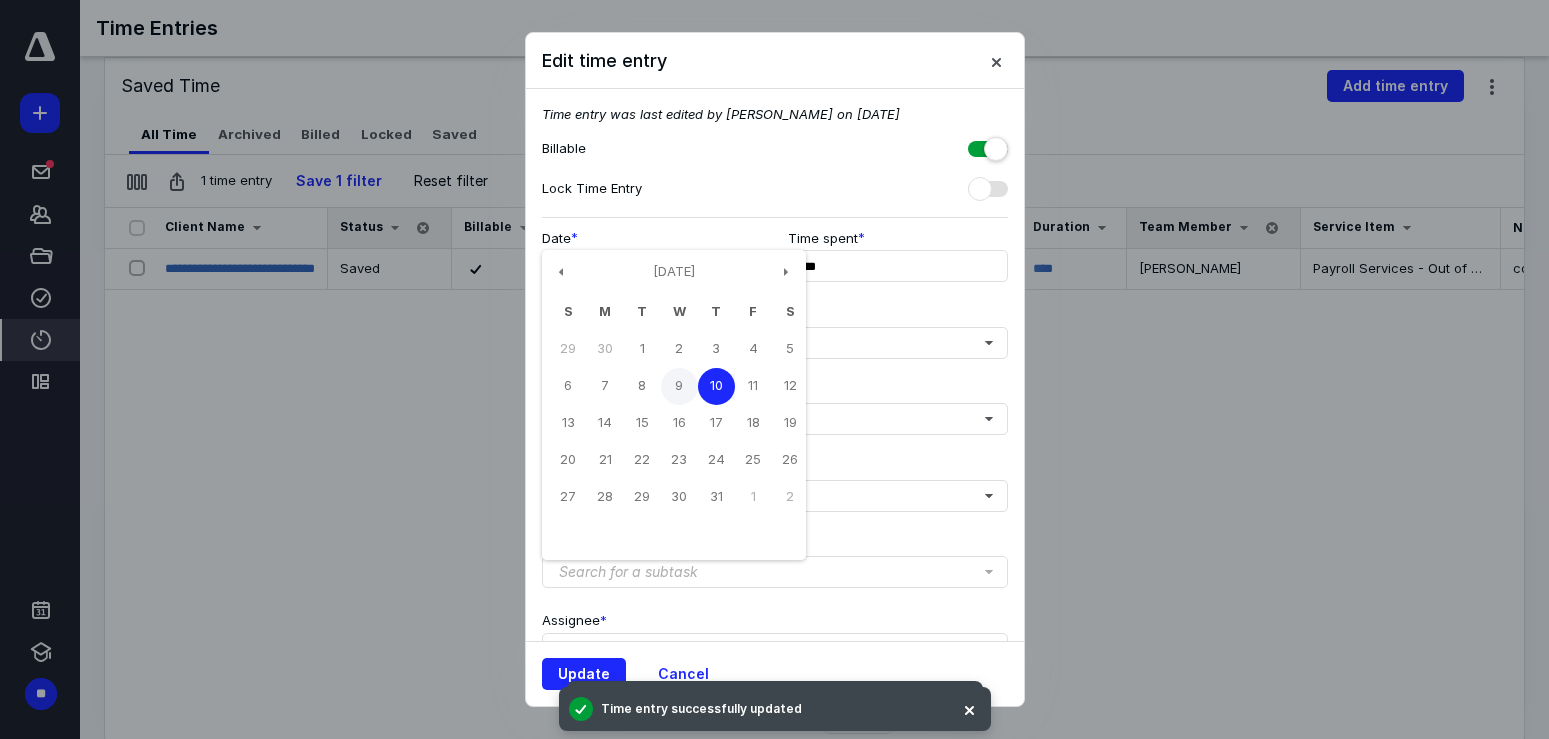 click on "9" at bounding box center [679, 386] 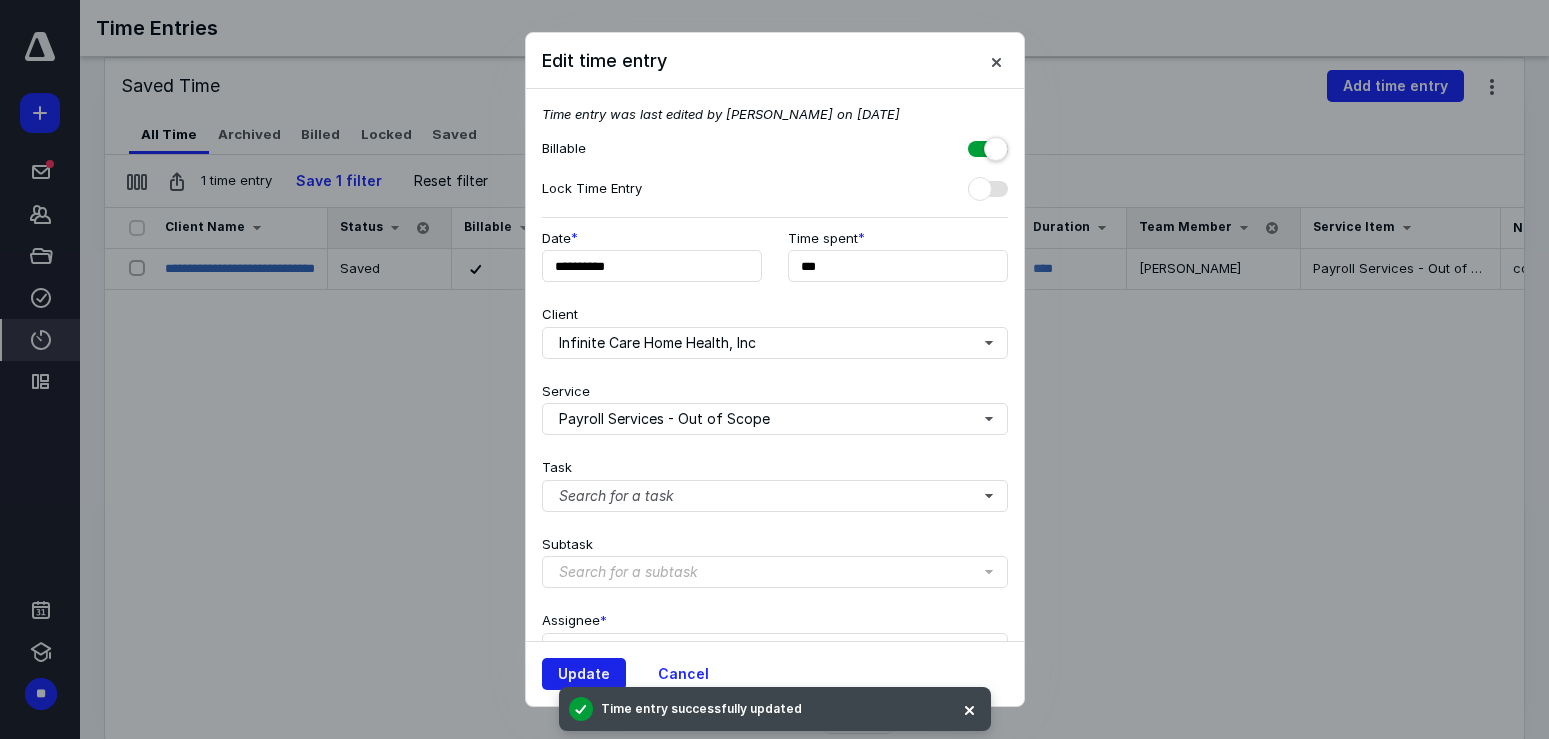 click on "Update" at bounding box center (584, 674) 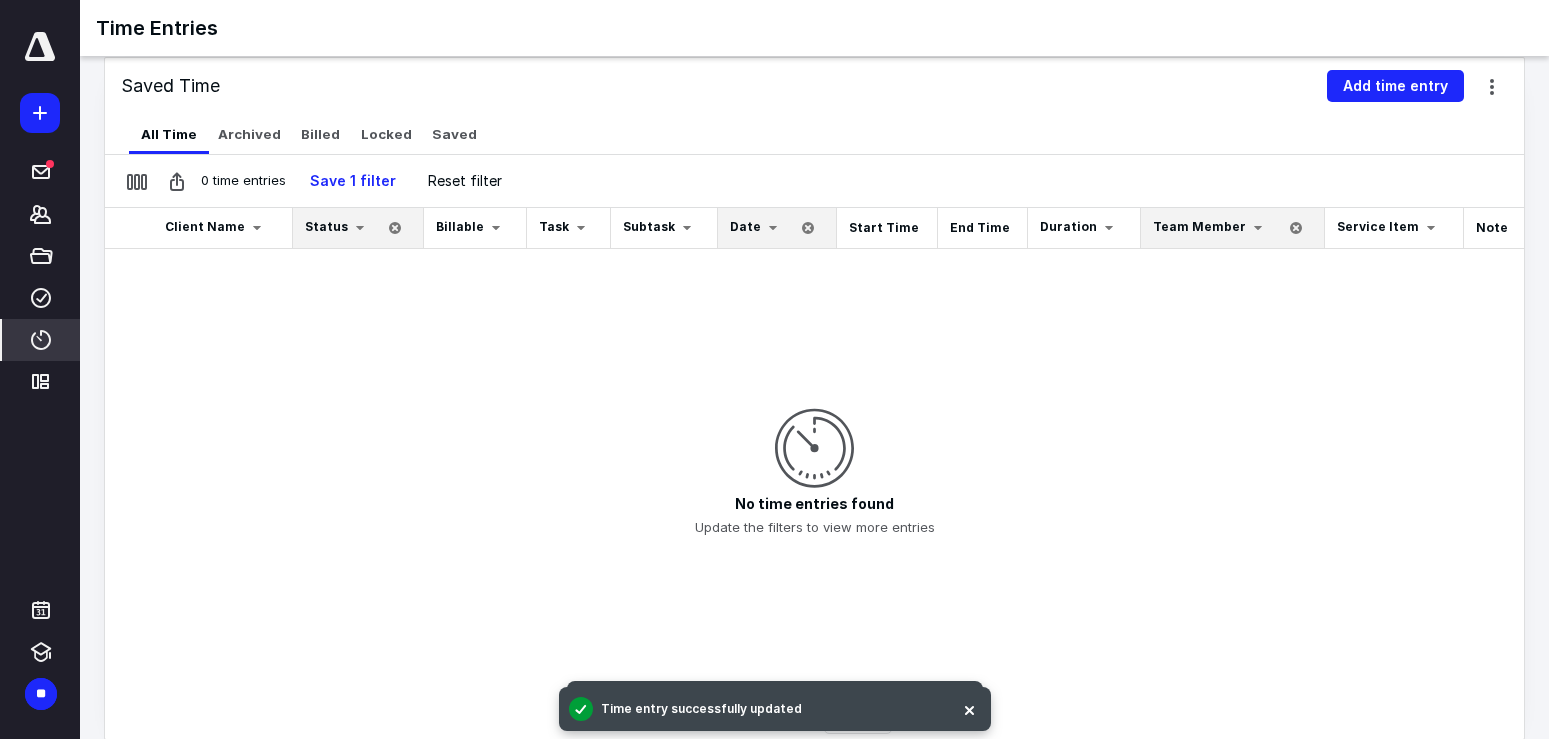click at bounding box center (773, 228) 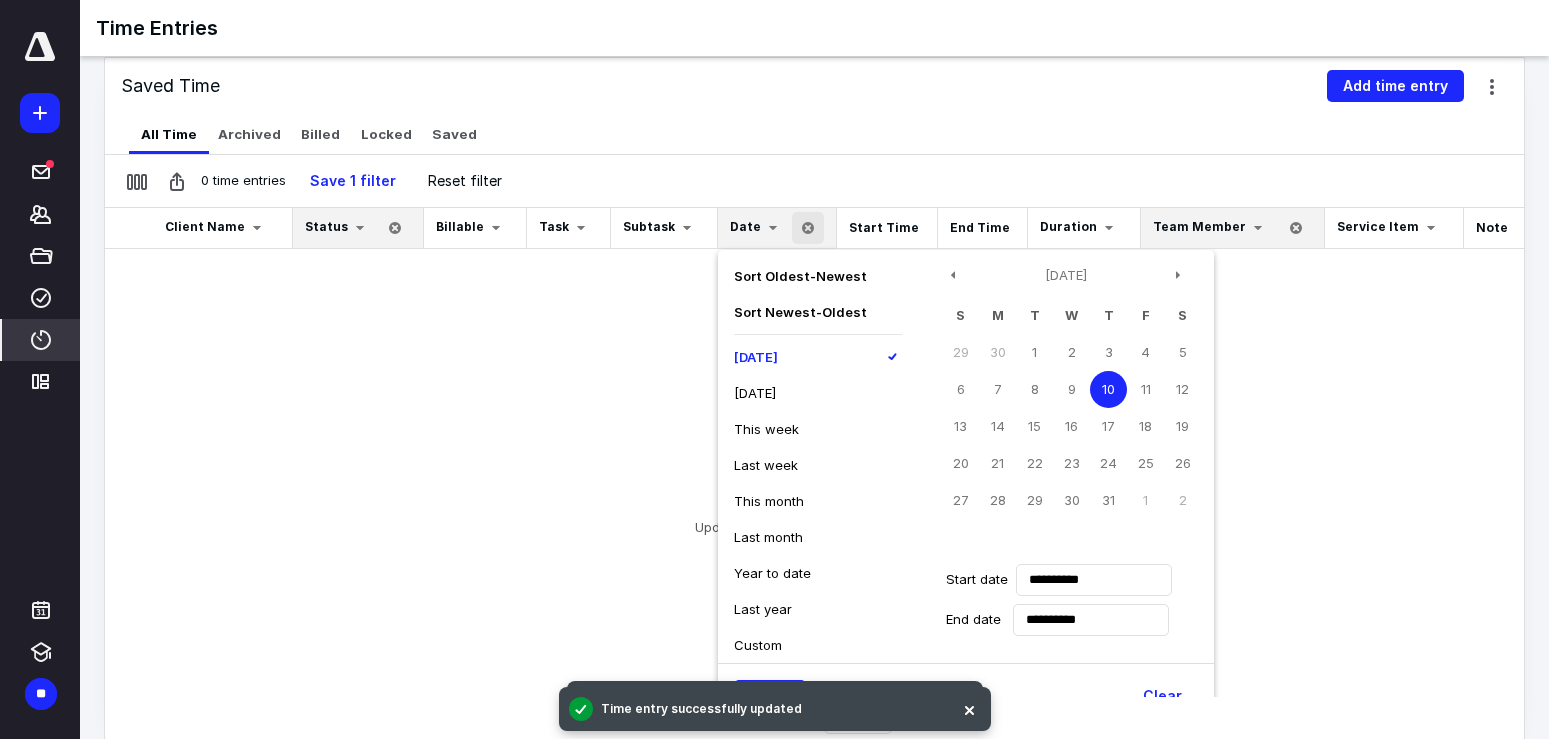 click on "[DATE]" at bounding box center (755, 393) 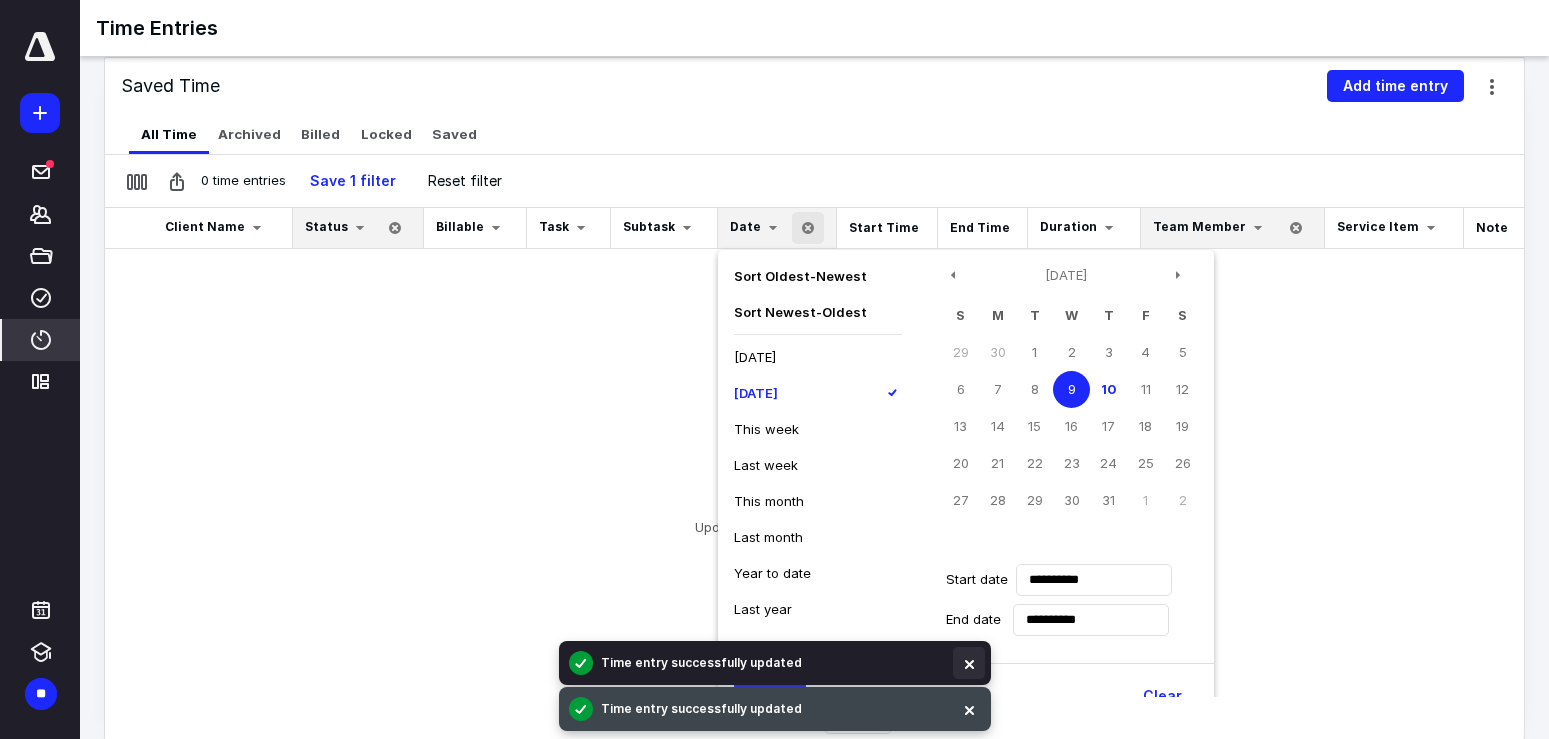 click at bounding box center (969, 663) 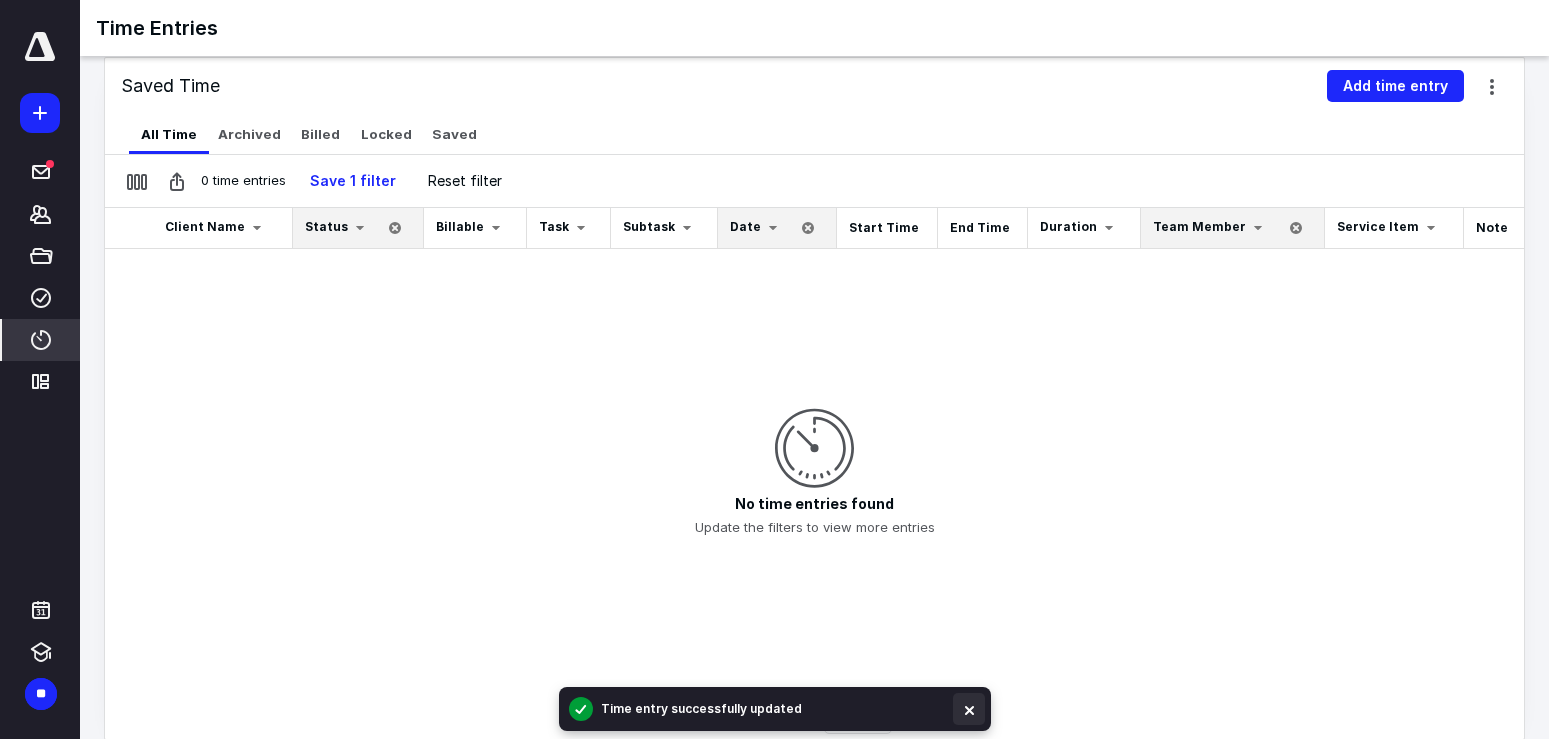 click at bounding box center [969, 709] 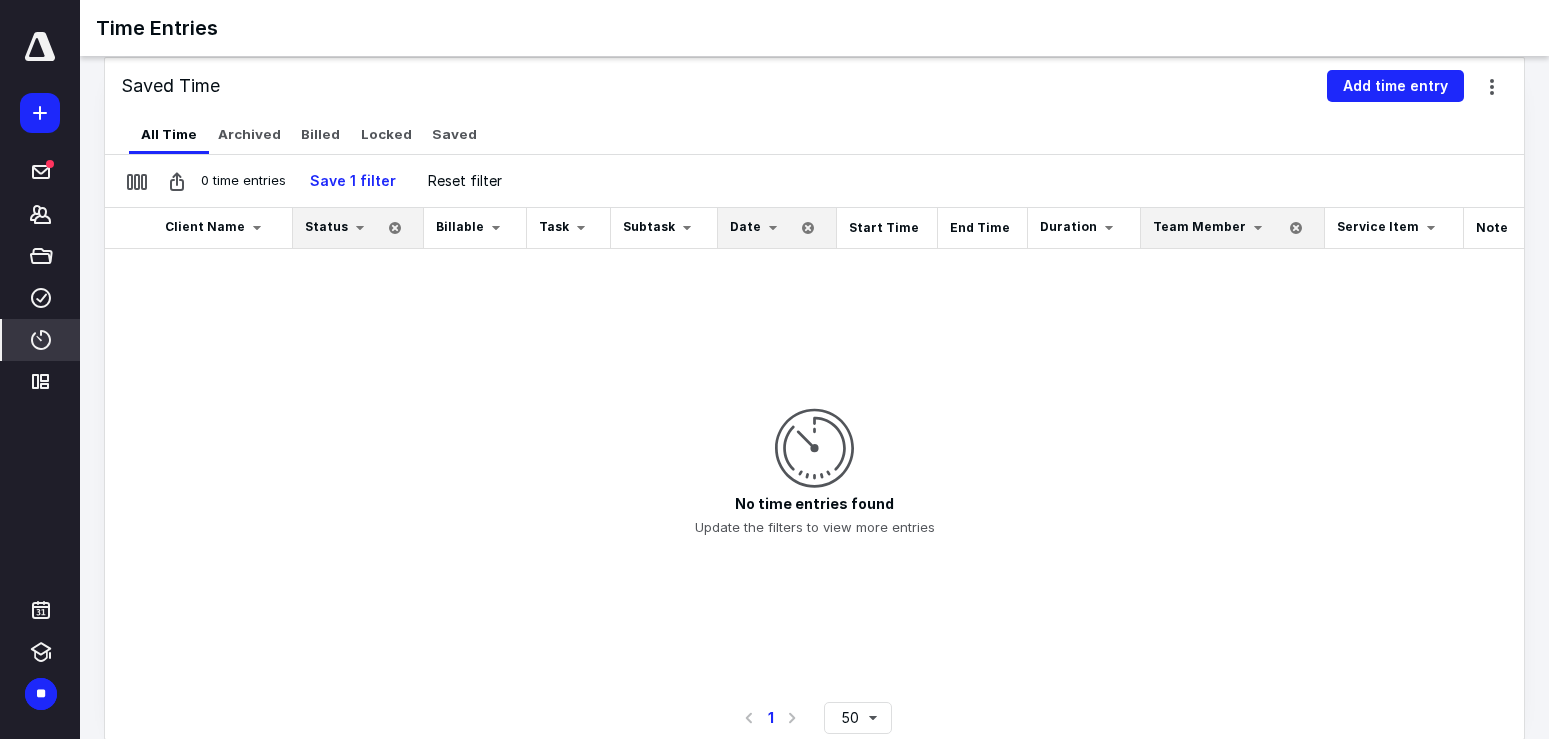 click at bounding box center (773, 228) 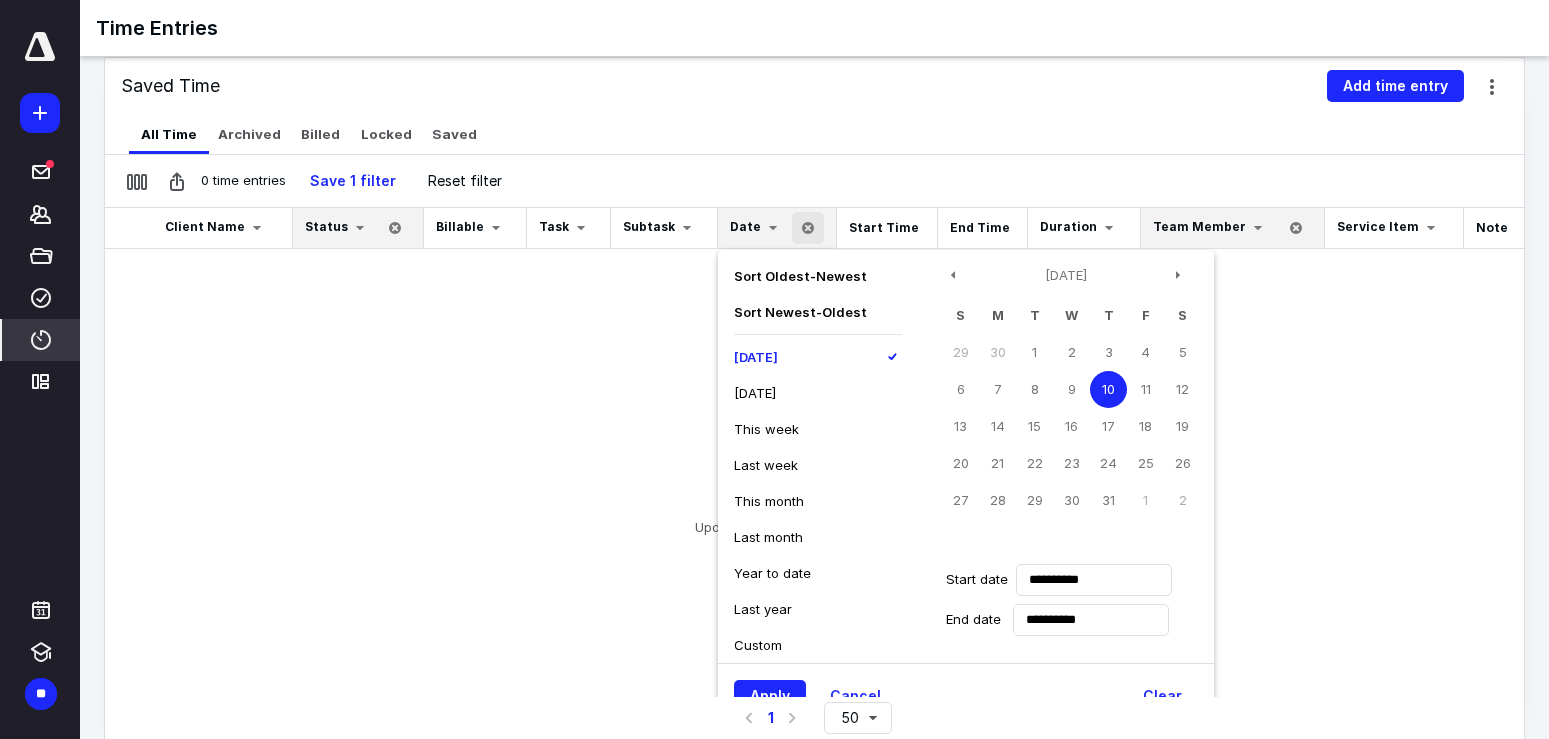 click on "[DATE]" at bounding box center [755, 393] 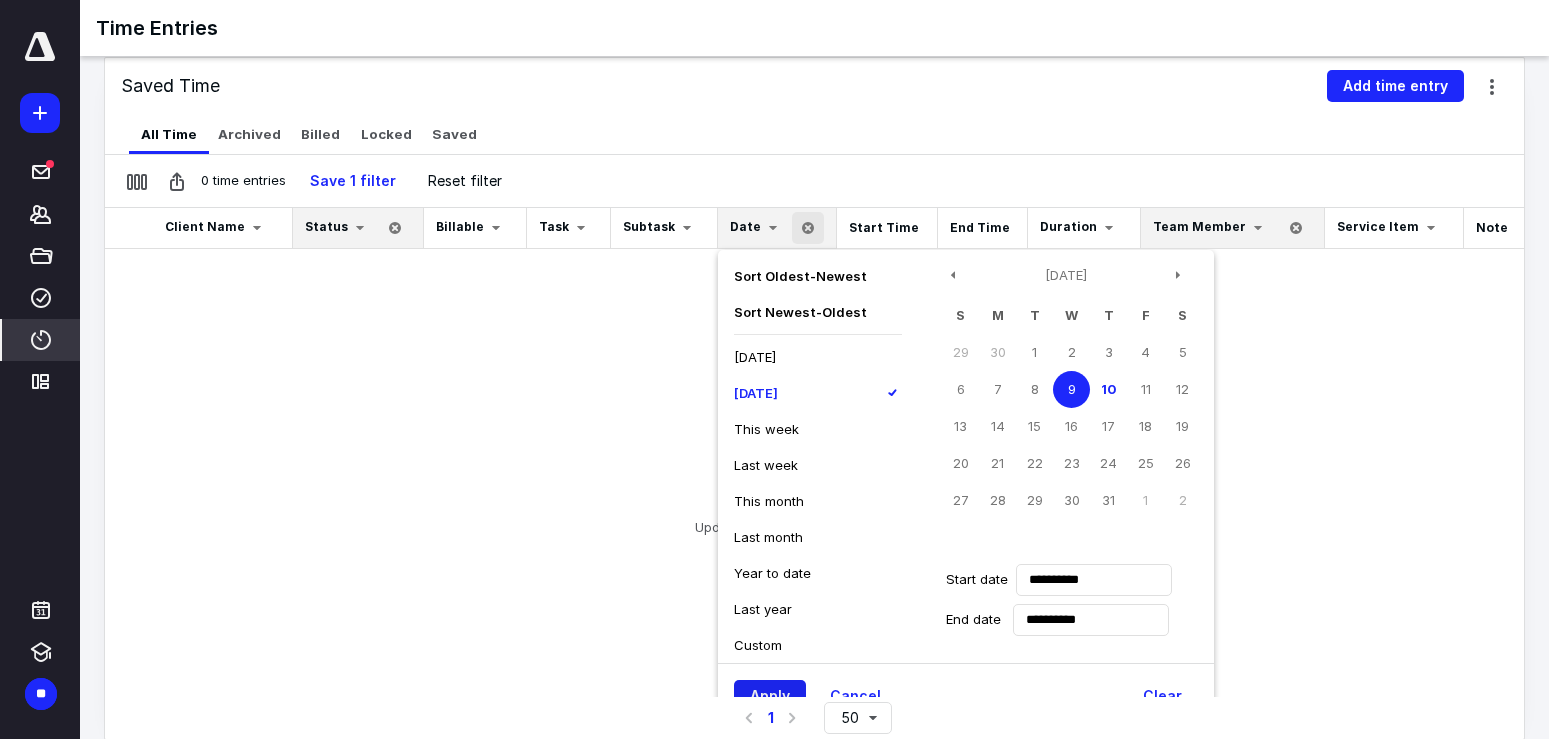 click on "Apply" at bounding box center (770, 696) 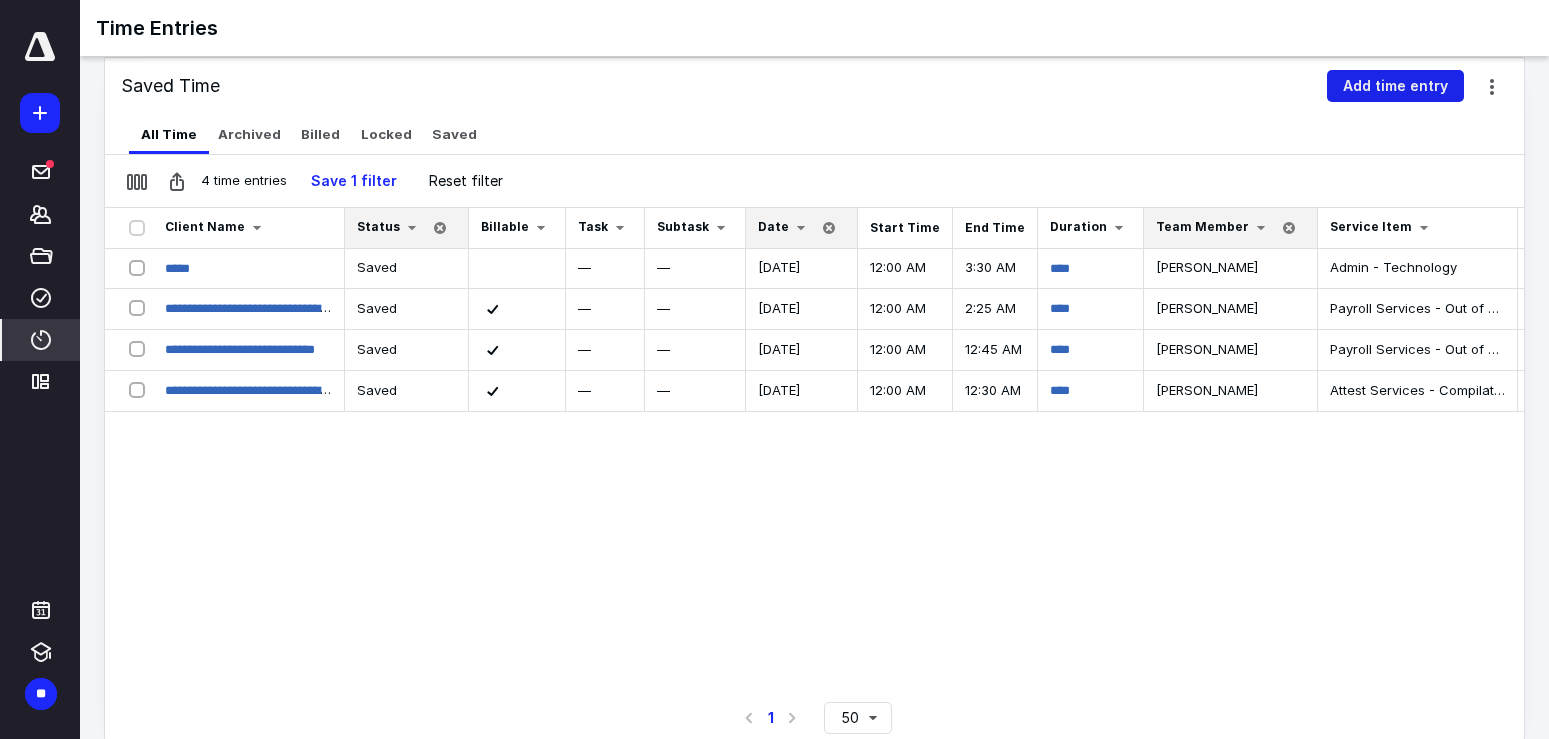 click on "Add time entry" at bounding box center (1395, 86) 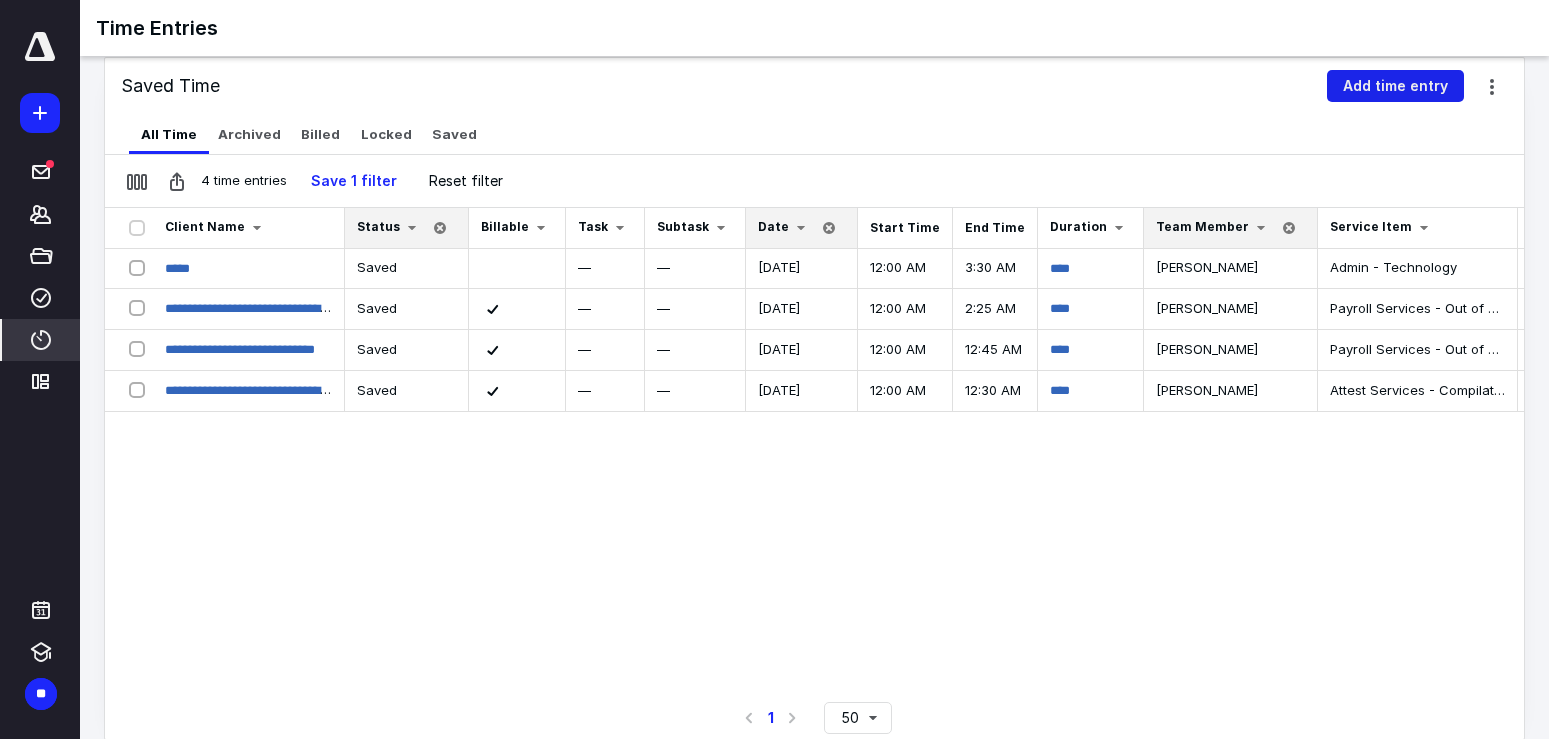 checkbox on "false" 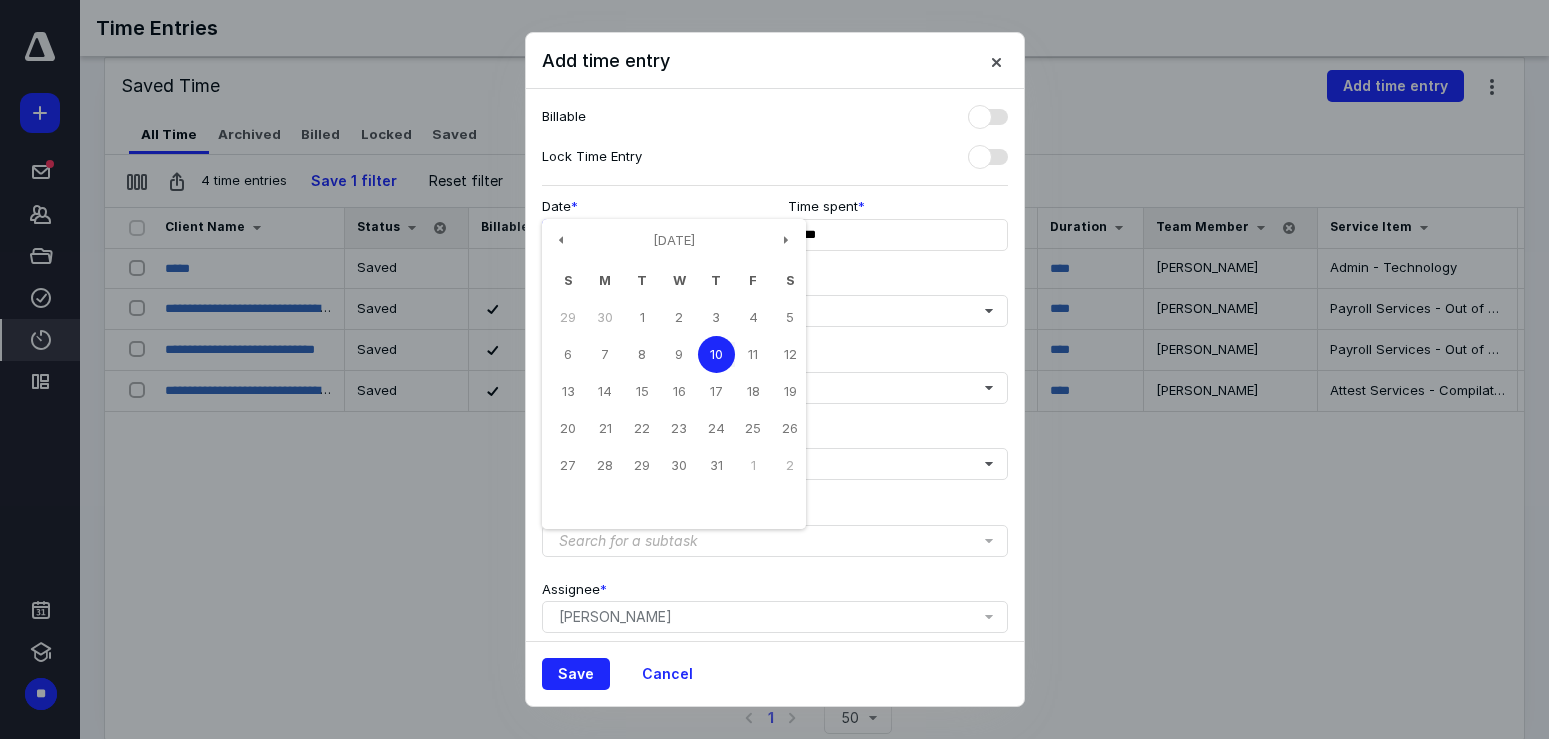 click on "**********" at bounding box center (652, 235) 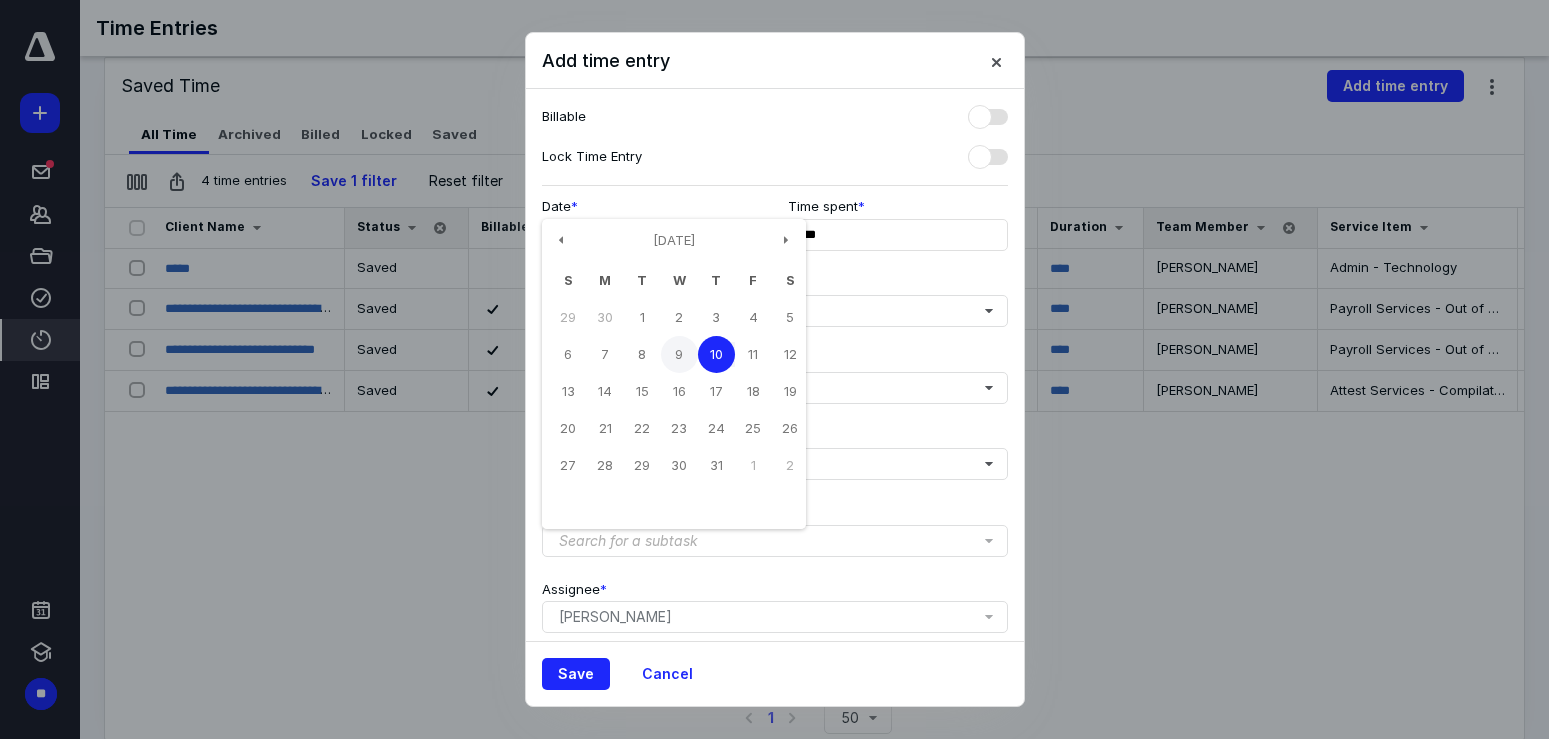 click on "9" at bounding box center [679, 354] 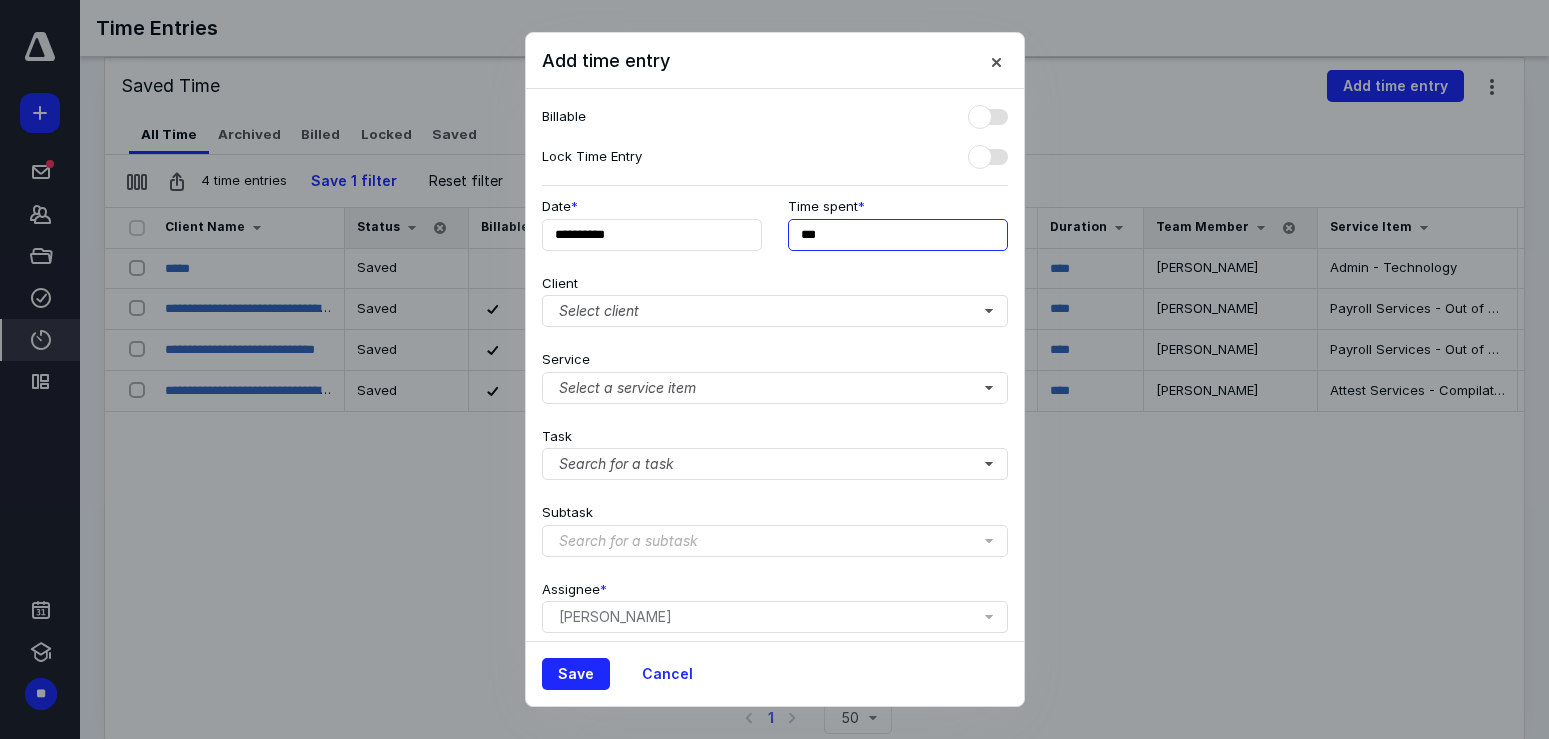 drag, startPoint x: 929, startPoint y: 242, endPoint x: 770, endPoint y: 239, distance: 159.0283 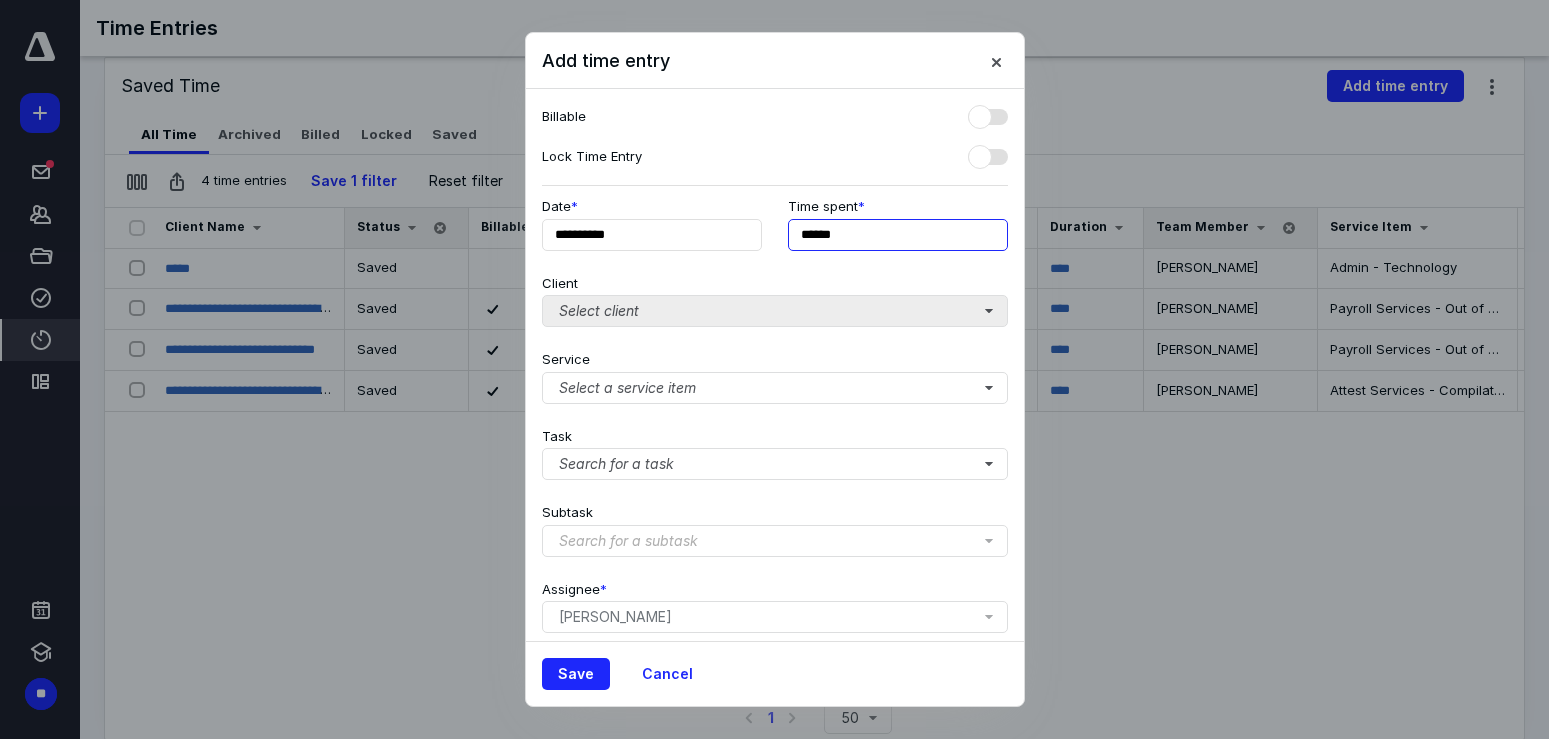 type on "******" 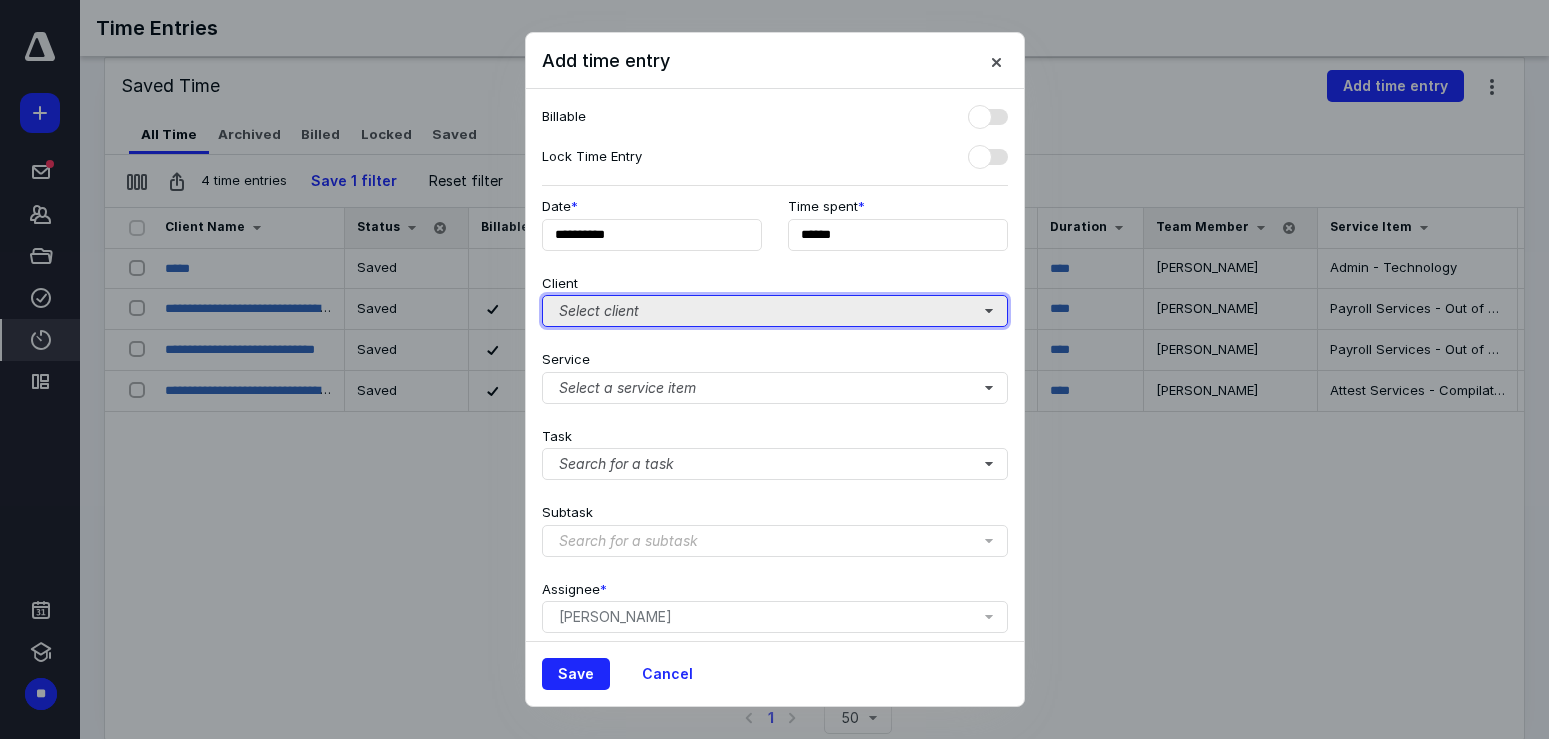 click on "Select client" at bounding box center [775, 311] 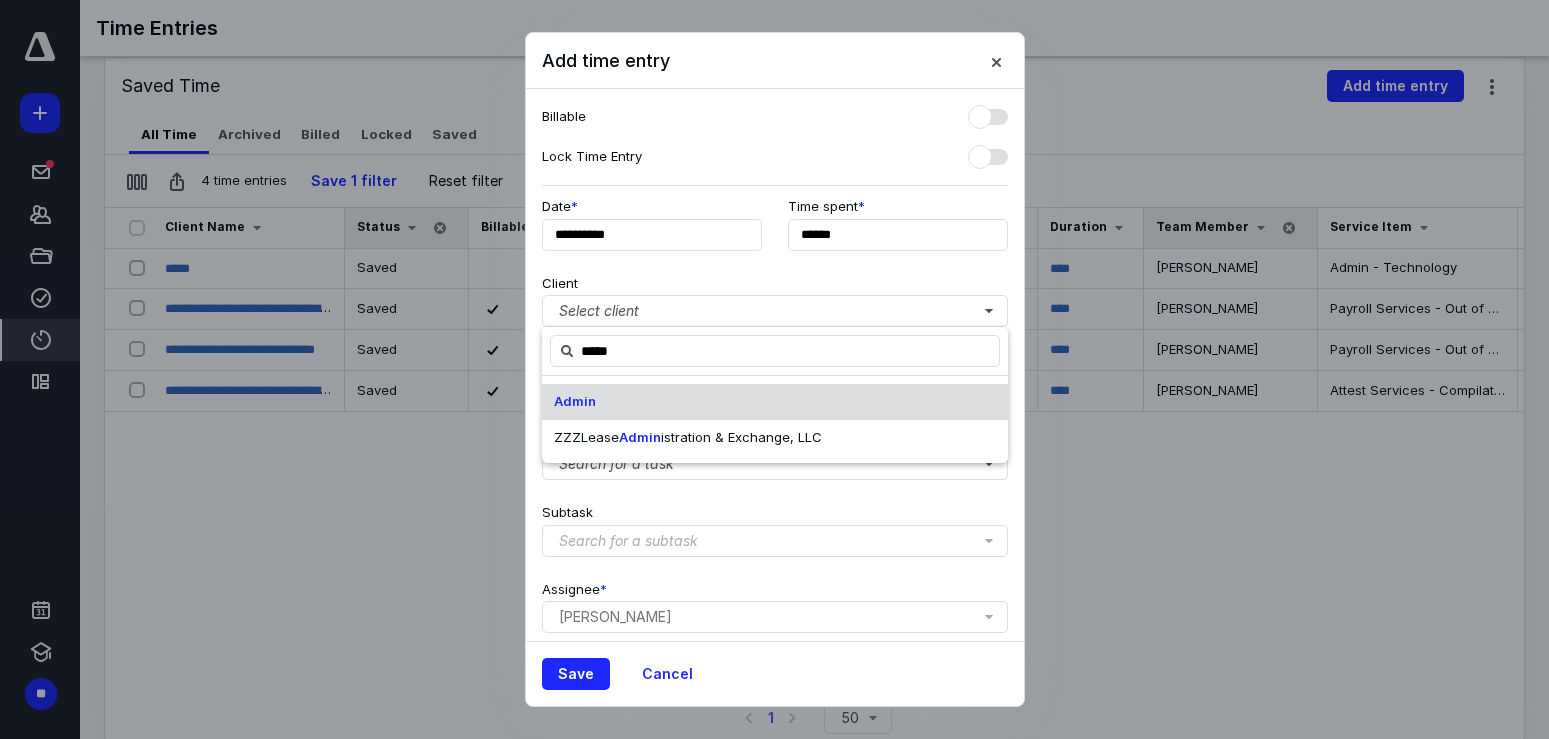 click on "Admin" at bounding box center (775, 402) 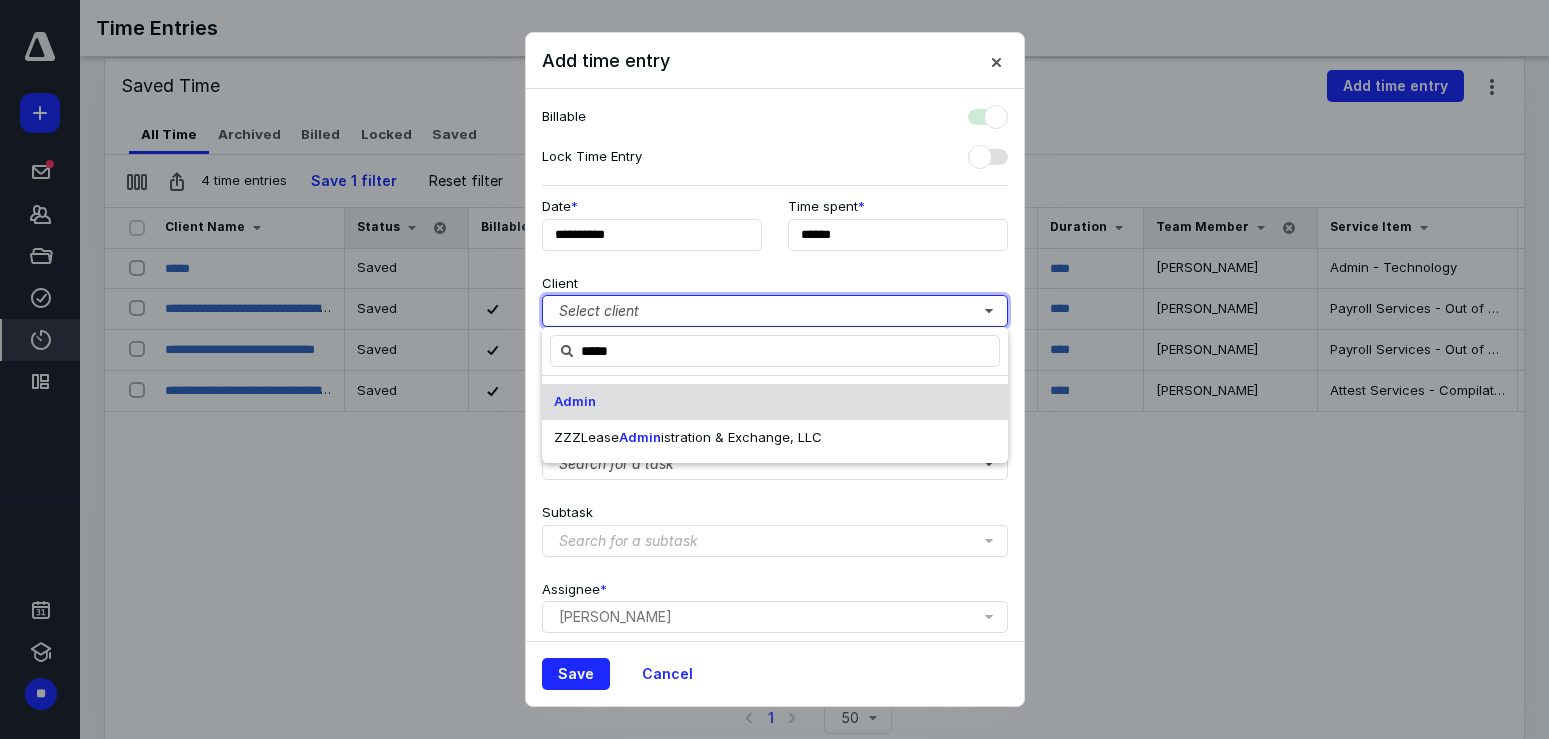 checkbox on "true" 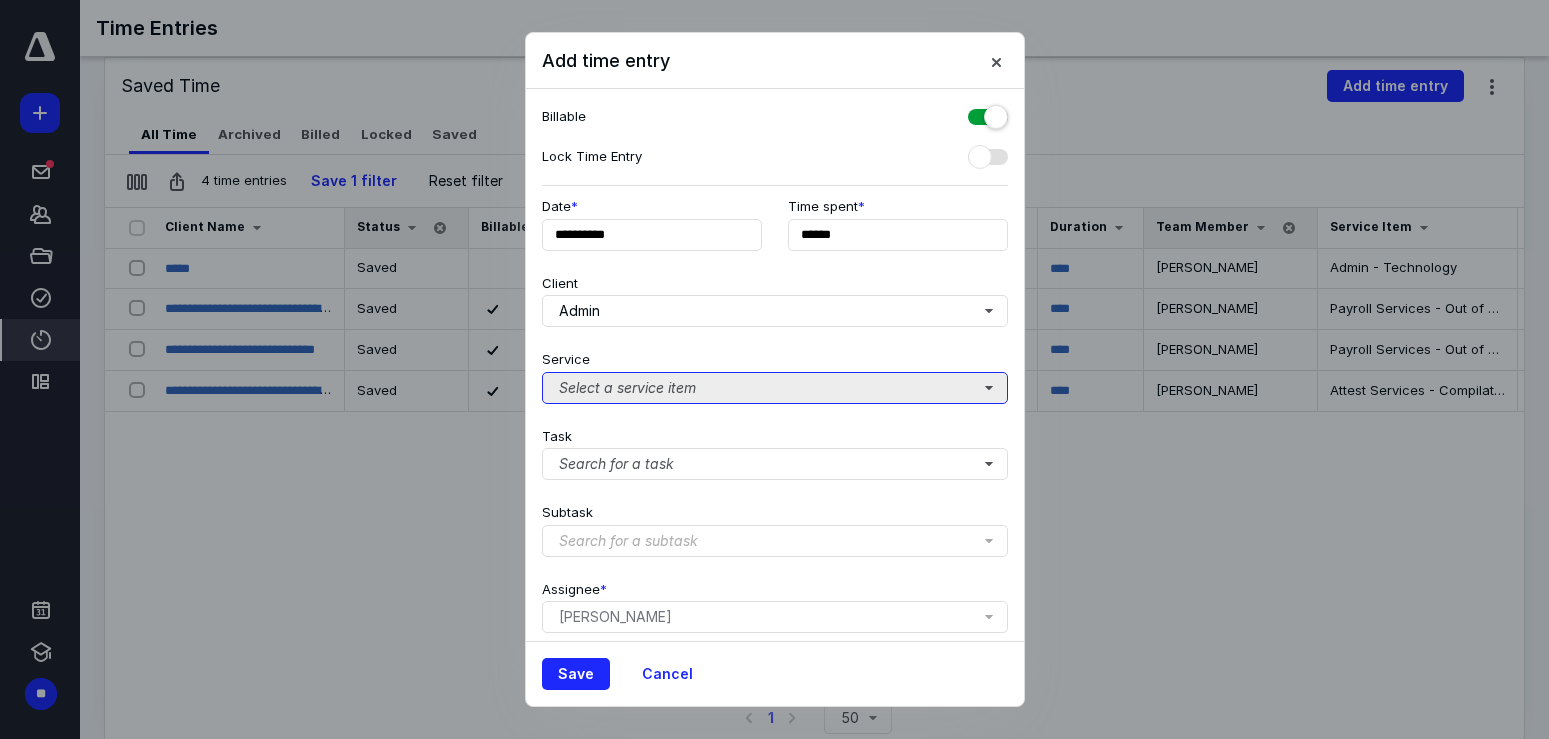 click on "Select a service item" at bounding box center (775, 388) 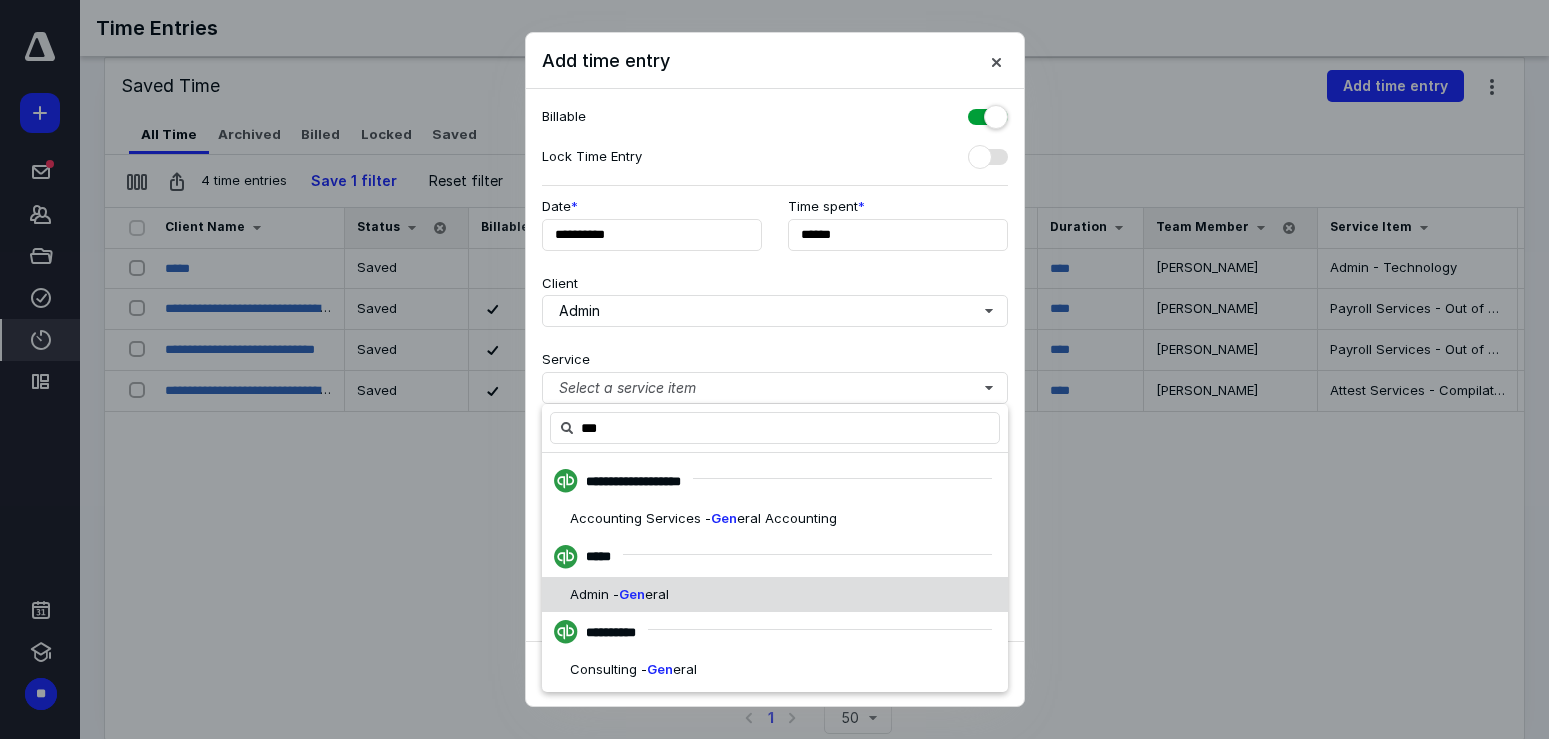 click on "Admin -  Gen eral" at bounding box center [775, 595] 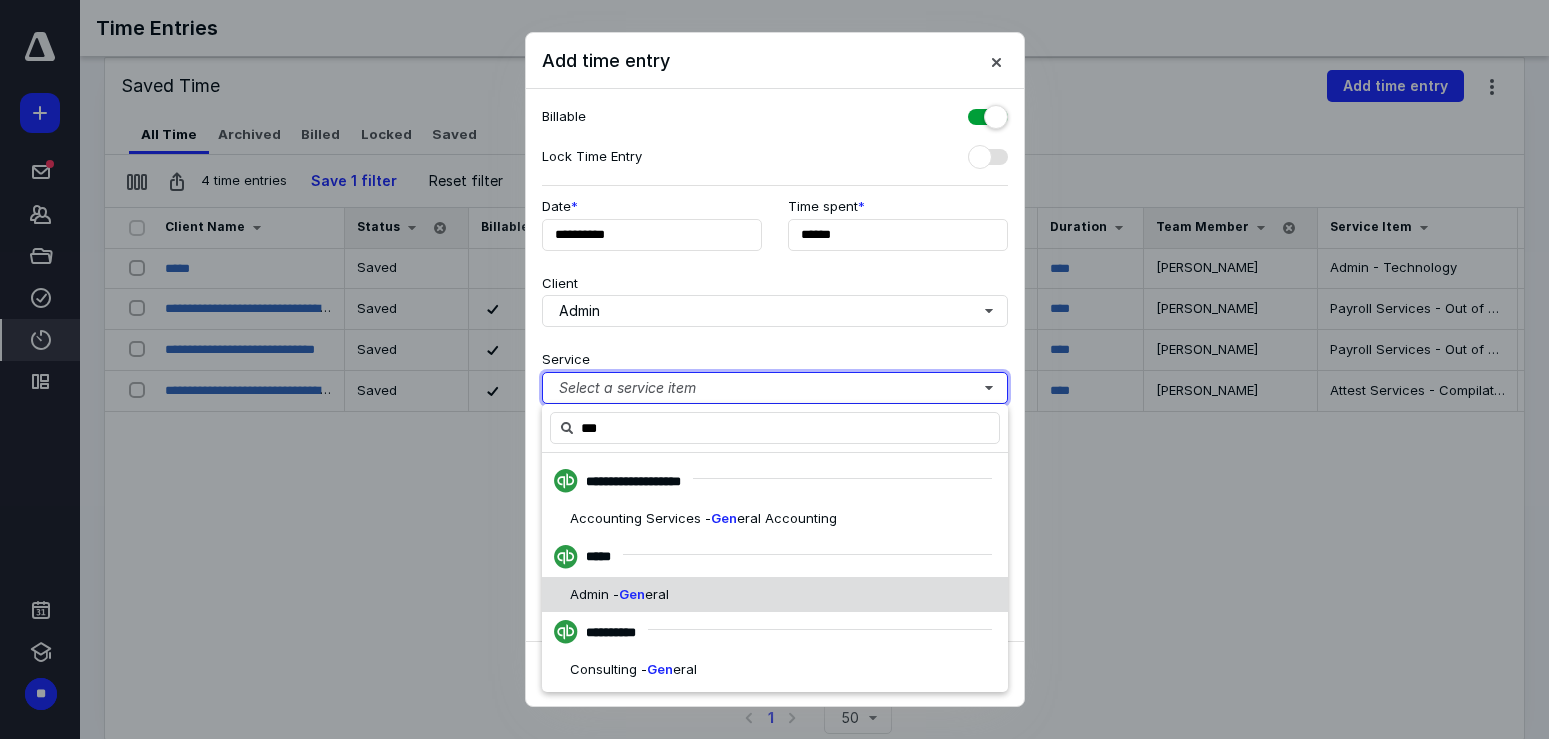 type 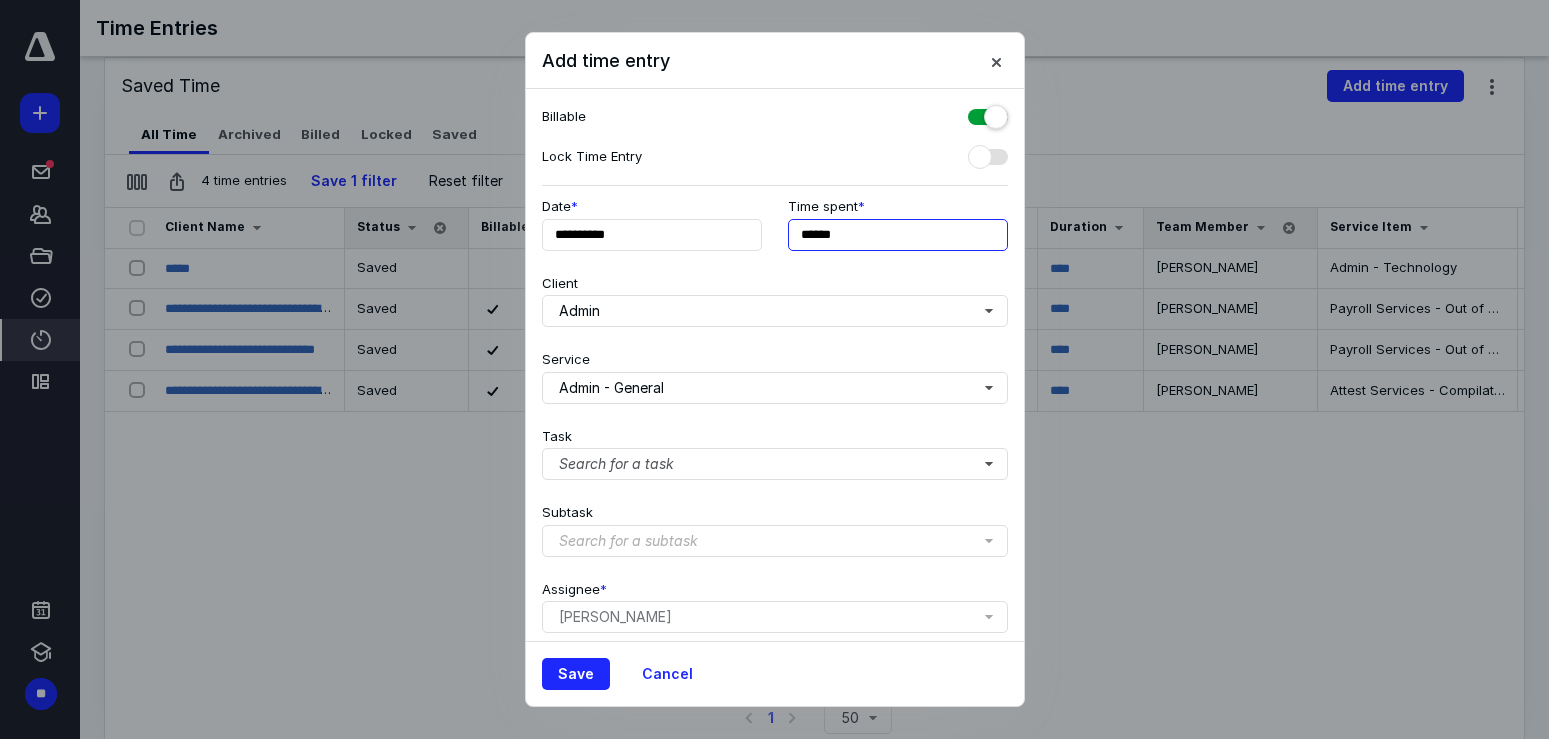 drag, startPoint x: 872, startPoint y: 235, endPoint x: 819, endPoint y: 234, distance: 53.009434 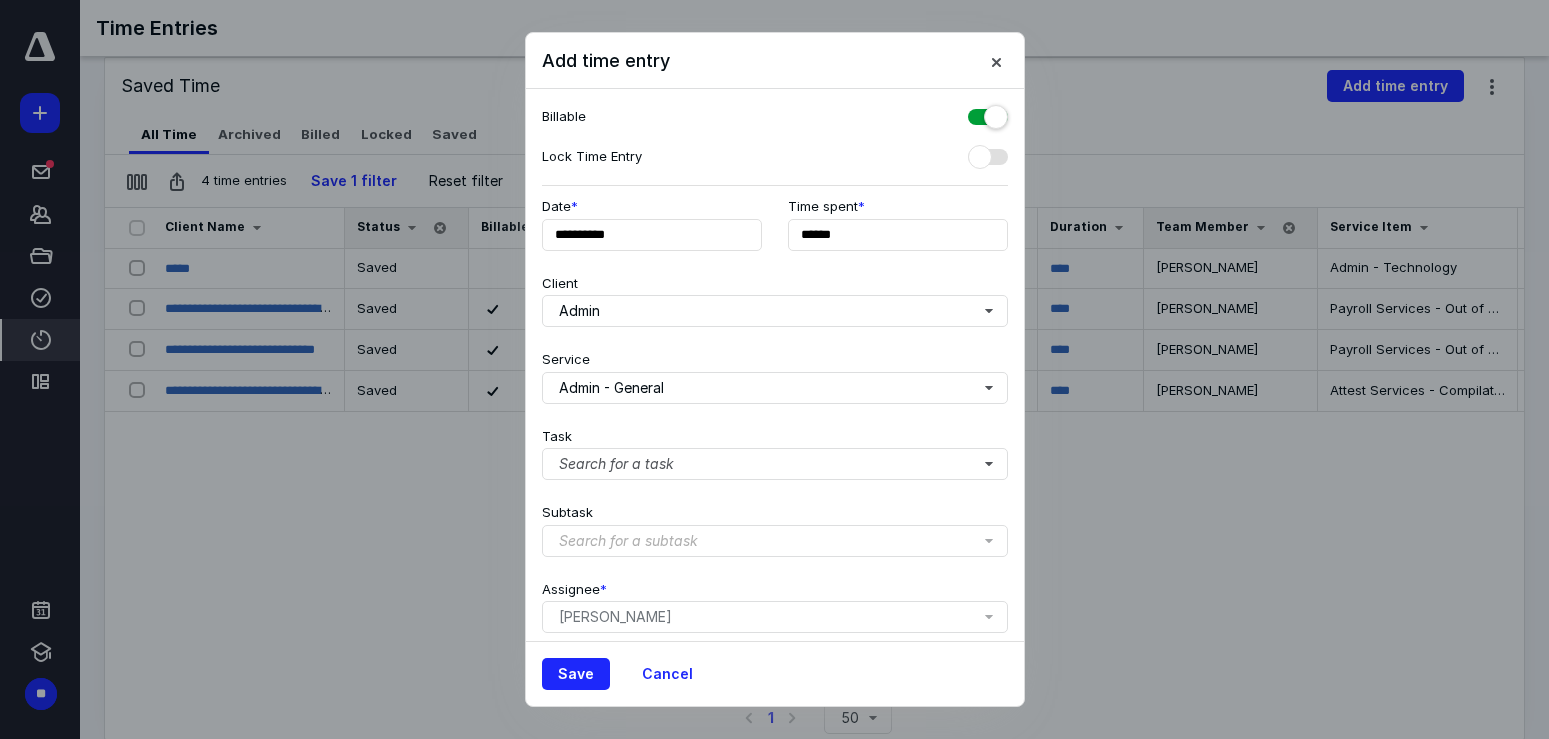 click at bounding box center (988, 113) 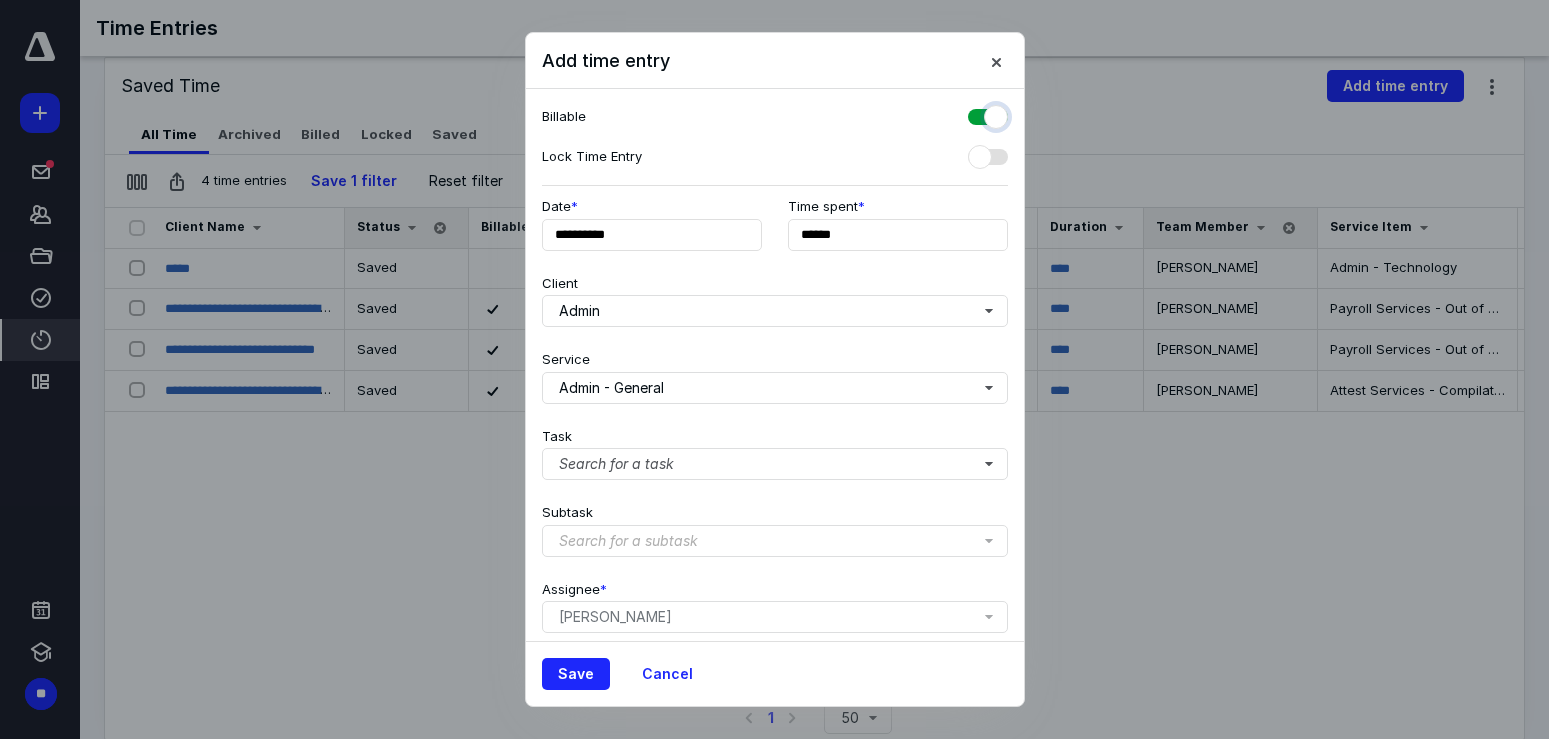 click at bounding box center (978, 114) 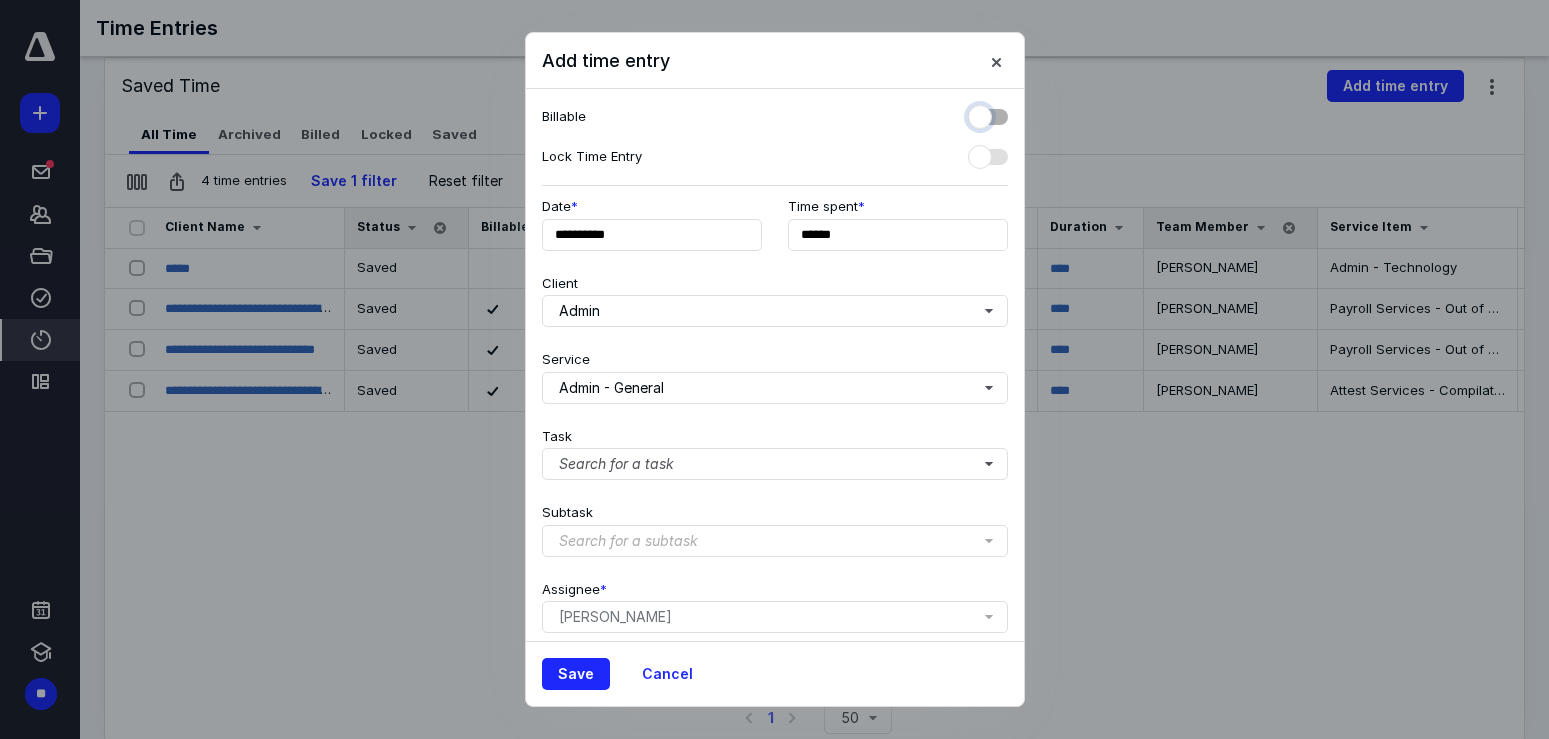 checkbox on "false" 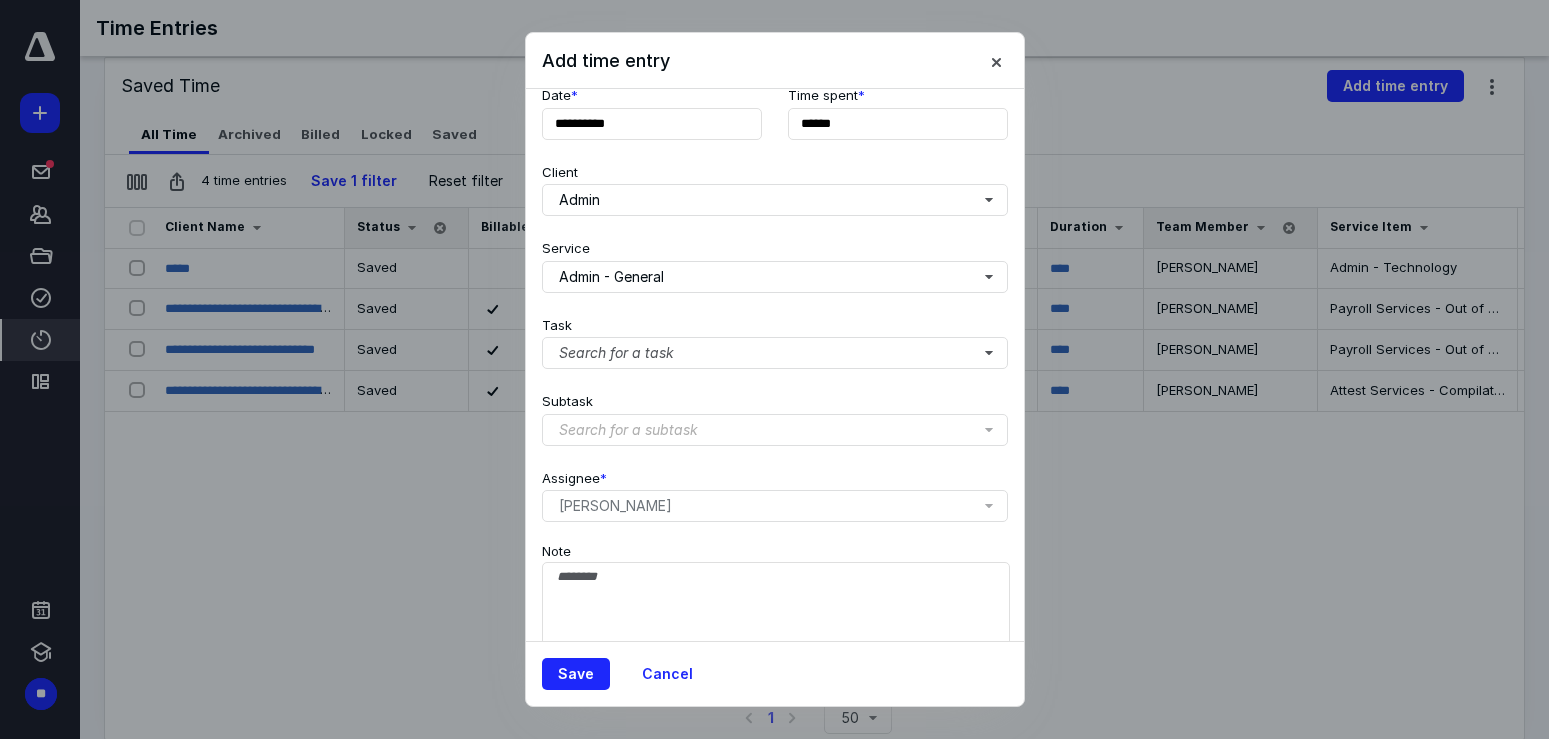 scroll, scrollTop: 148, scrollLeft: 0, axis: vertical 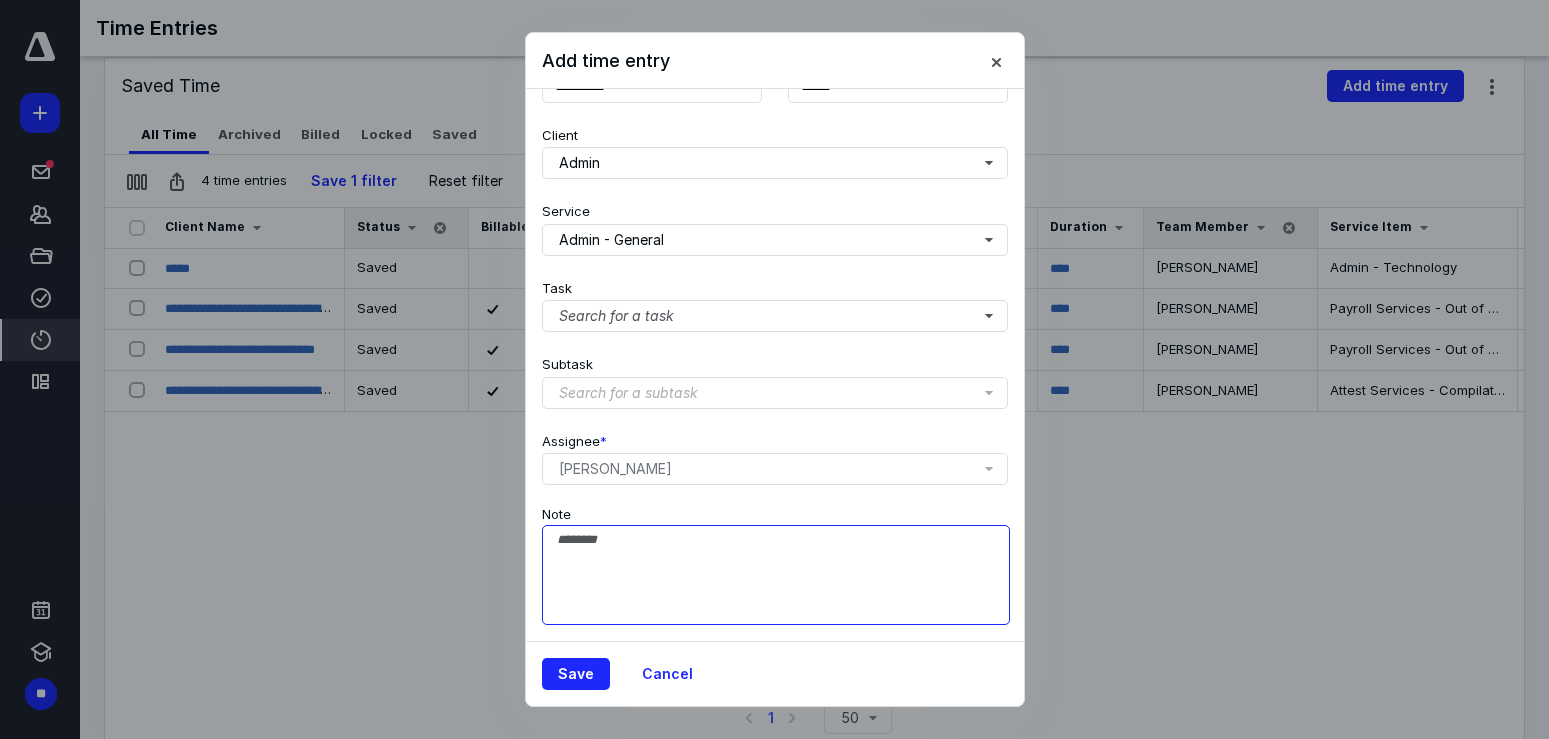click on "Note" at bounding box center [776, 575] 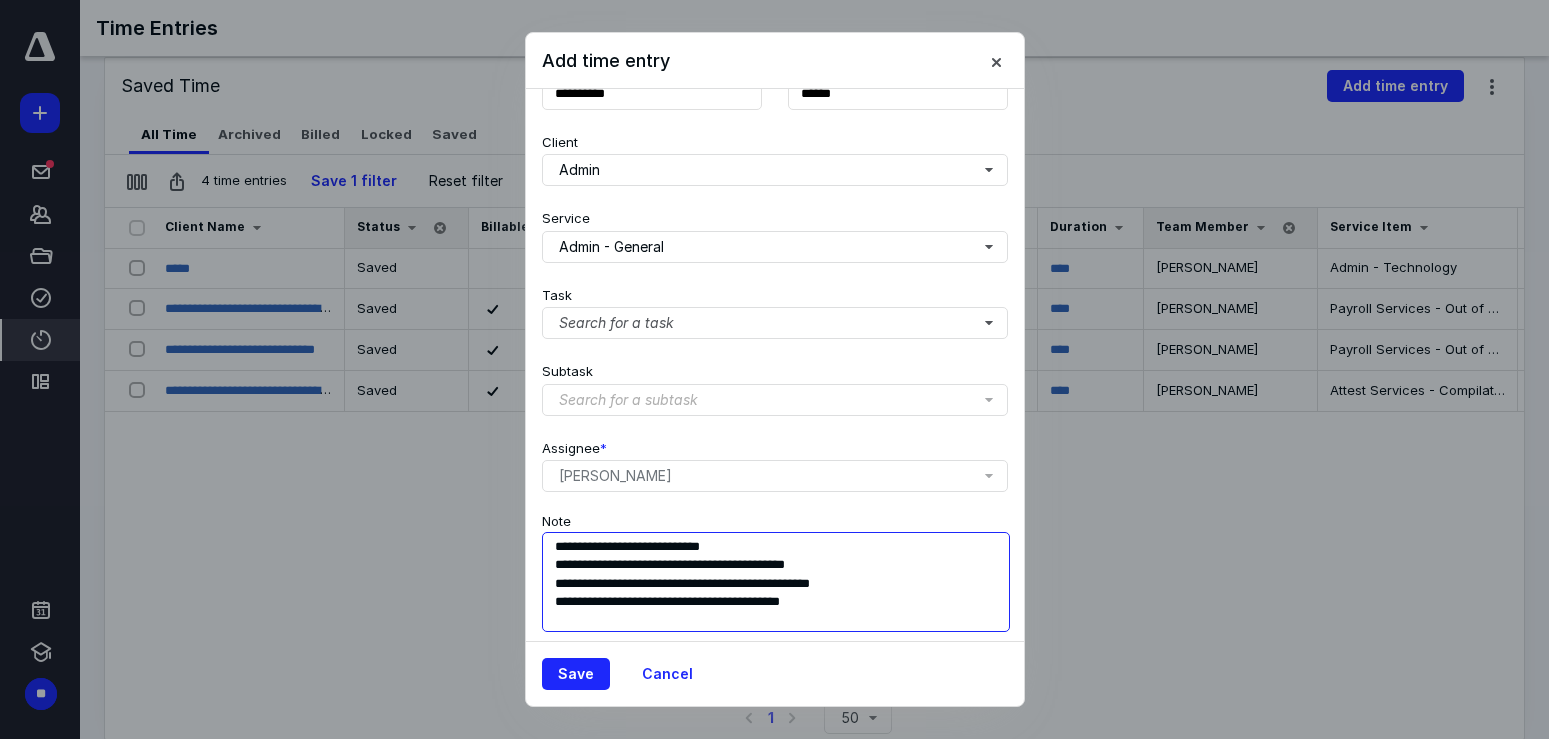 scroll, scrollTop: 148, scrollLeft: 0, axis: vertical 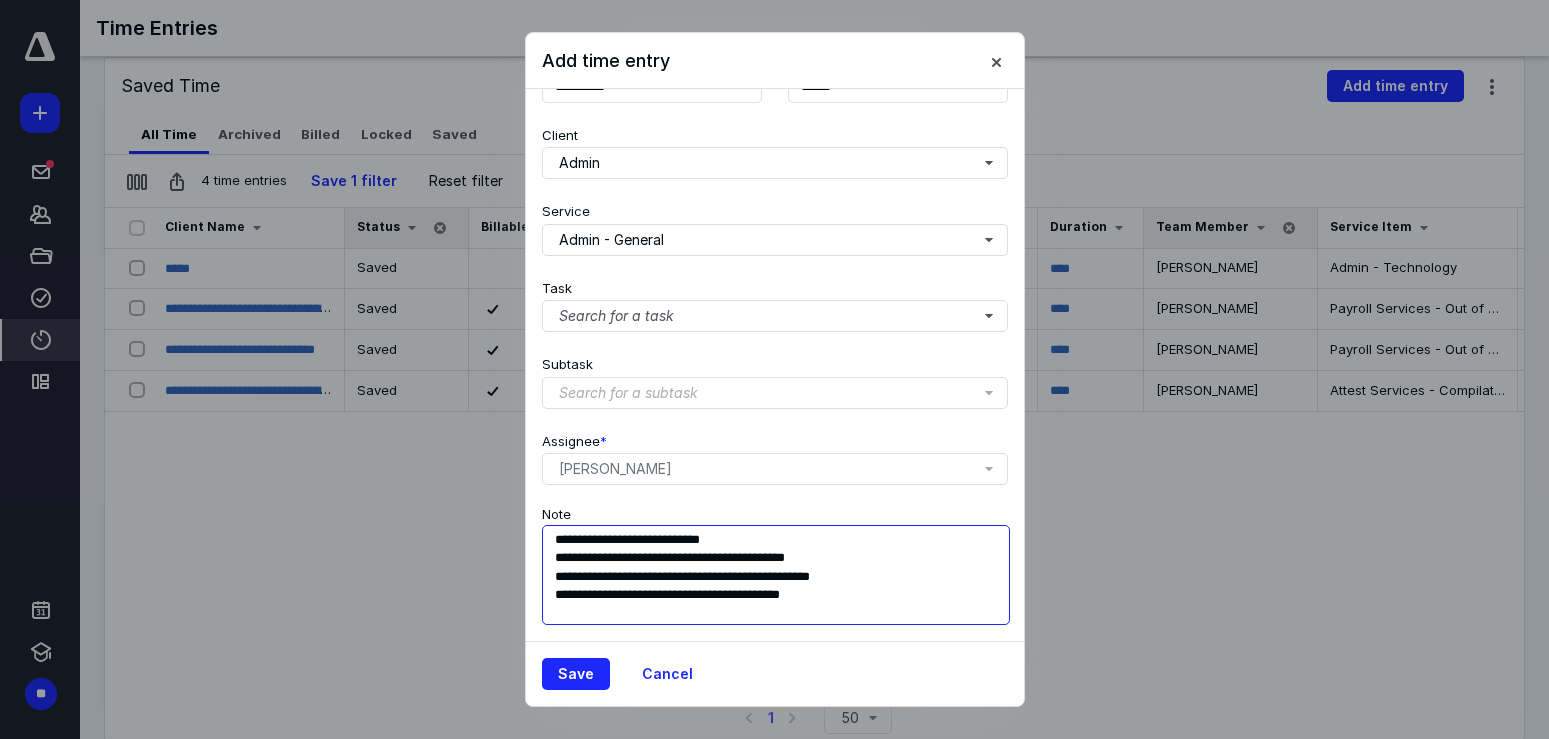 click on "**********" at bounding box center (776, 575) 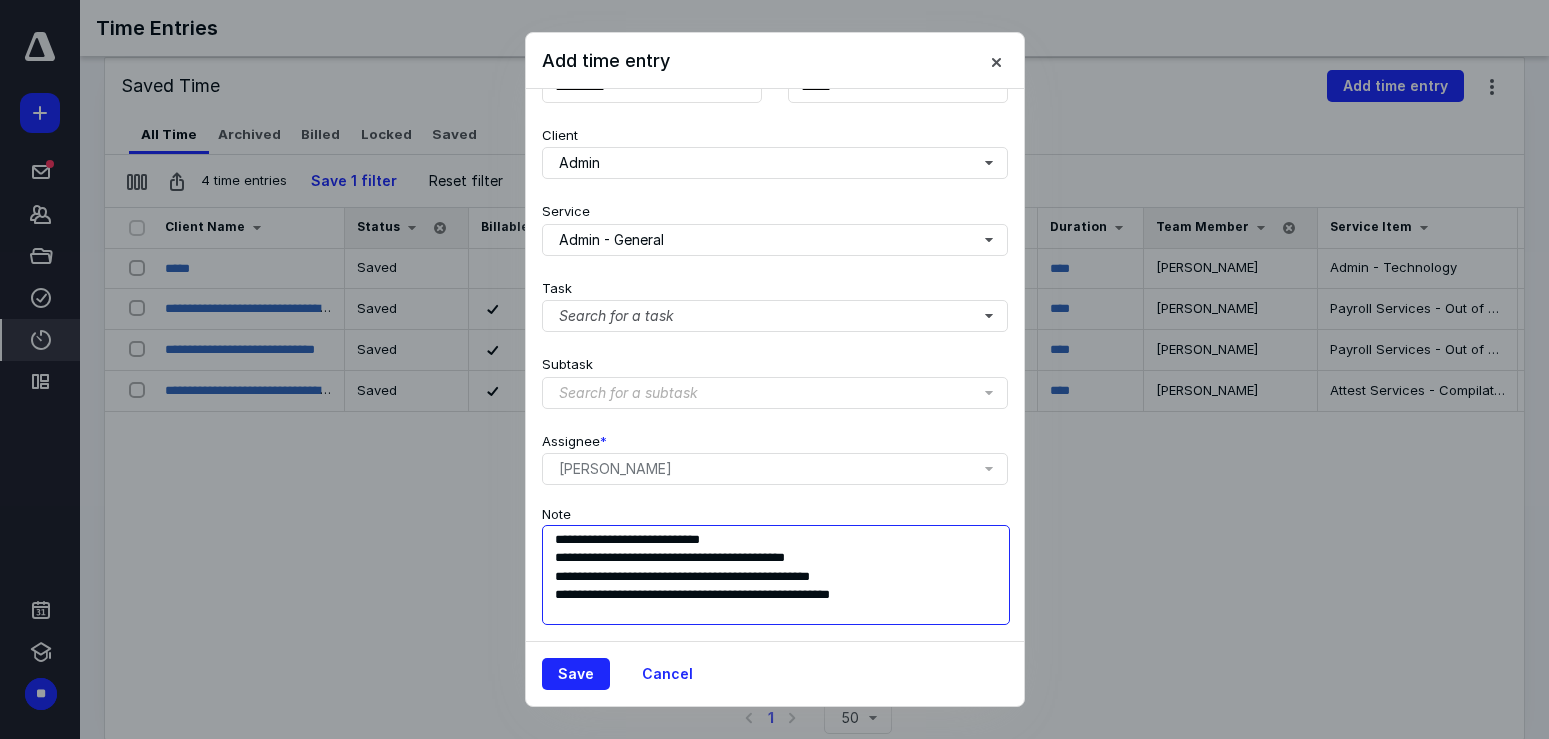 click on "**********" at bounding box center (776, 575) 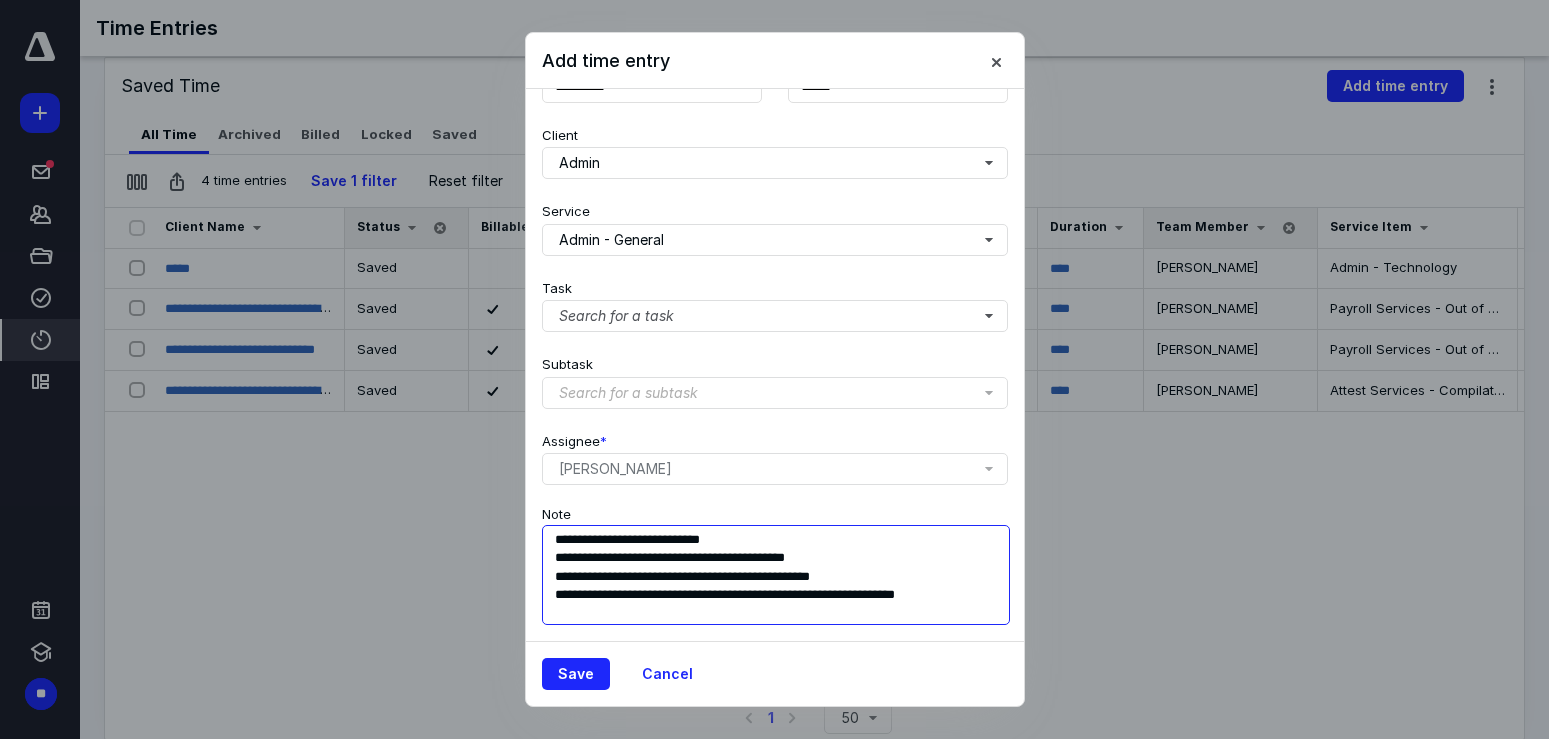 click on "**********" at bounding box center (776, 575) 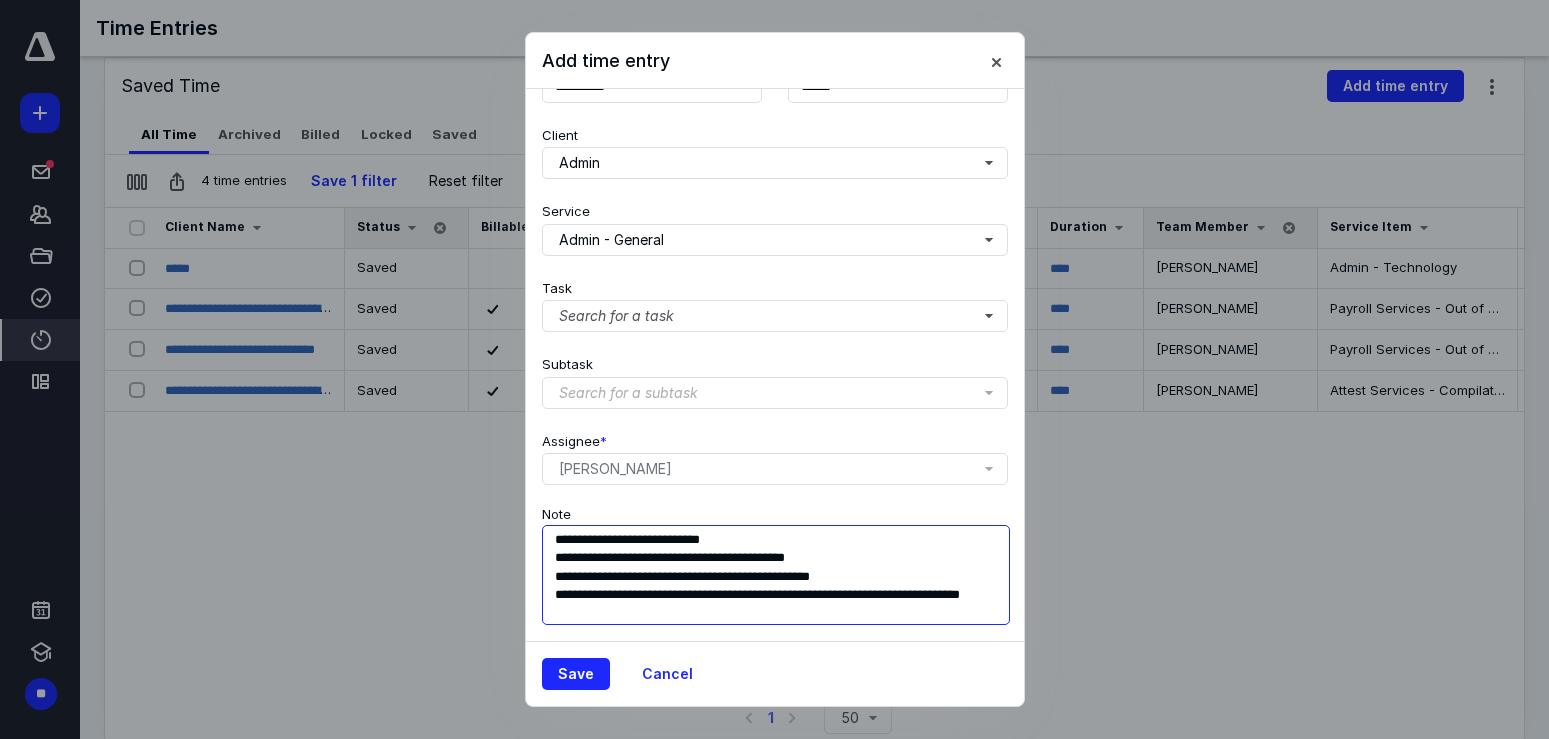 scroll, scrollTop: 0, scrollLeft: 0, axis: both 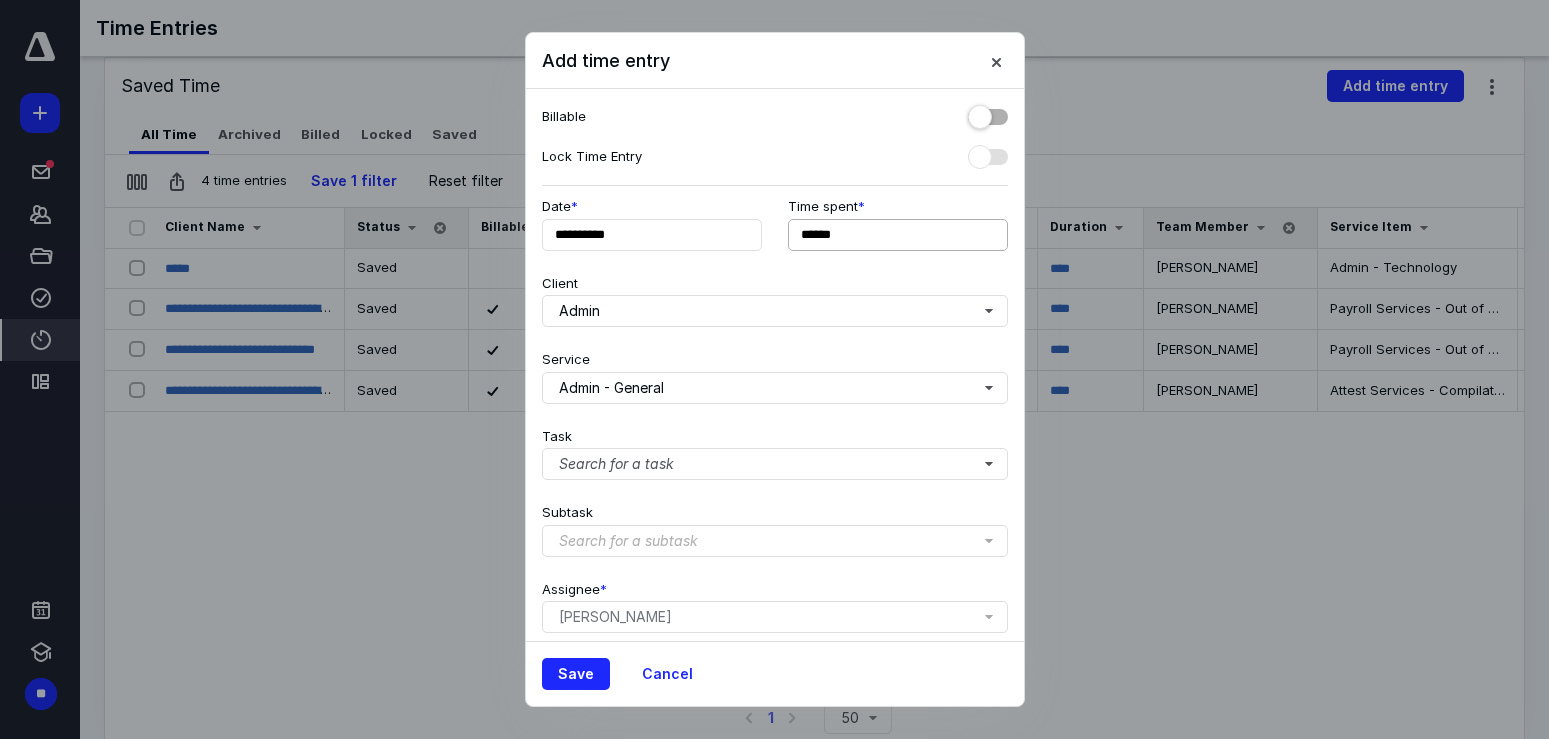 type on "**********" 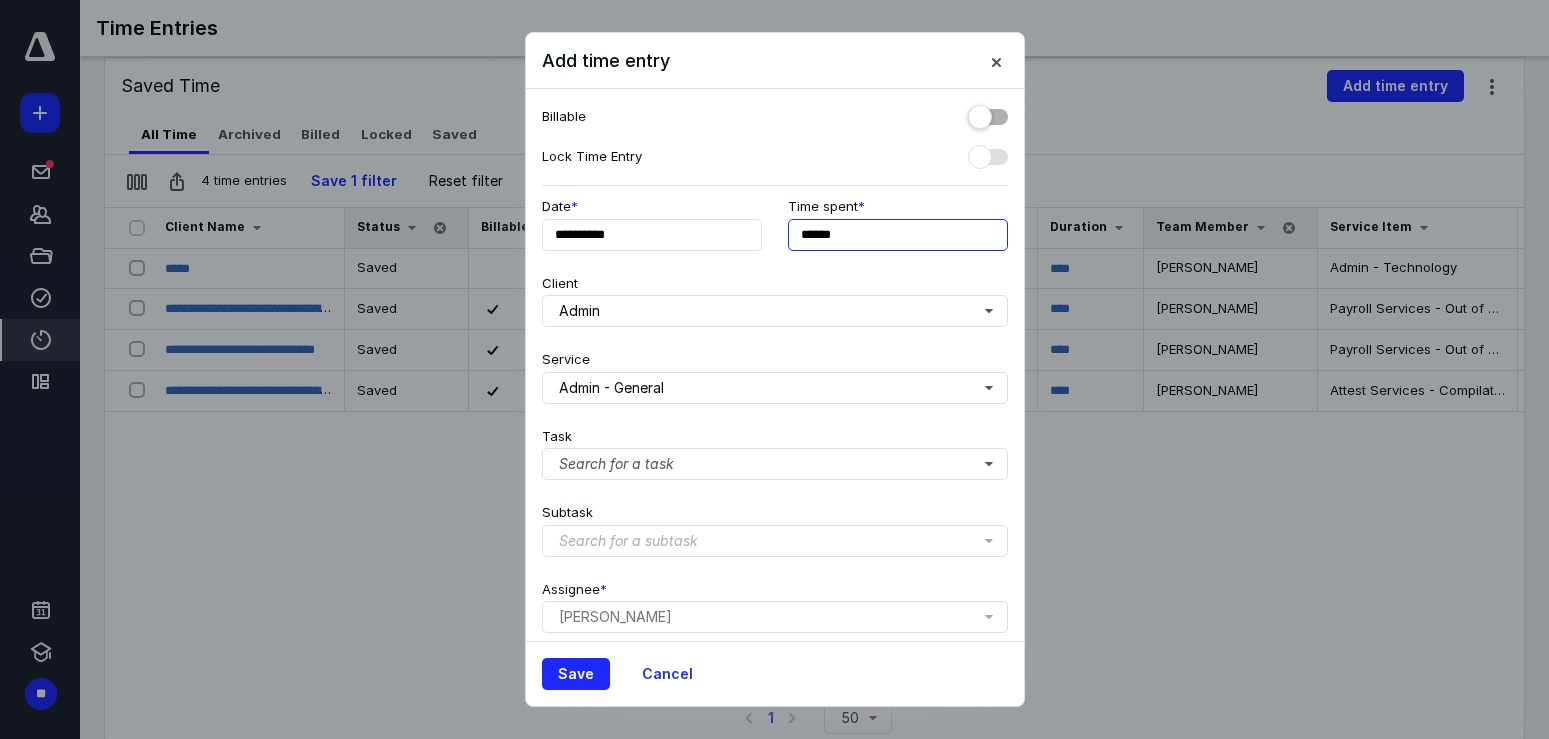 drag, startPoint x: 851, startPoint y: 234, endPoint x: 782, endPoint y: 229, distance: 69.18092 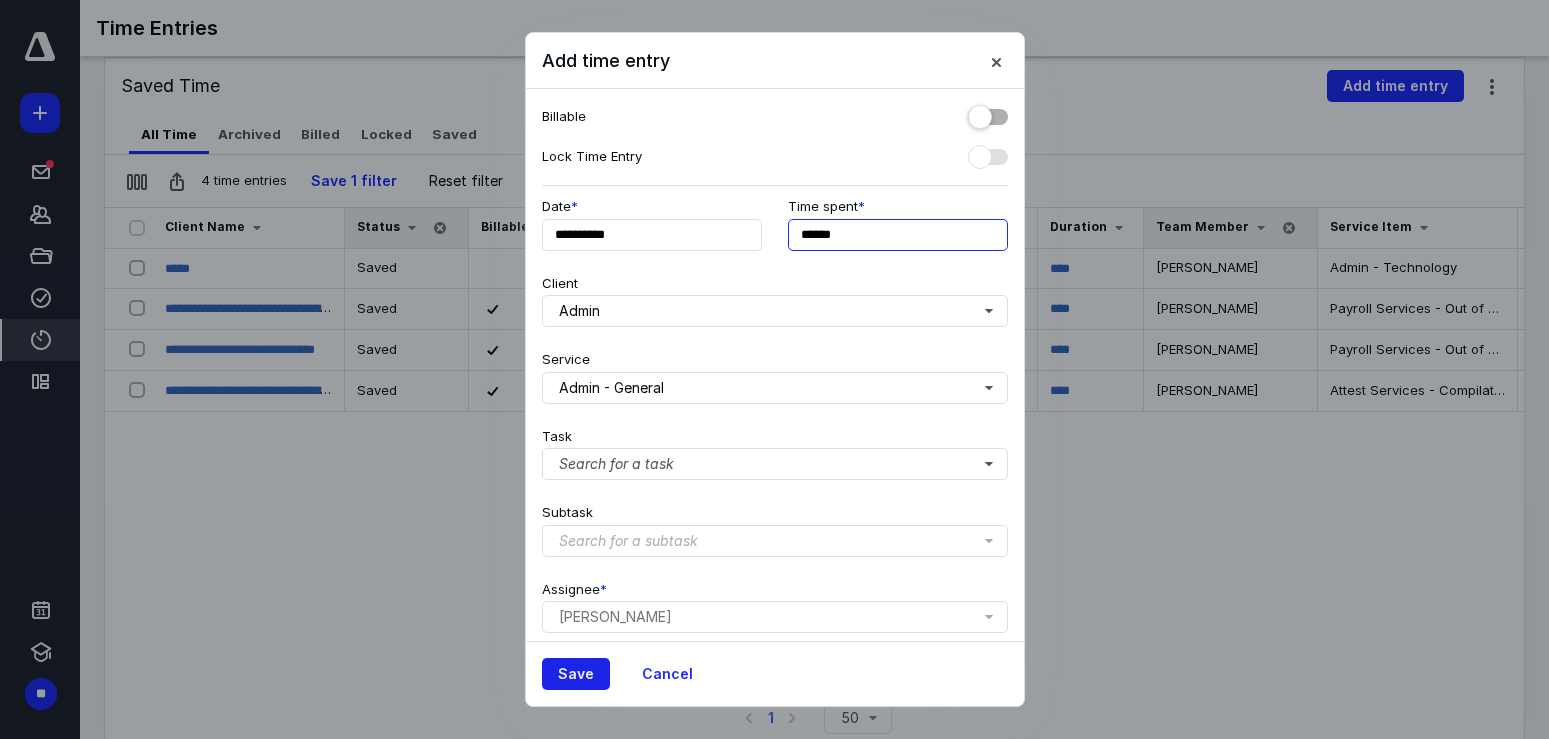 type on "******" 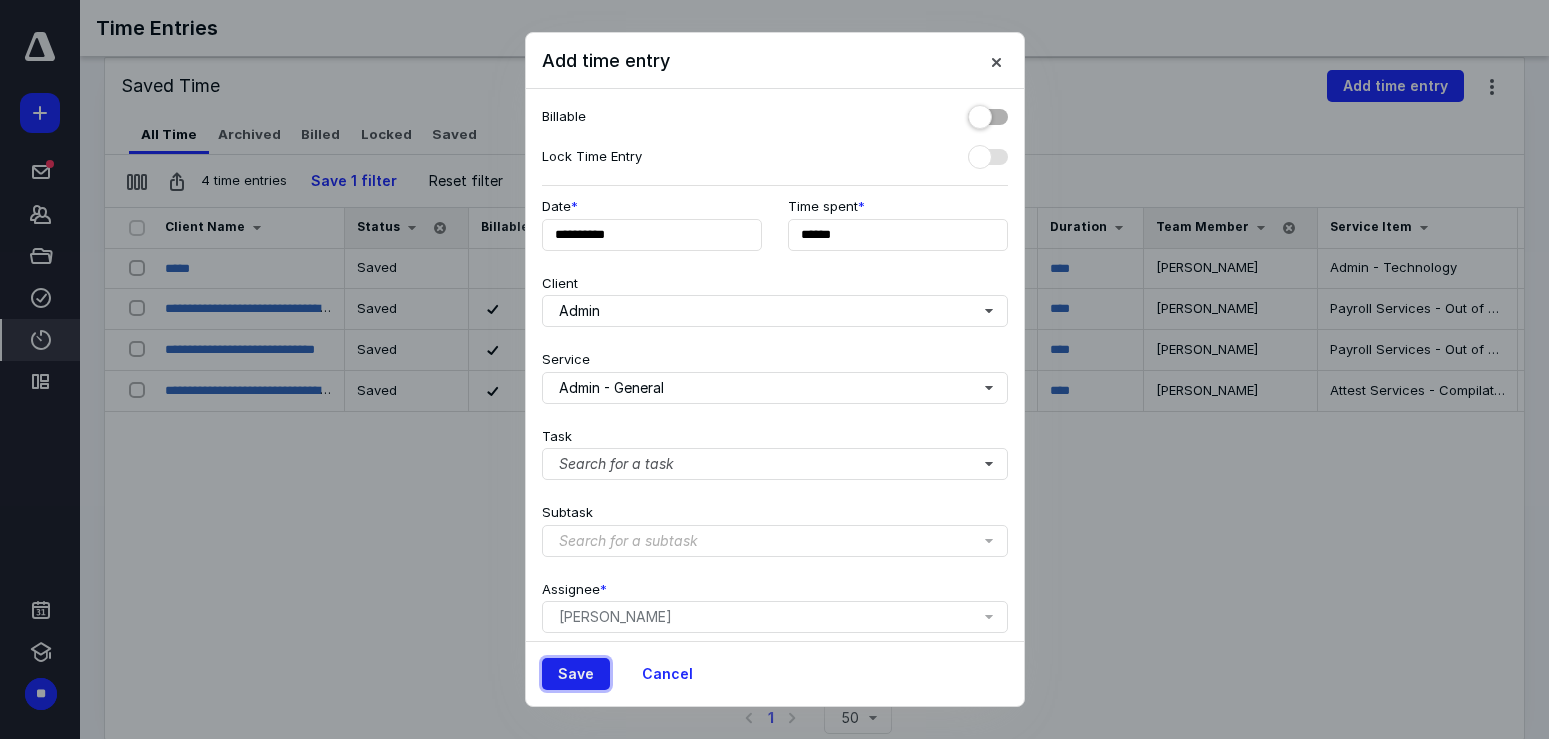 click on "Save" at bounding box center [576, 674] 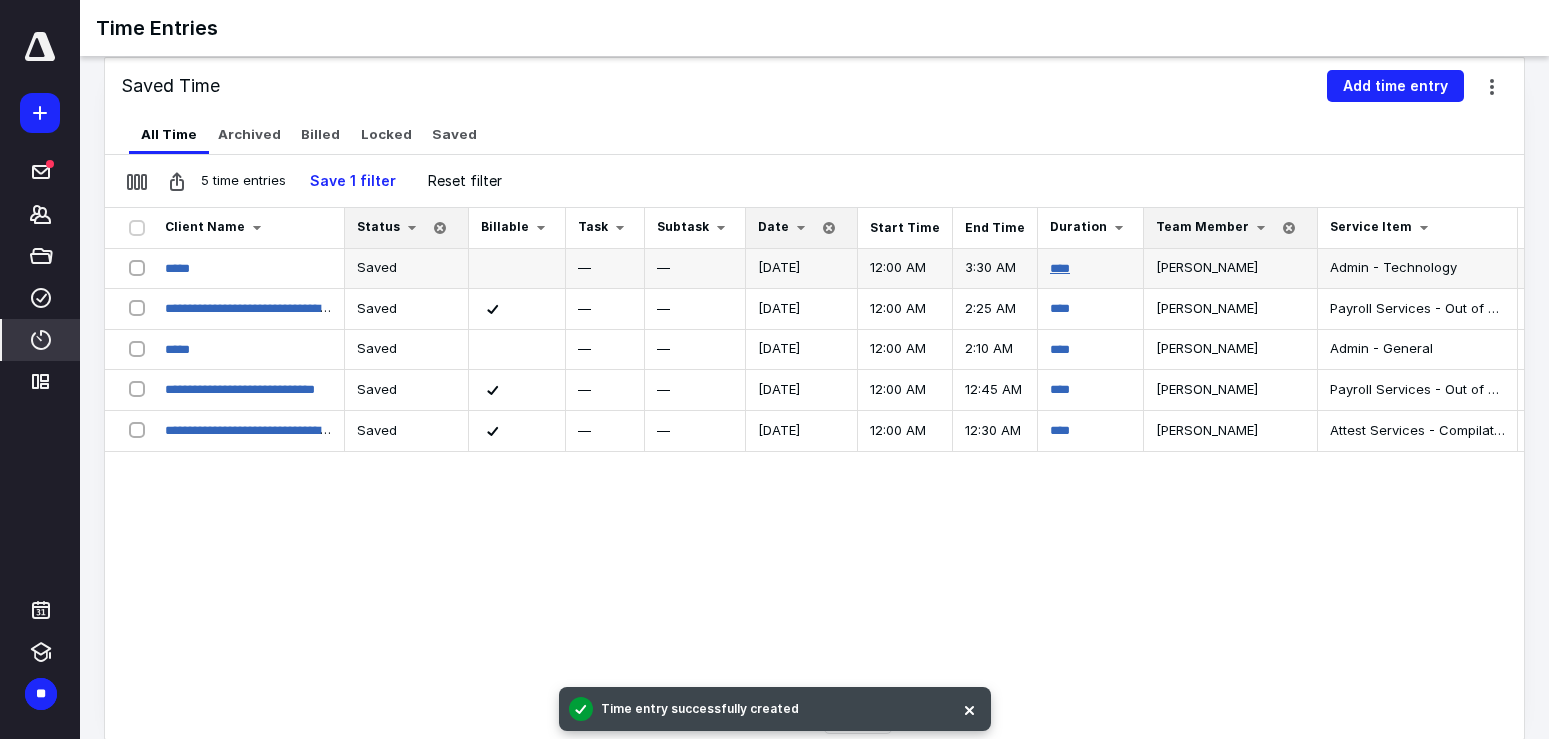 click on "****" at bounding box center (1060, 268) 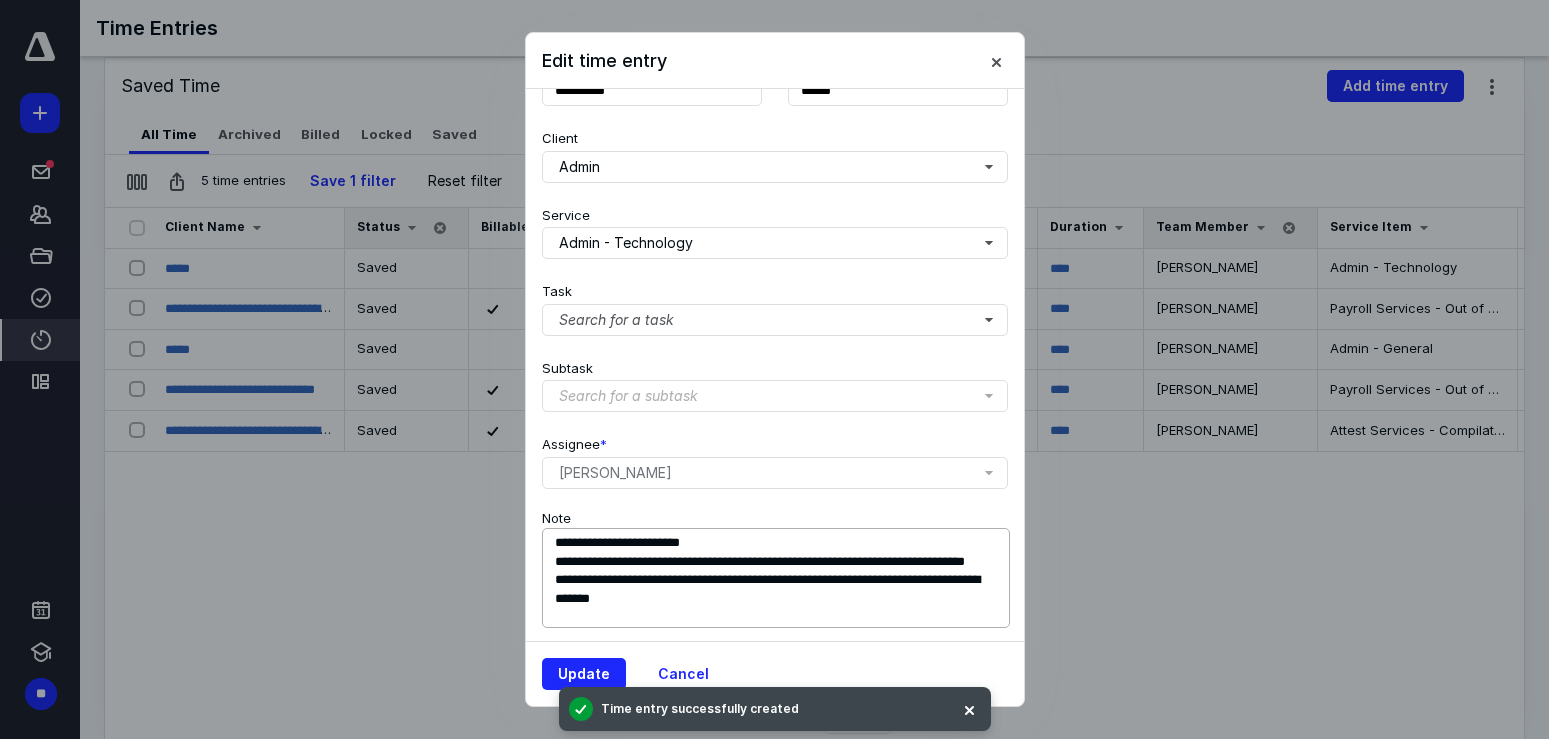scroll, scrollTop: 179, scrollLeft: 0, axis: vertical 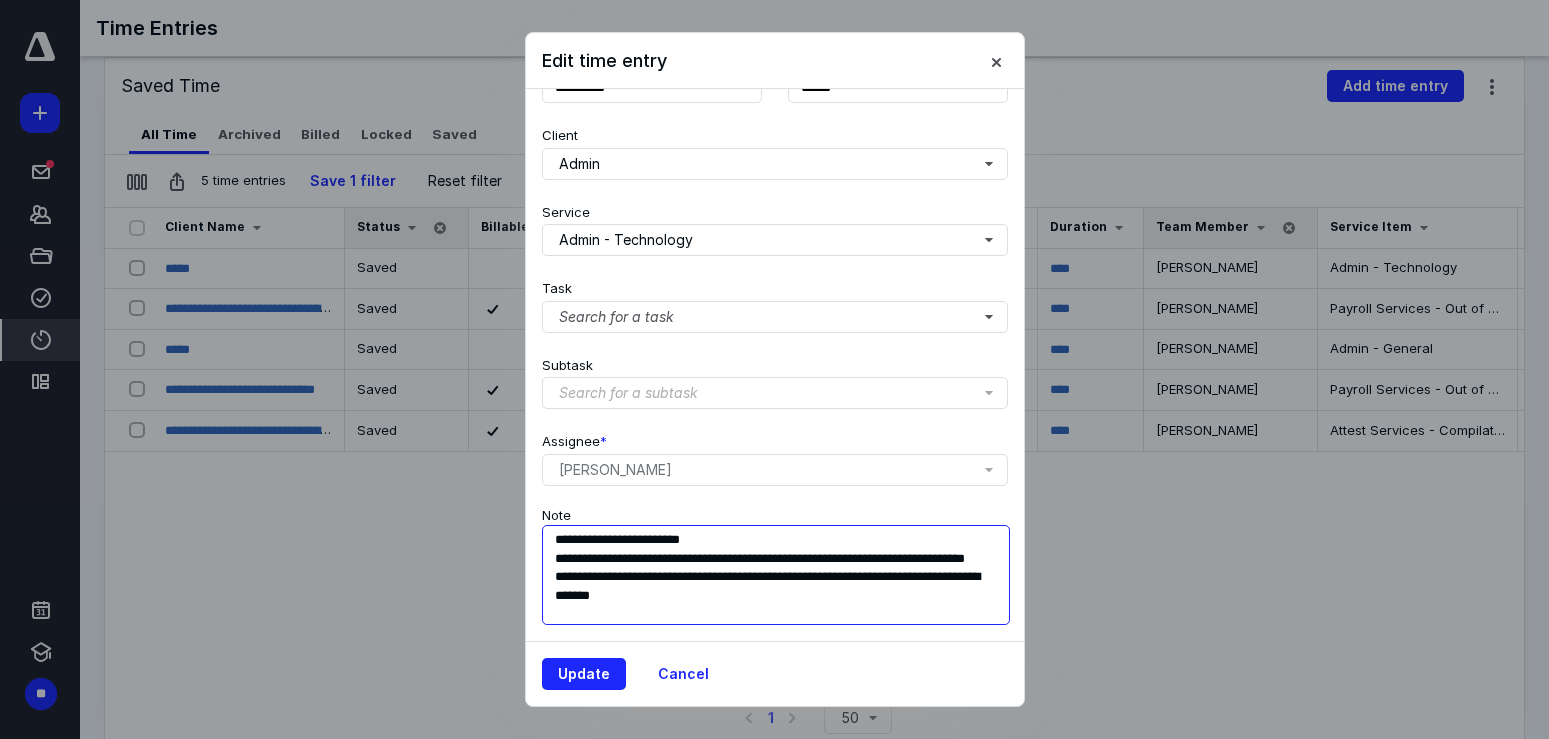 click on "**********" at bounding box center [776, 575] 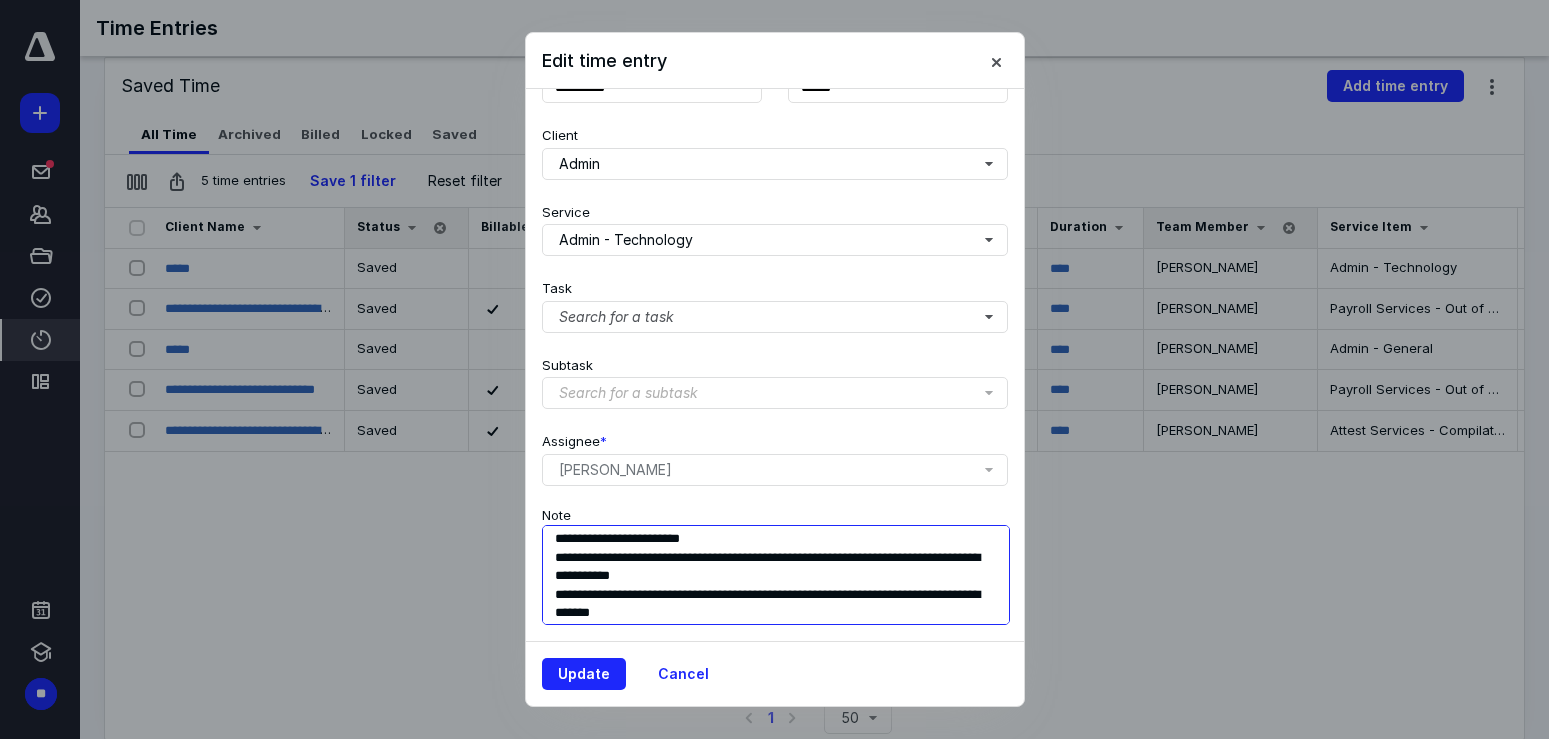 click on "**********" at bounding box center [776, 575] 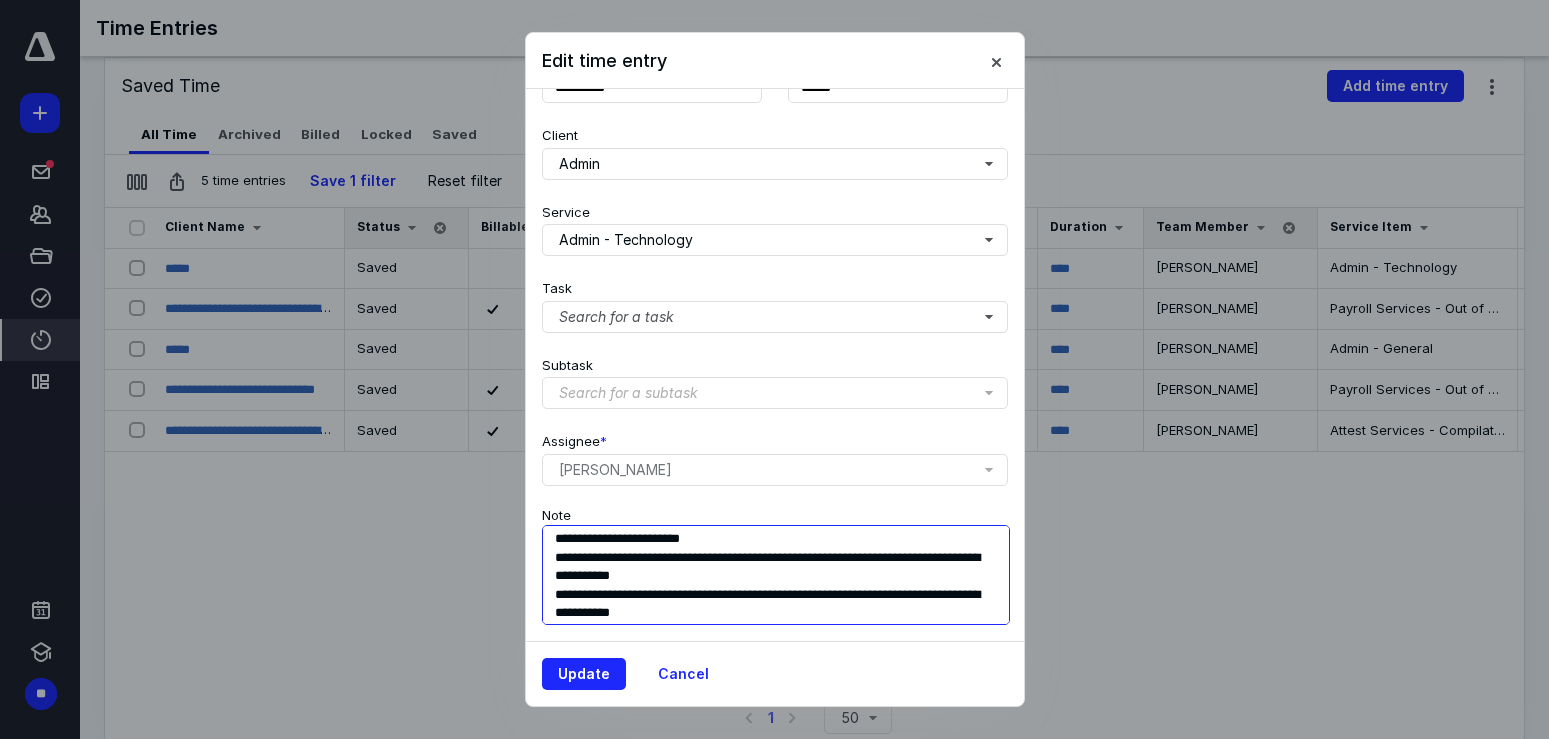click on "**********" at bounding box center [776, 575] 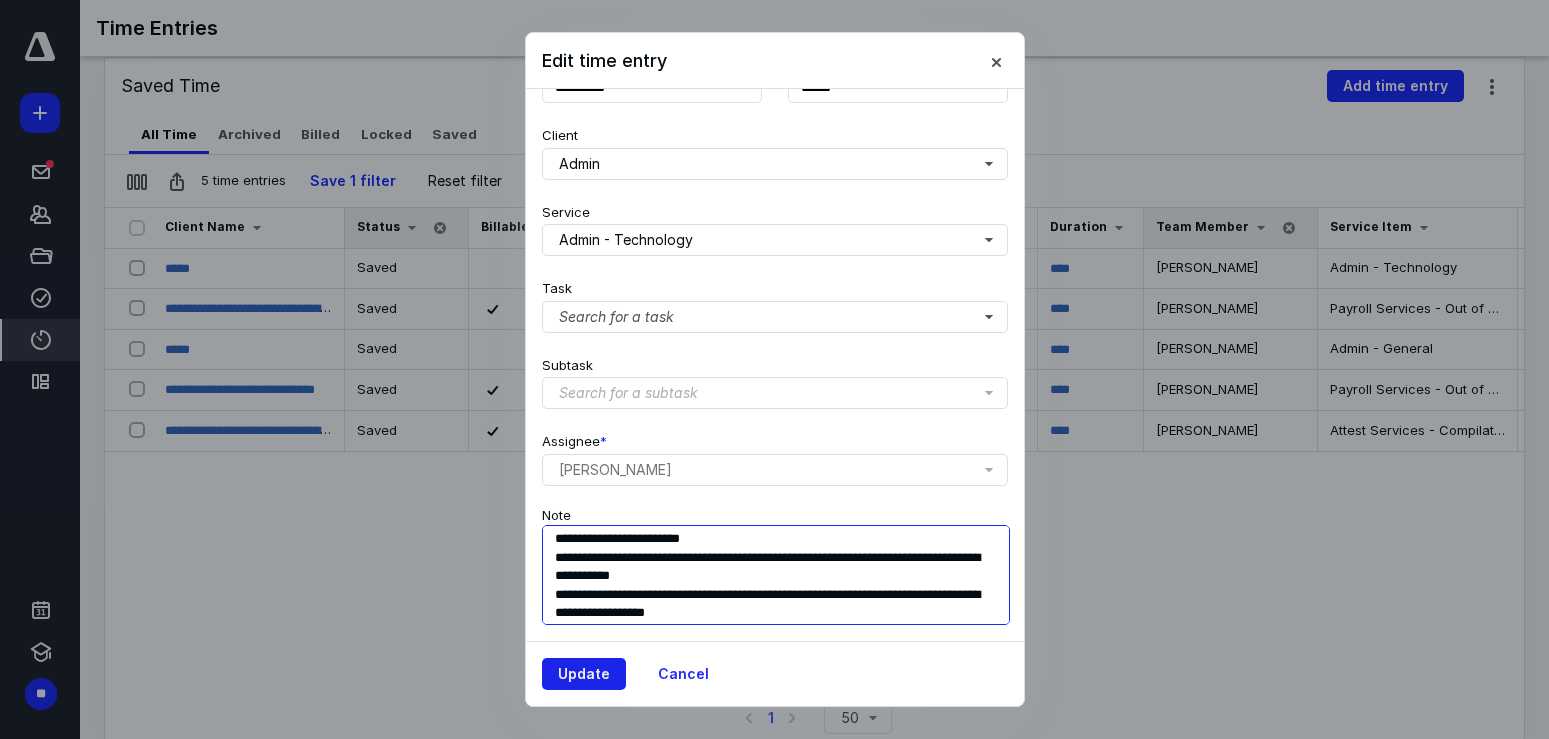 type on "**********" 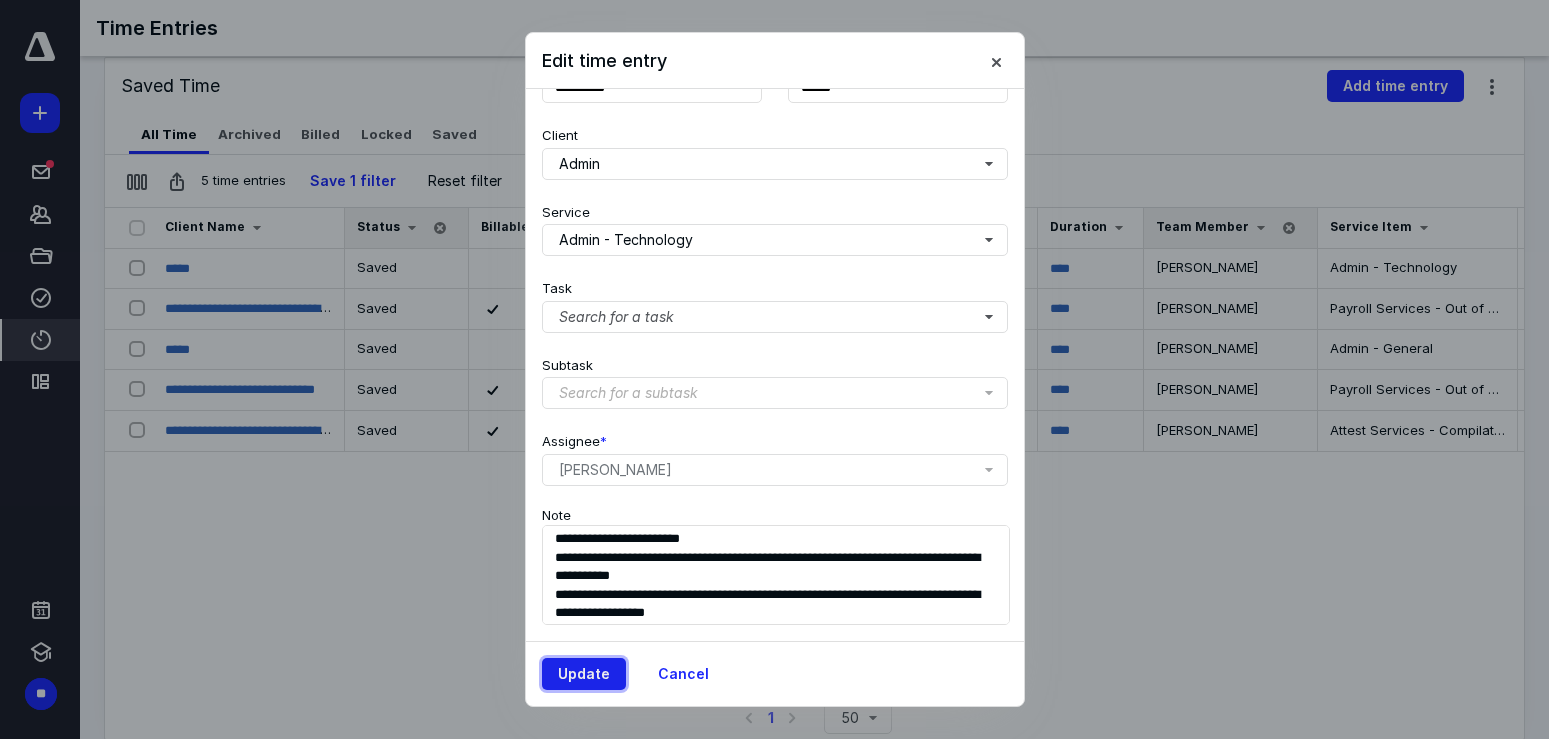 click on "Update" at bounding box center (584, 674) 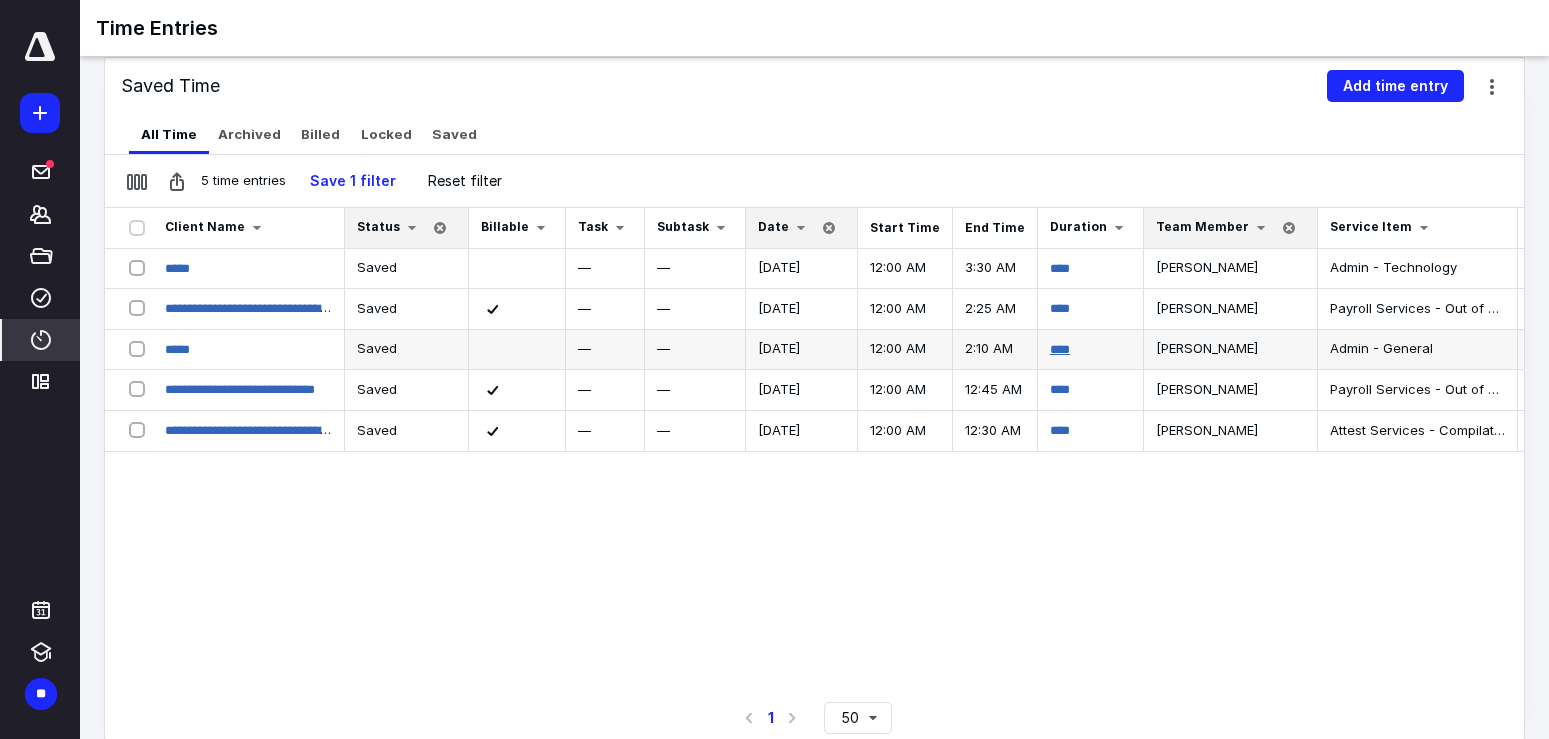 click on "****" at bounding box center (1060, 349) 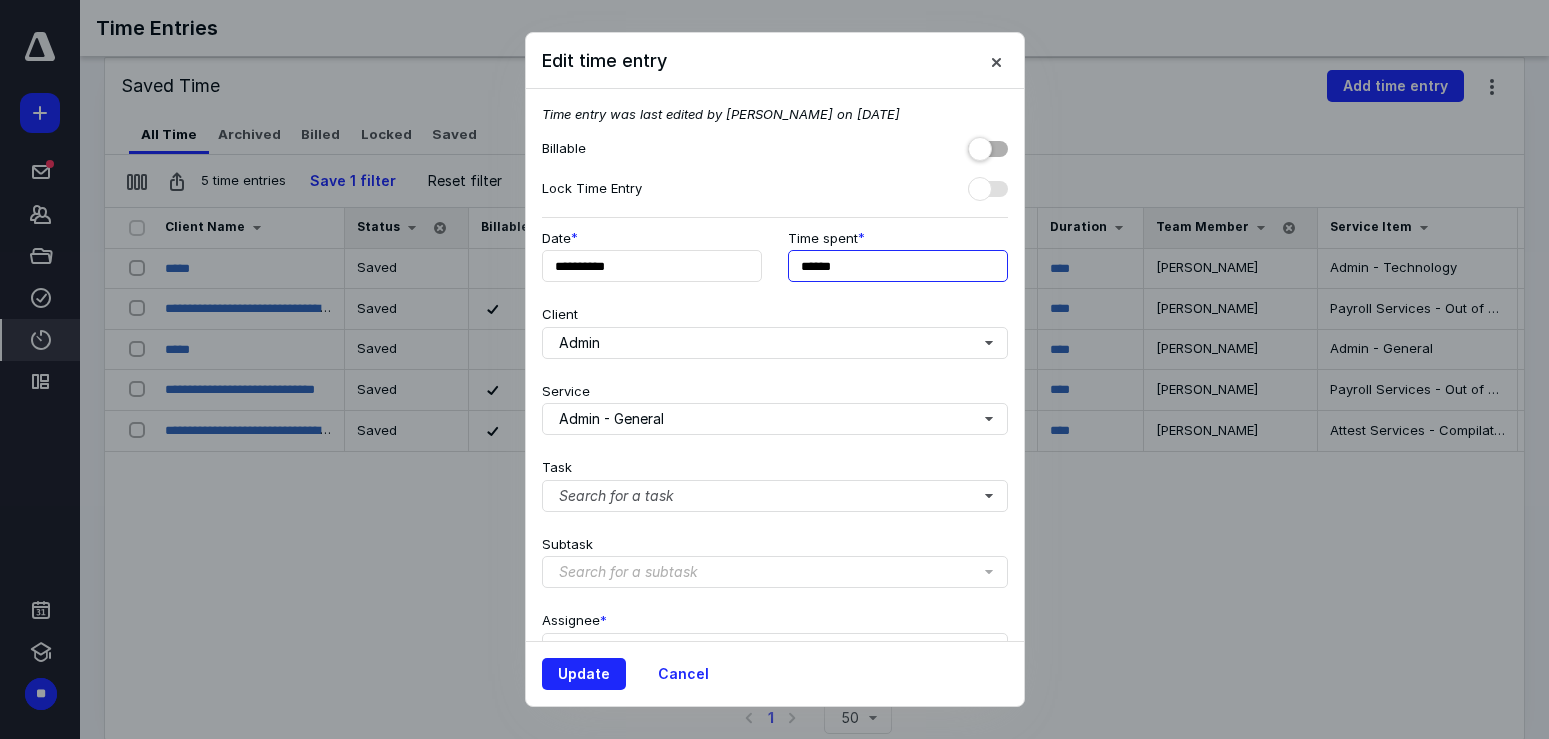 drag, startPoint x: 846, startPoint y: 258, endPoint x: 819, endPoint y: 269, distance: 29.15476 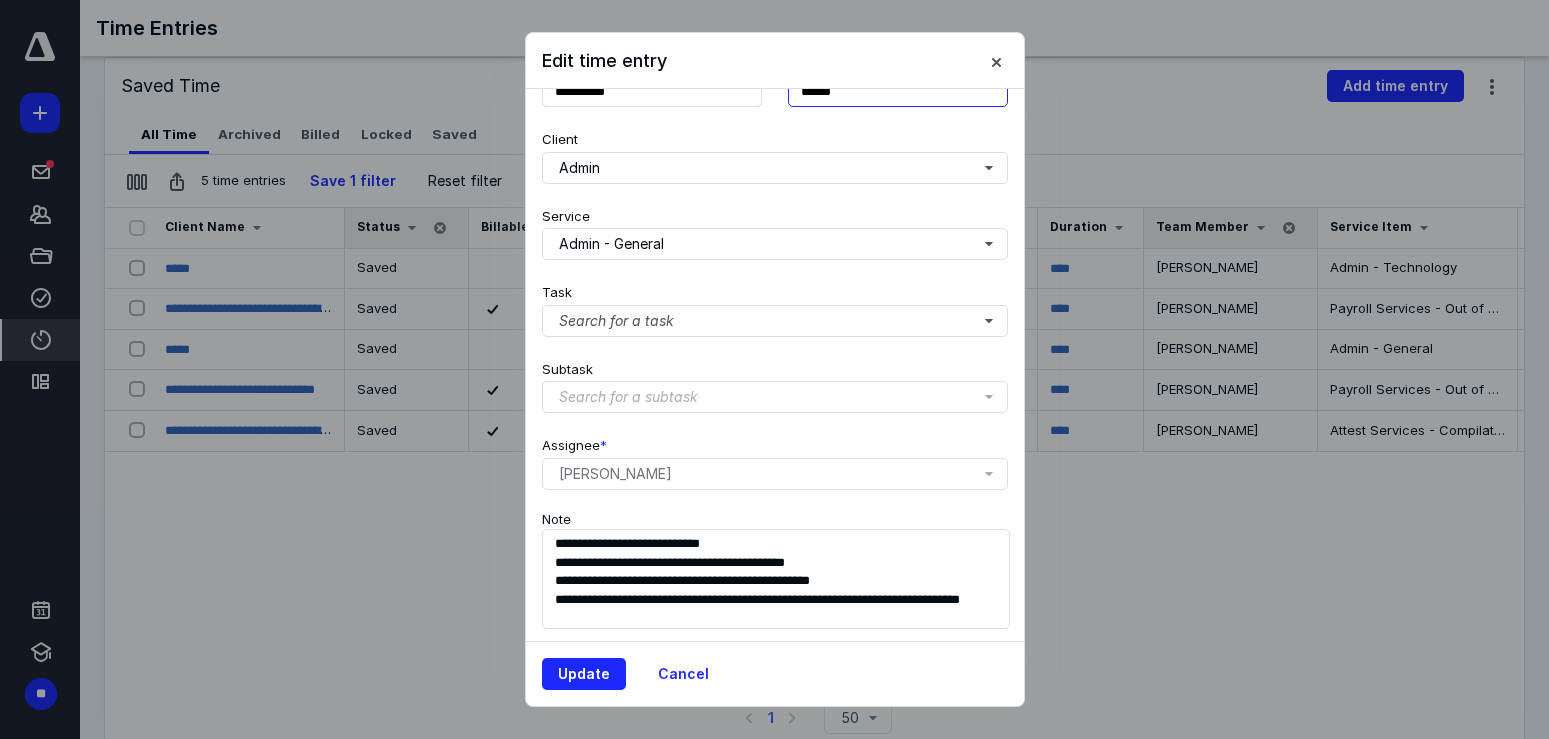 scroll, scrollTop: 179, scrollLeft: 0, axis: vertical 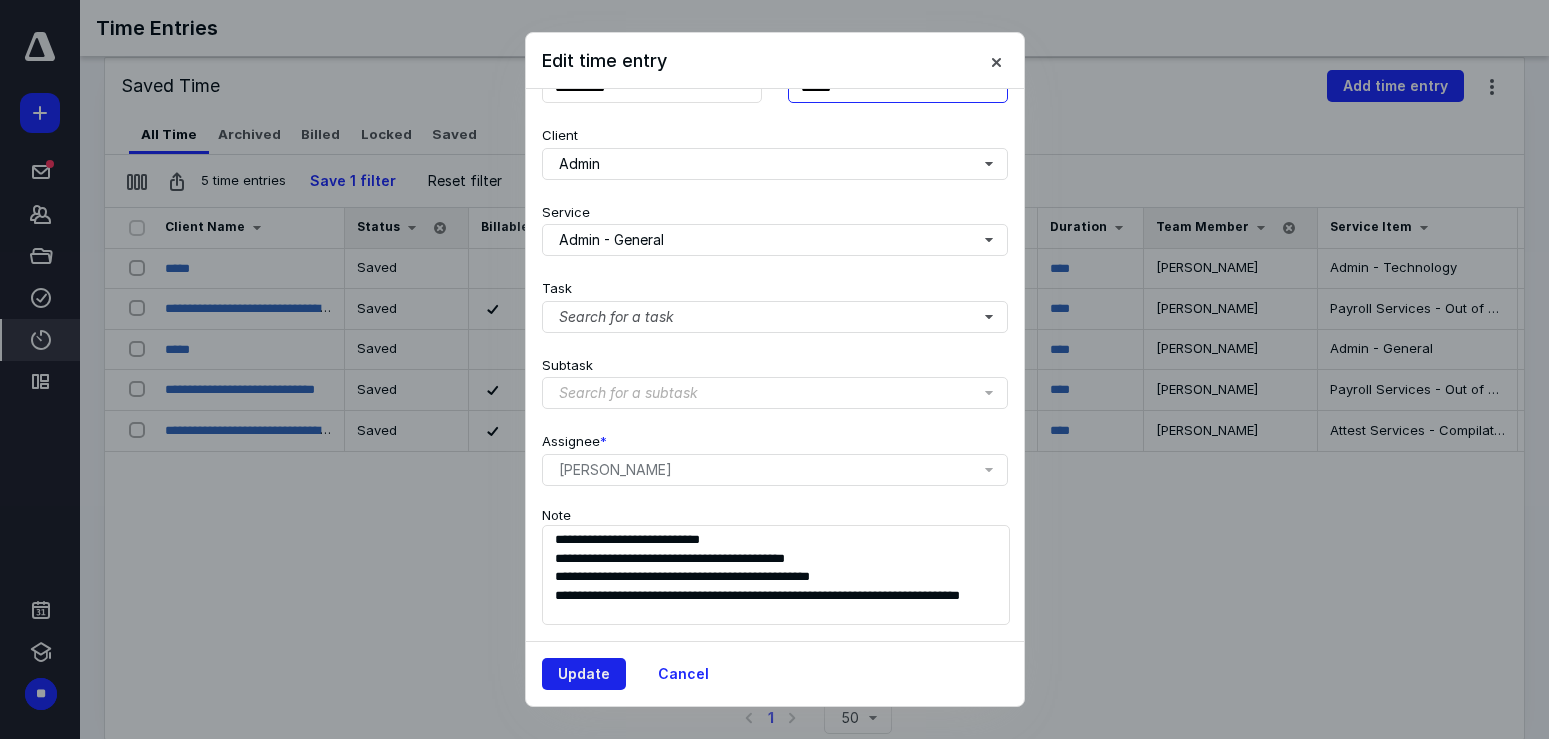 type on "******" 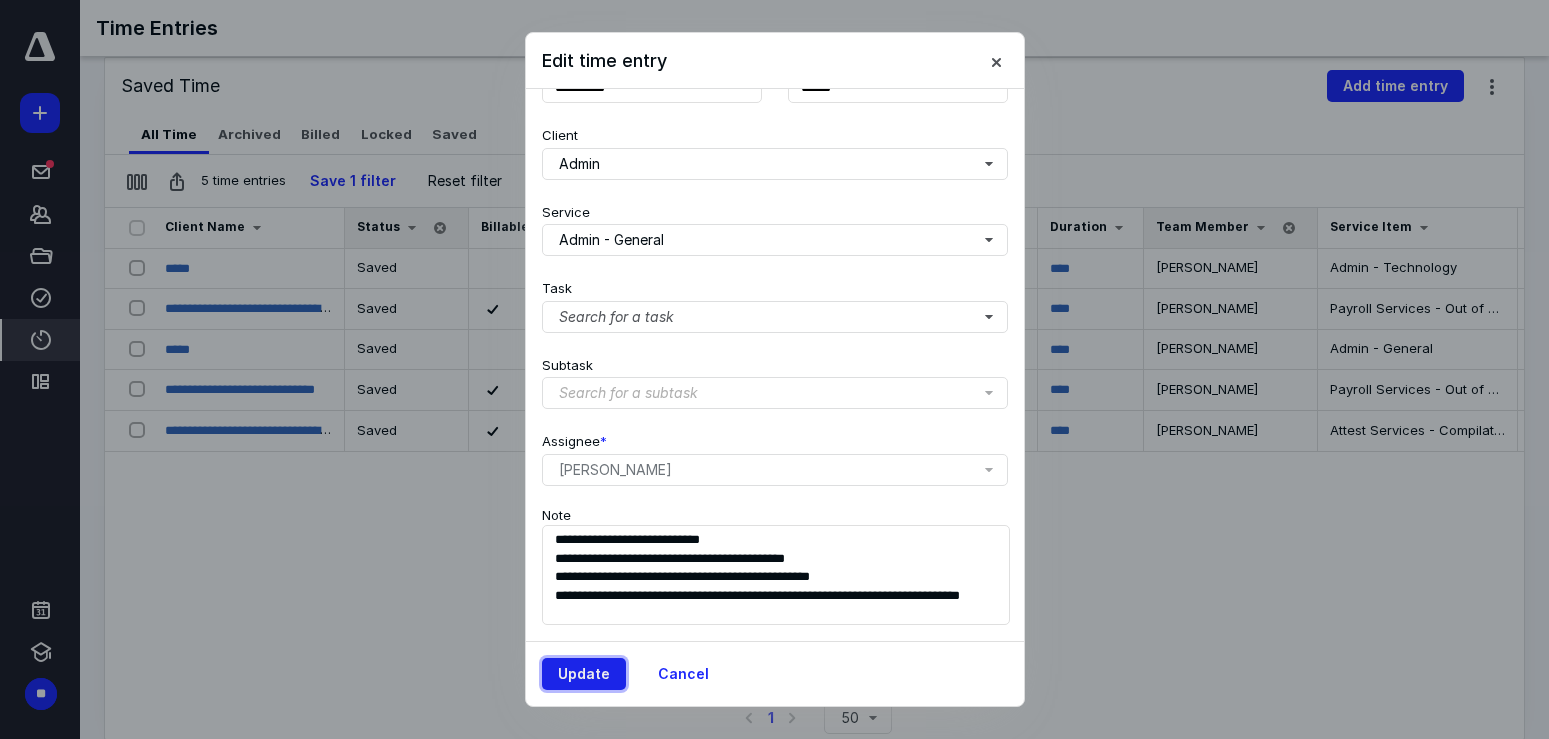 click on "Update" at bounding box center (584, 674) 